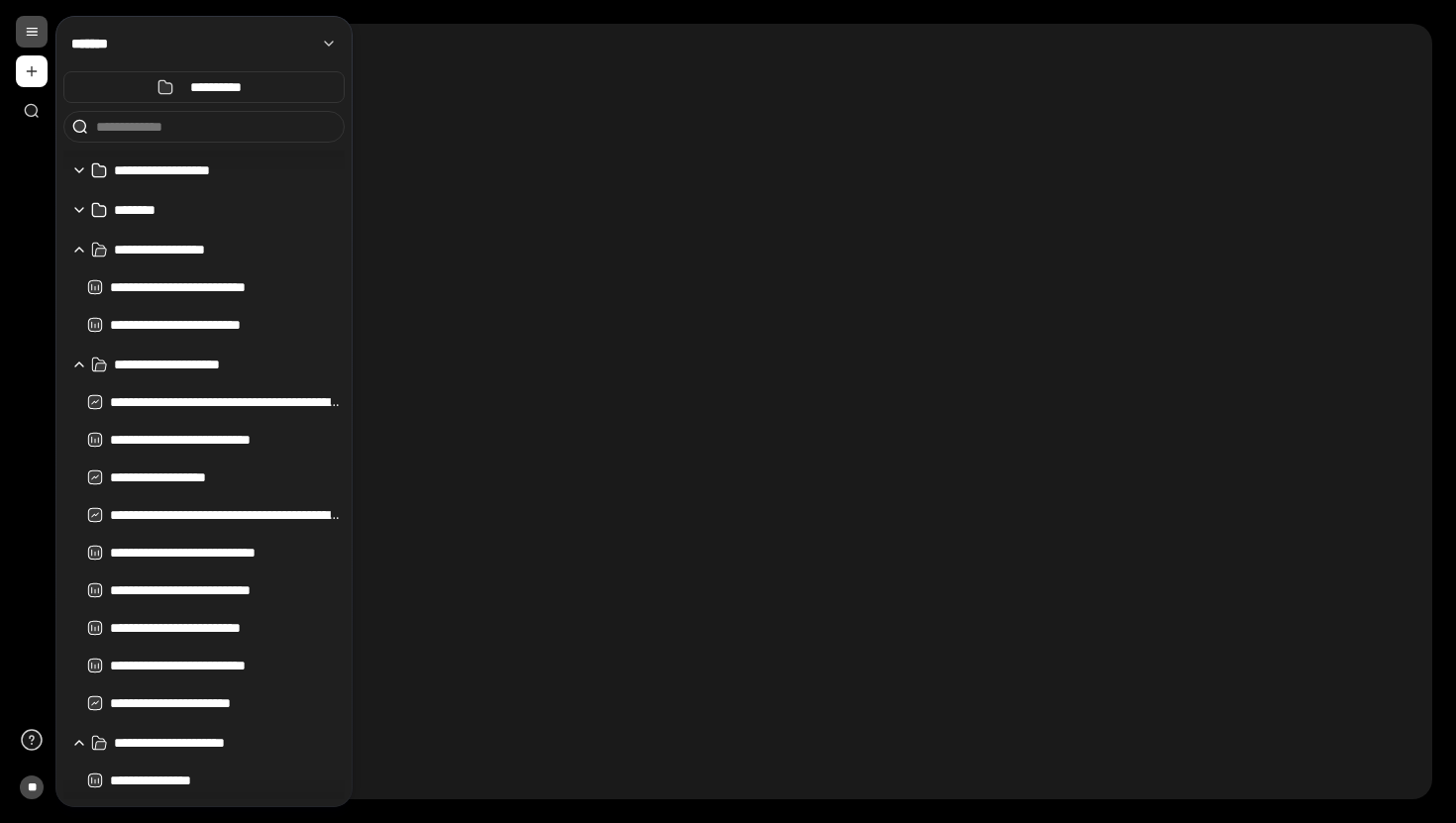 scroll, scrollTop: 0, scrollLeft: 0, axis: both 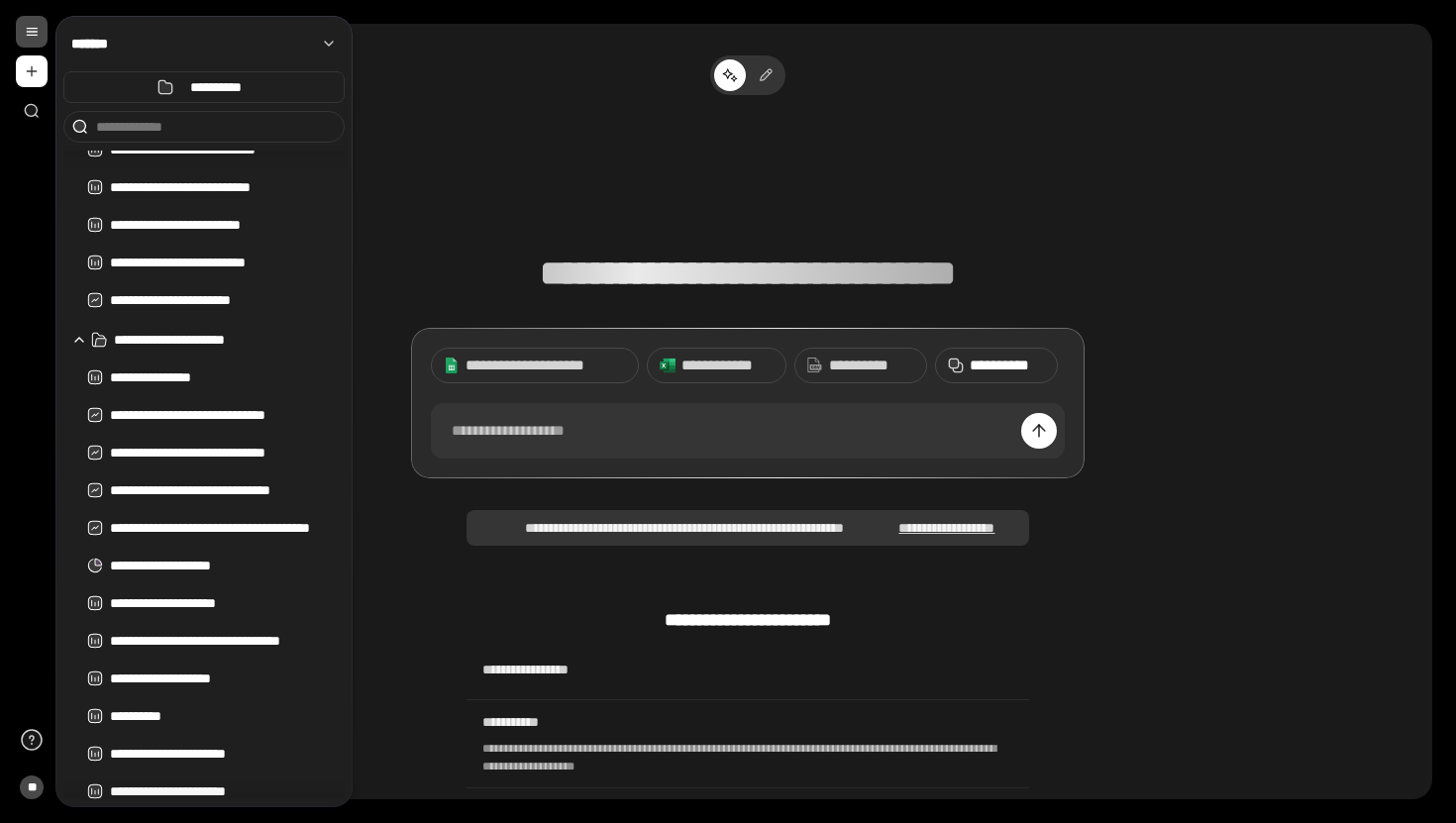 click on "**********" at bounding box center (1007, 365) 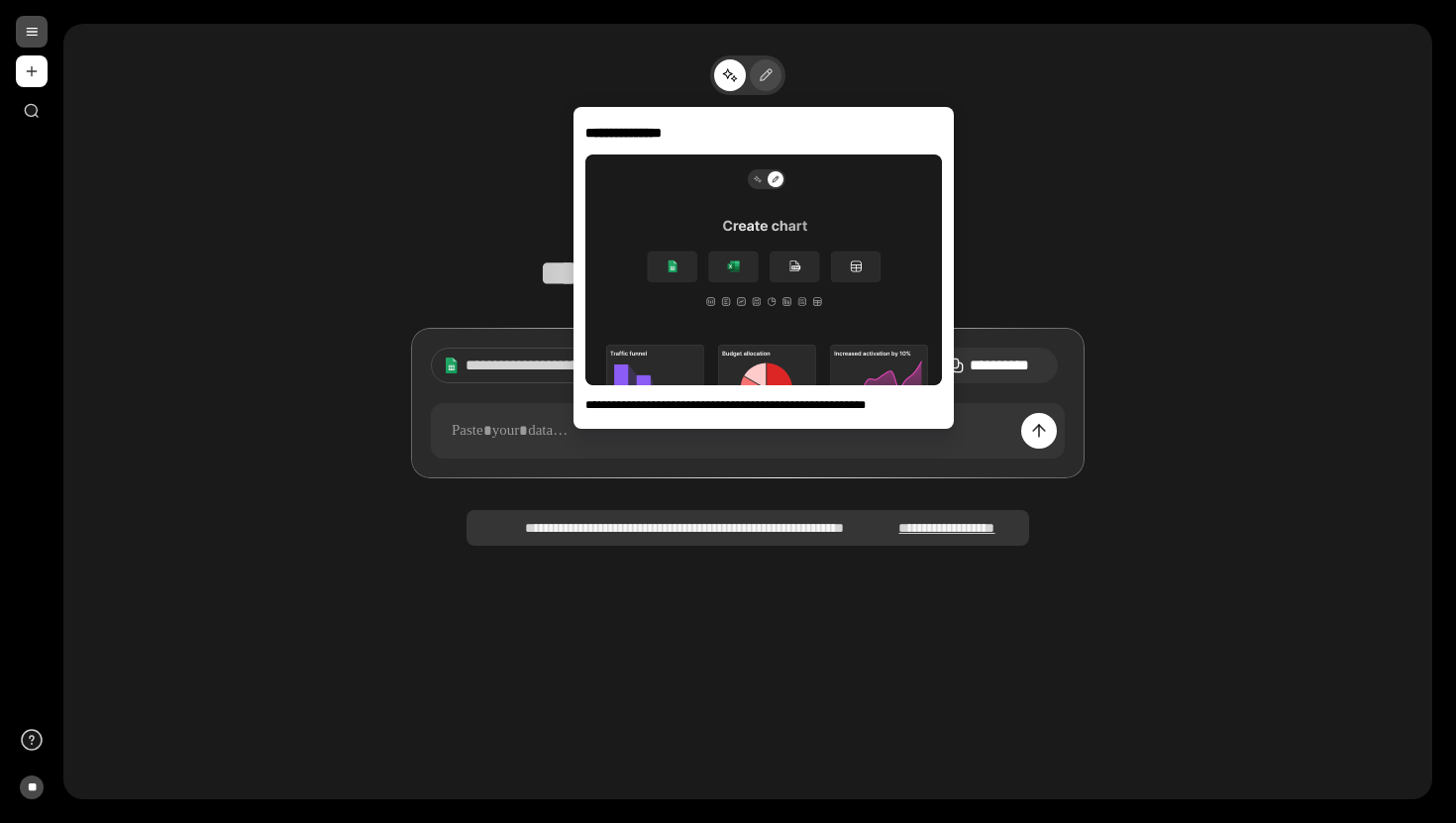 click 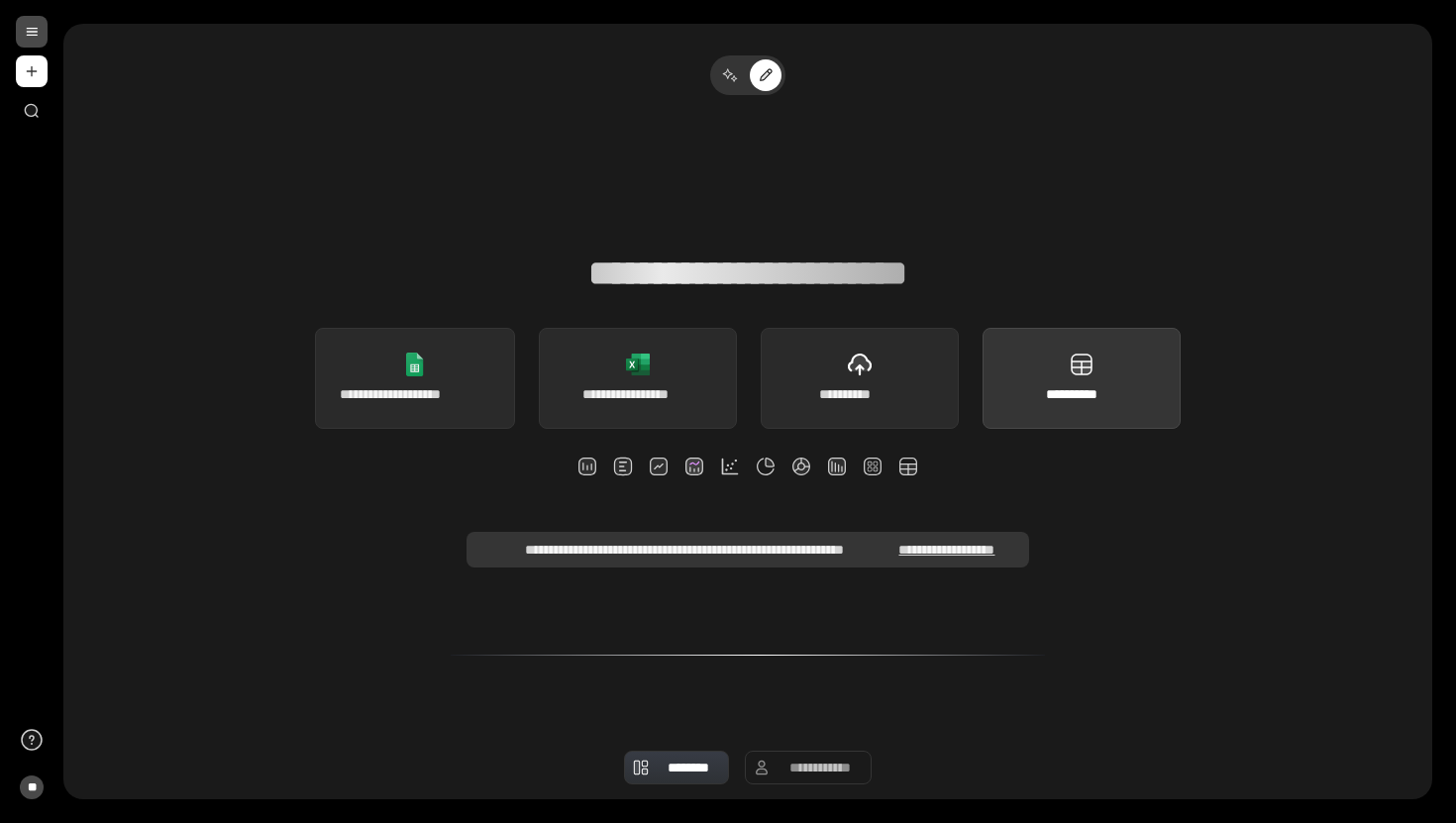 click on "**********" at bounding box center [1081, 394] 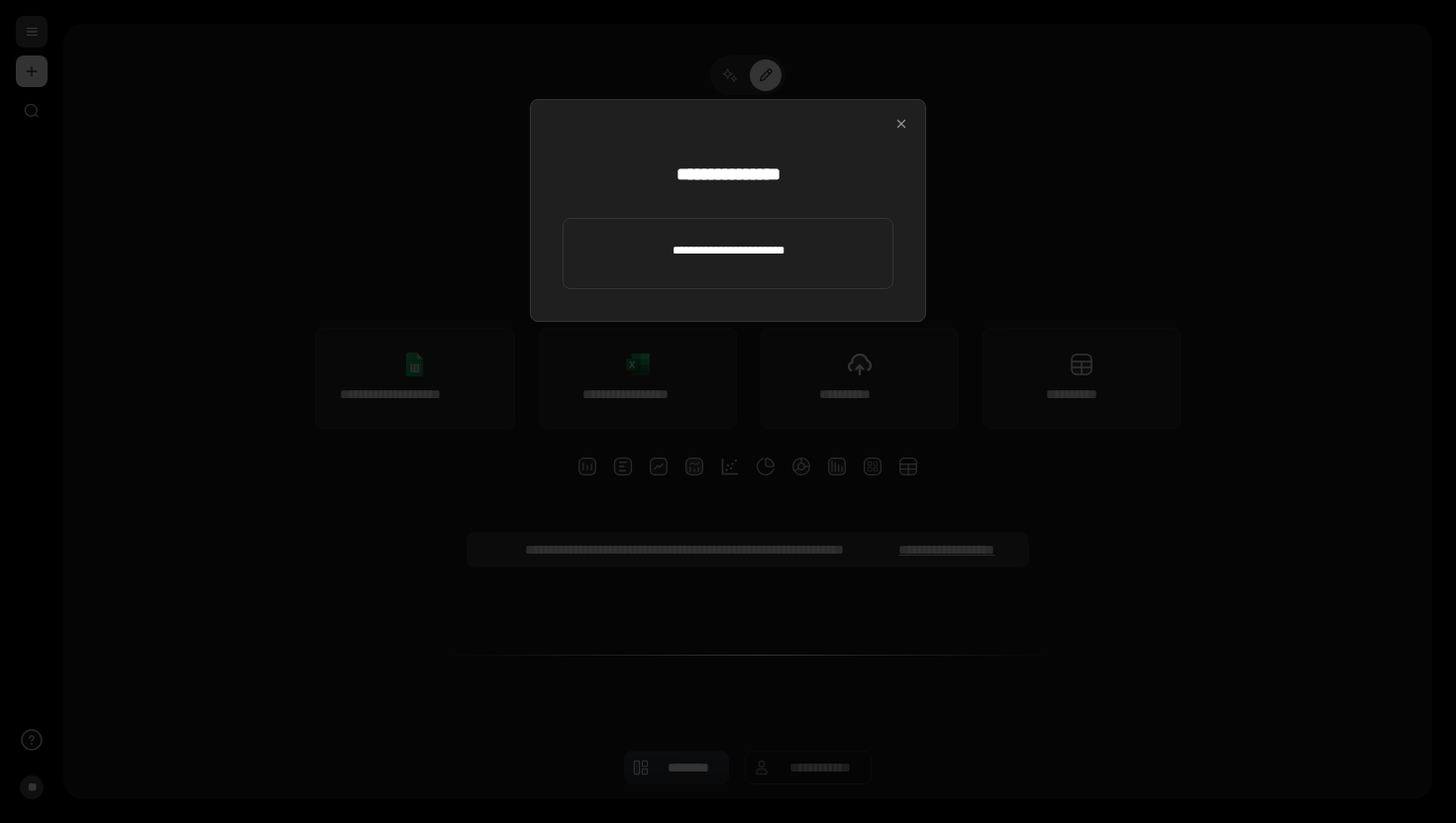 click at bounding box center [728, 251] 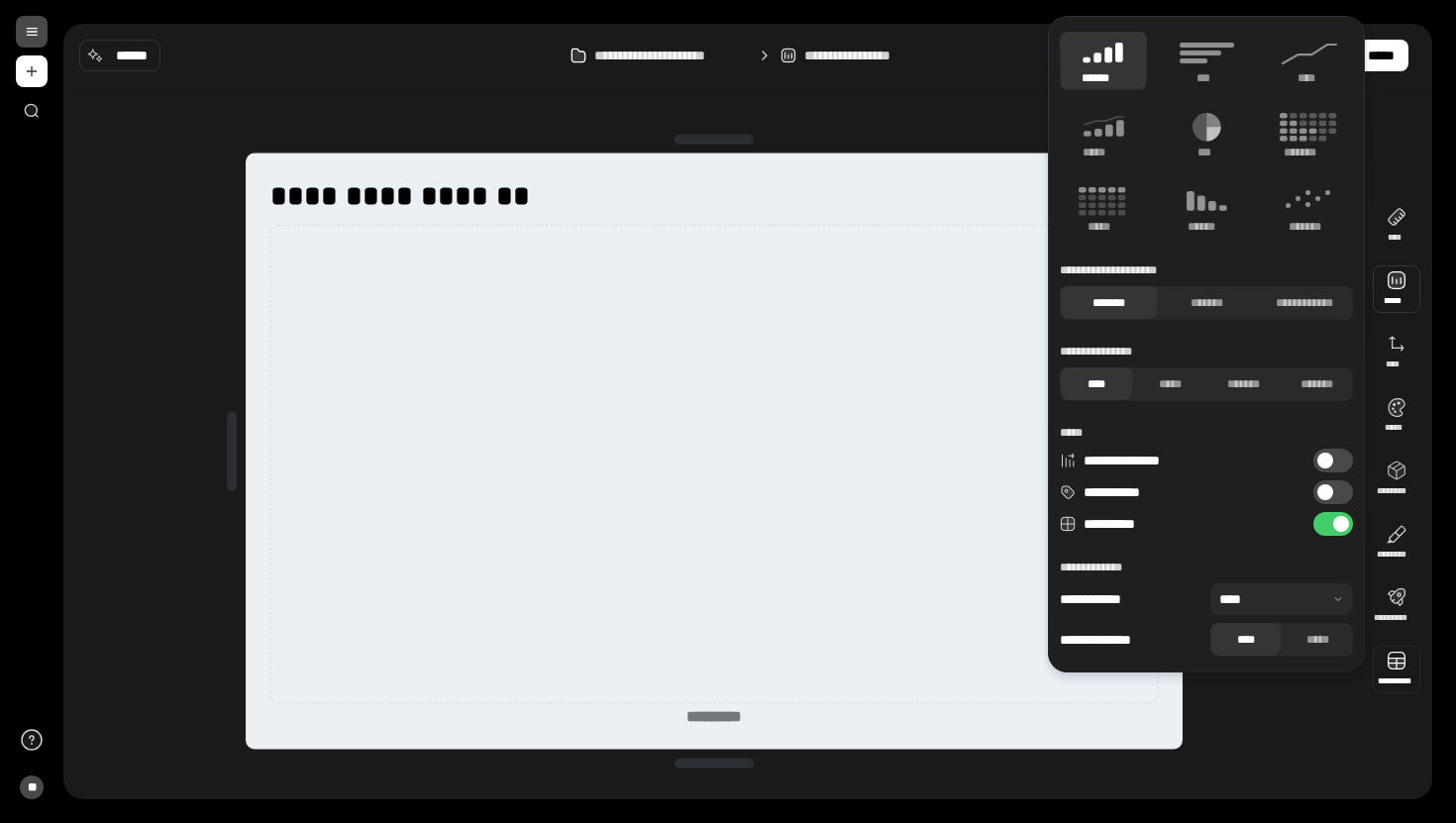 click at bounding box center (1397, 669) 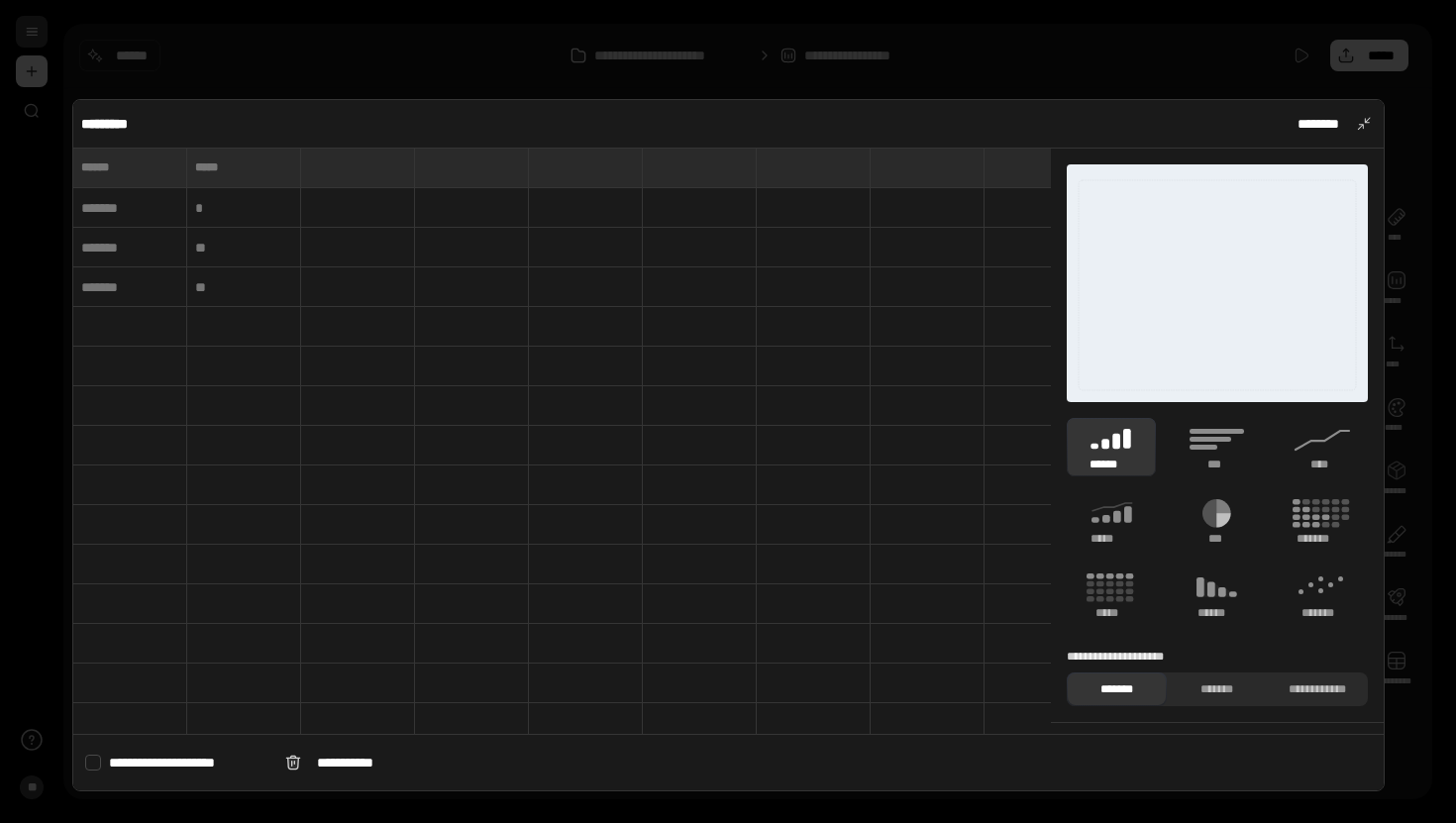 click at bounding box center (130, 167) 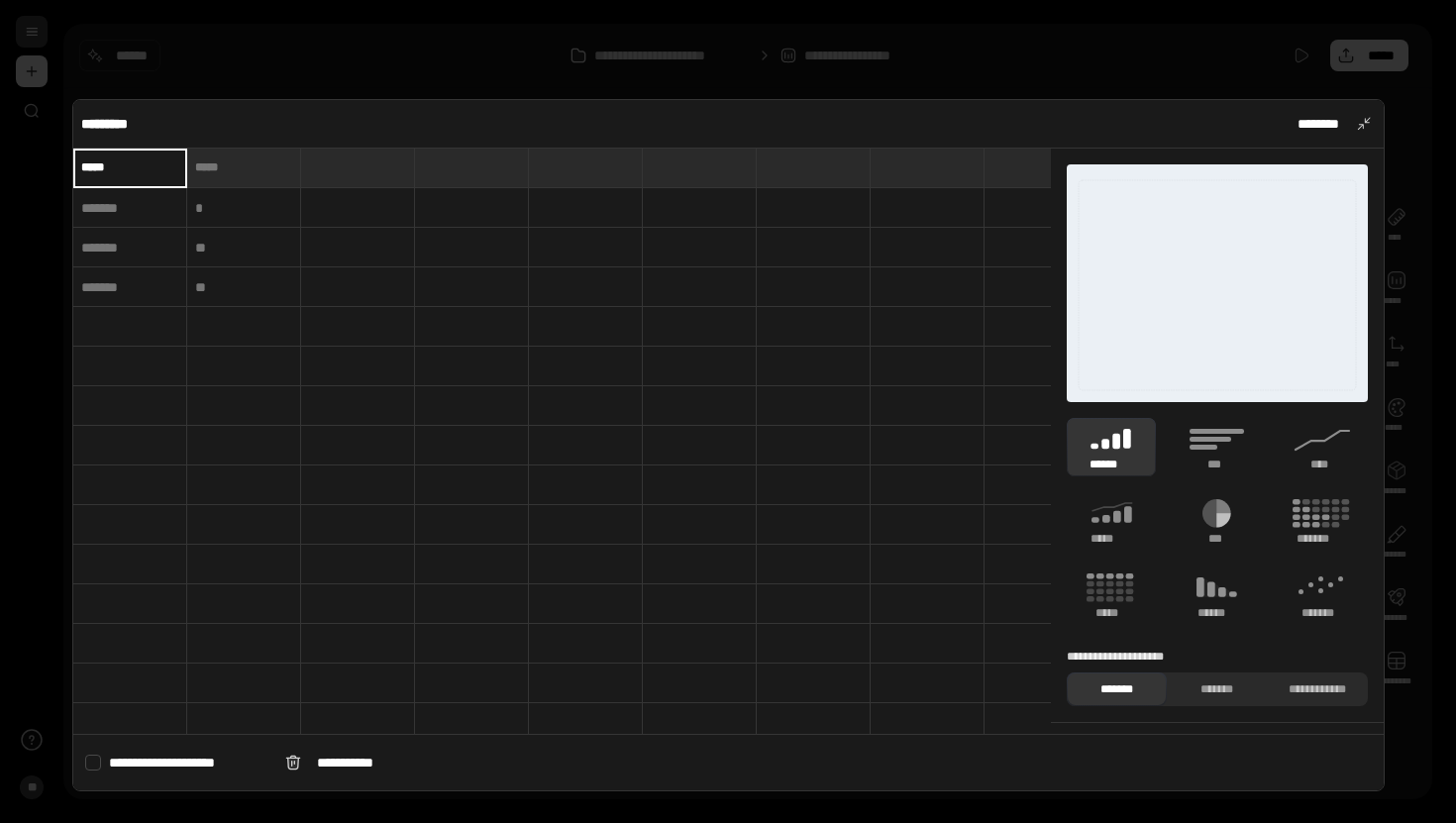 type on "*****" 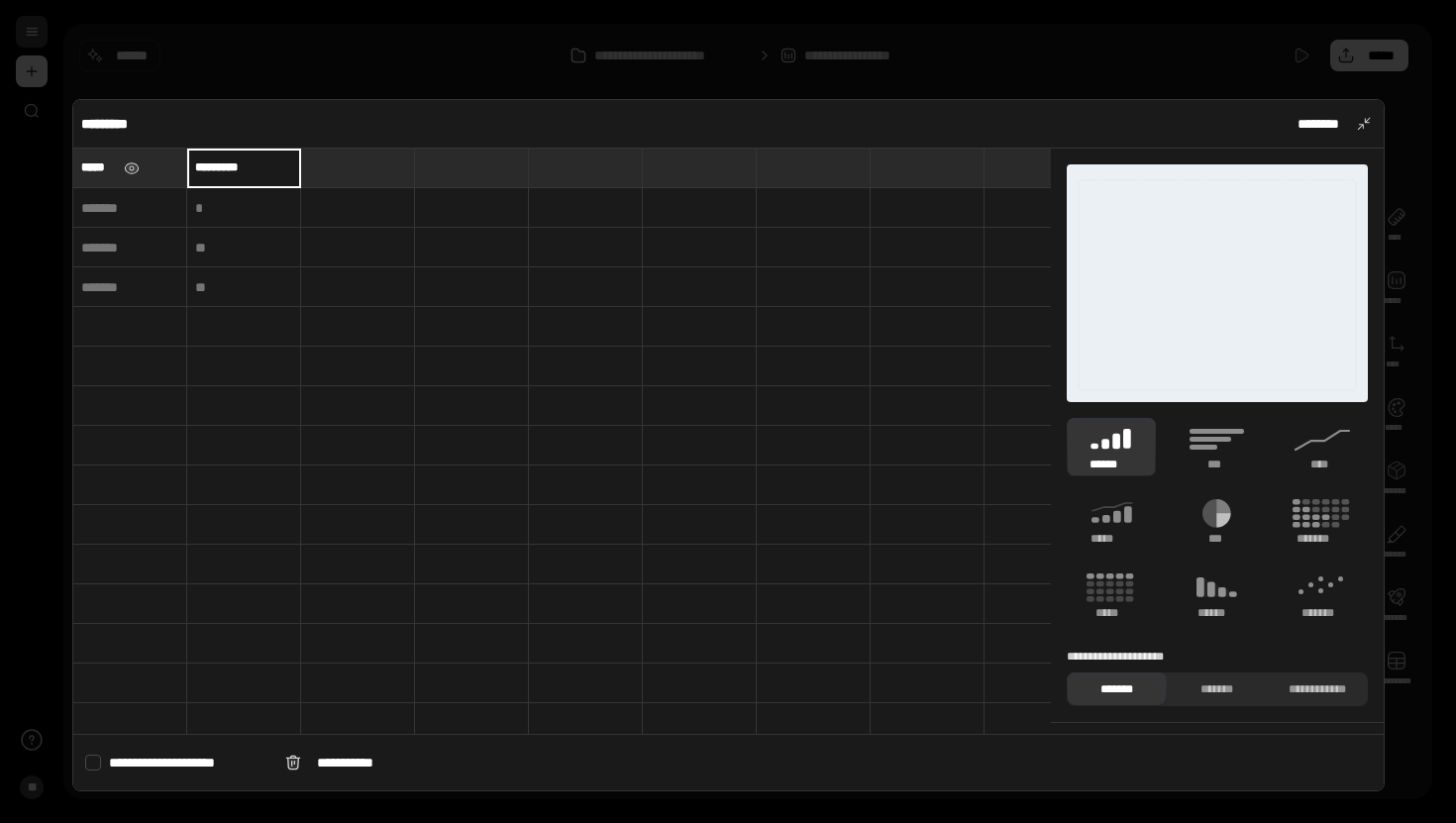 type on "*********" 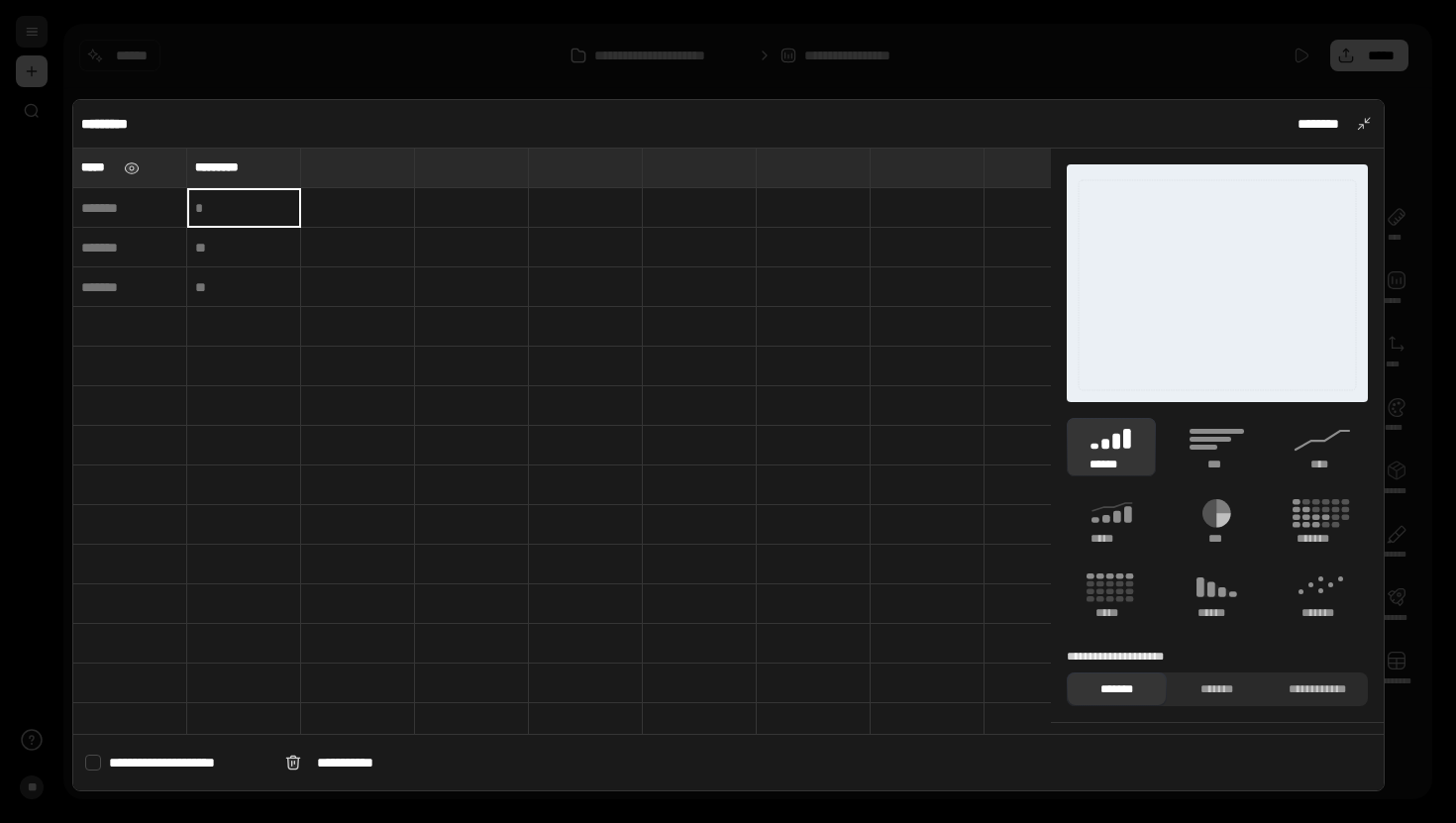 click at bounding box center [130, 208] 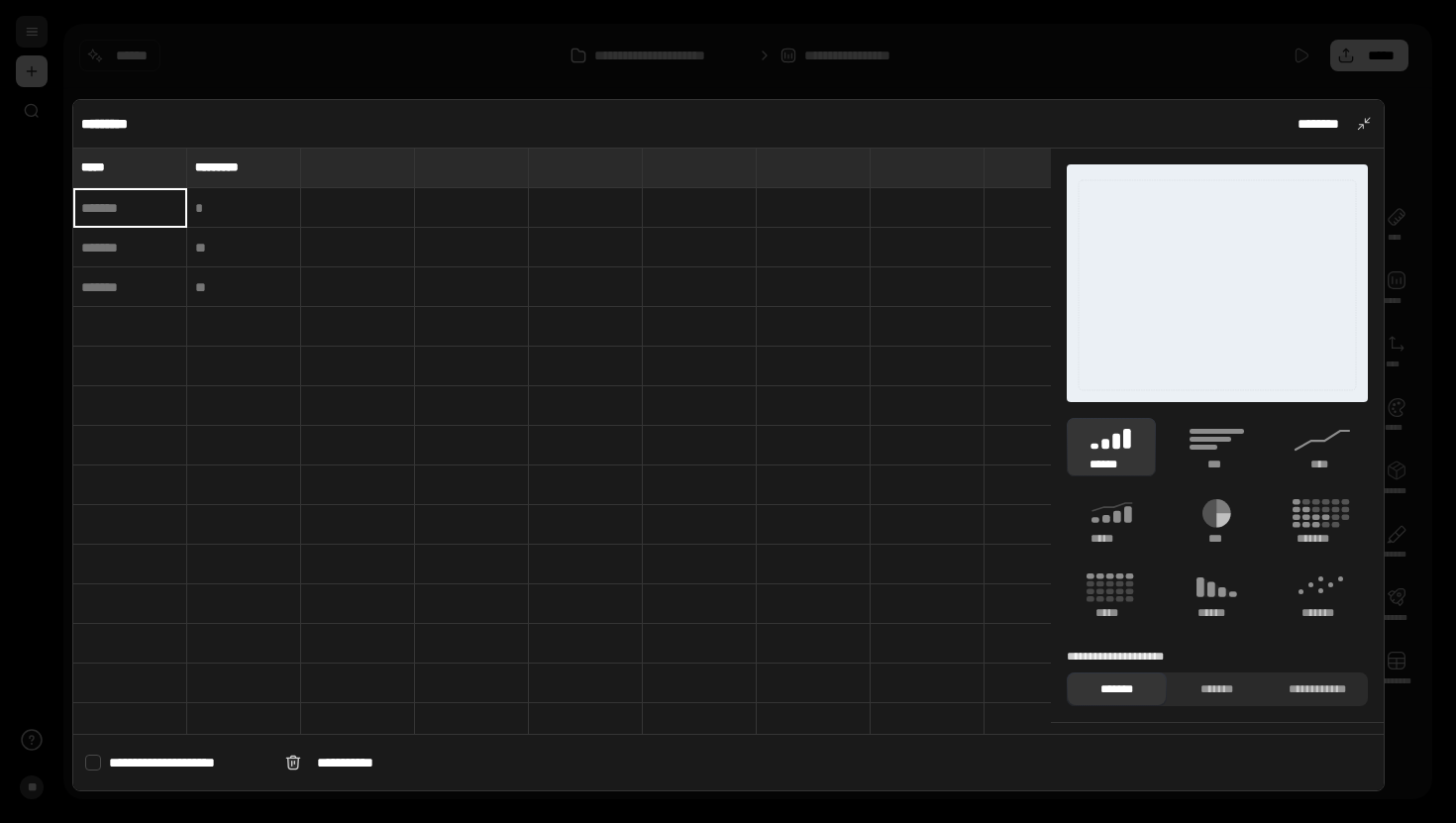 click at bounding box center (130, 208) 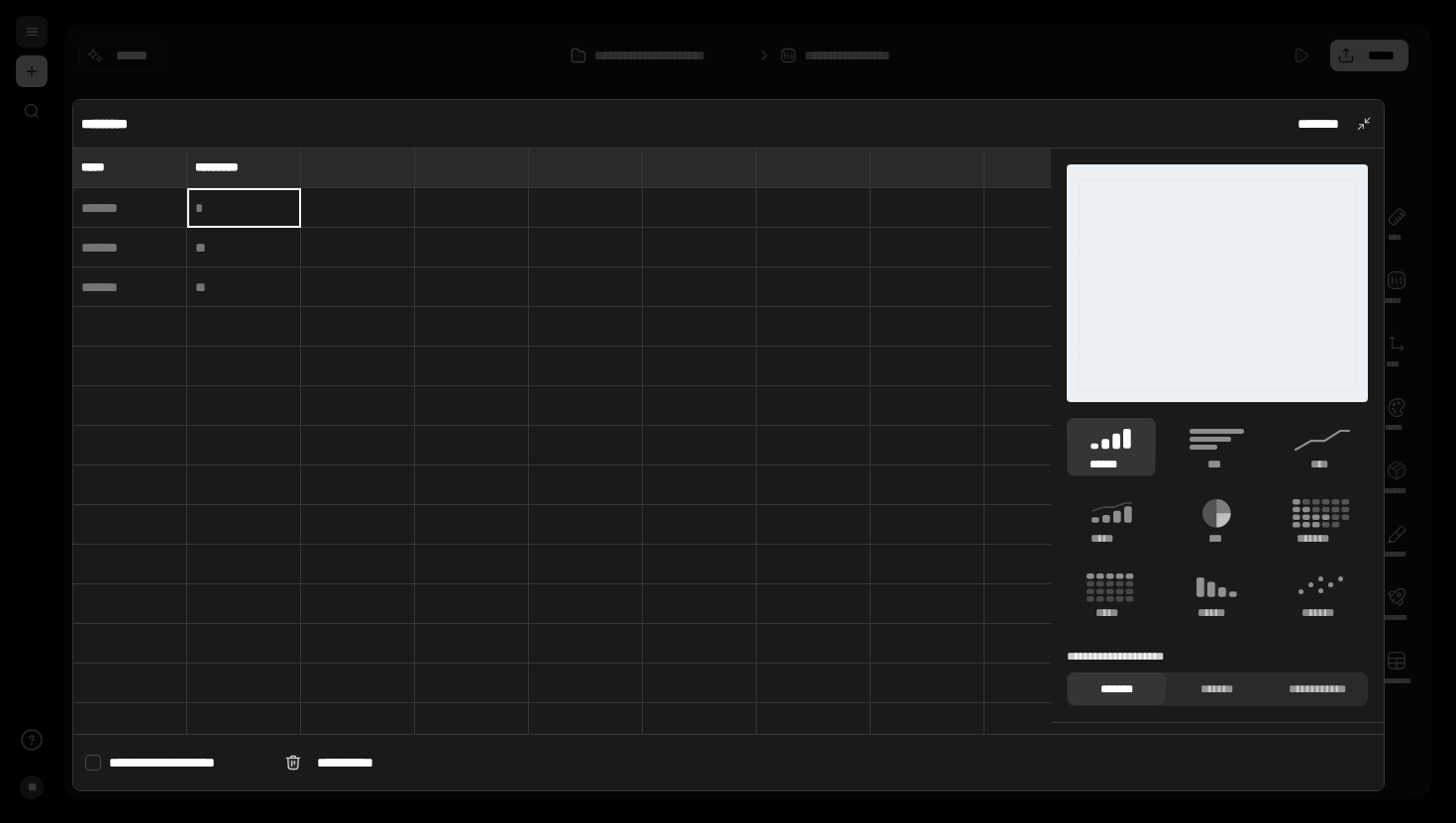 click at bounding box center (130, 208) 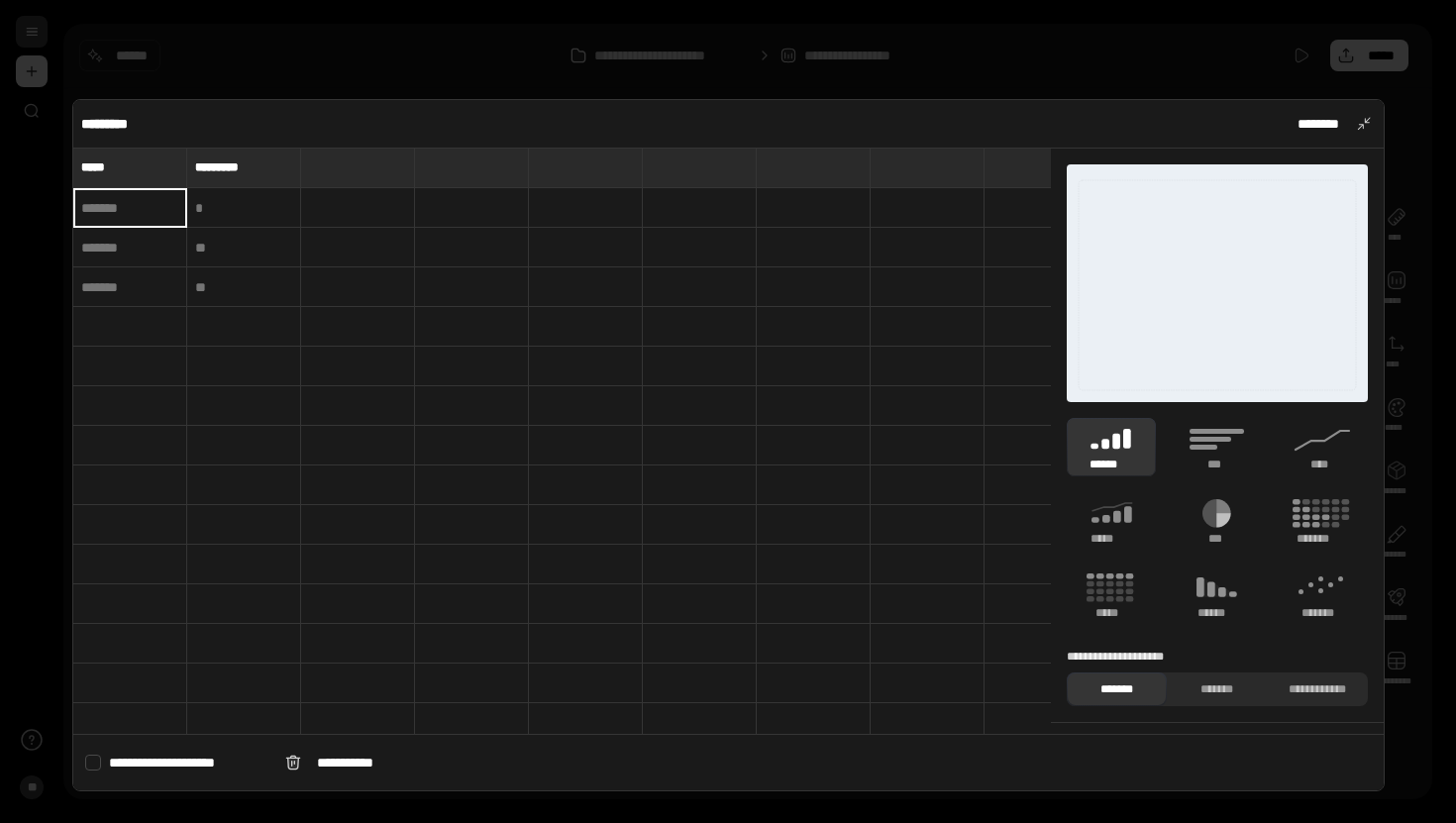 click at bounding box center (244, 208) 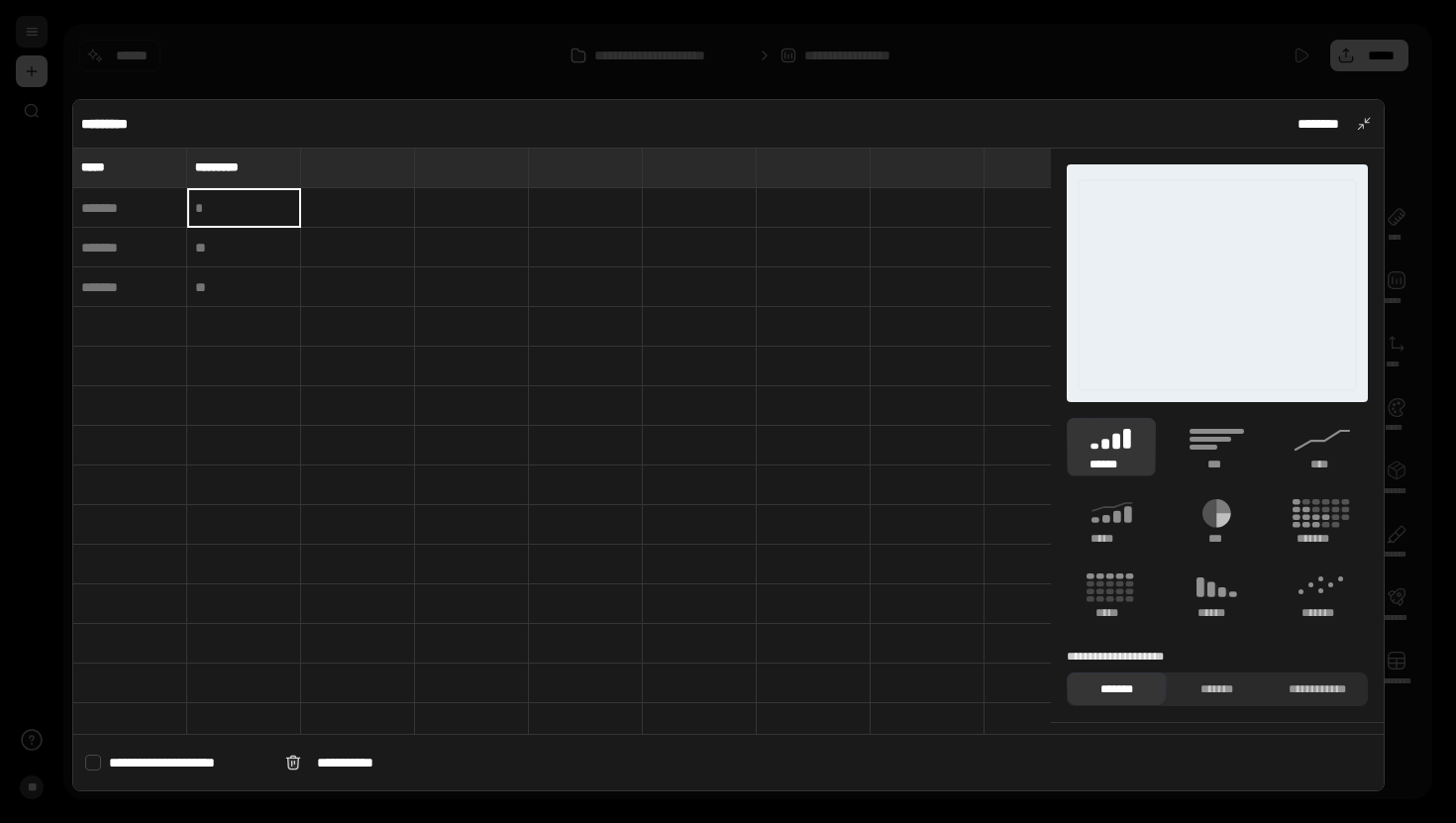 type on "*********" 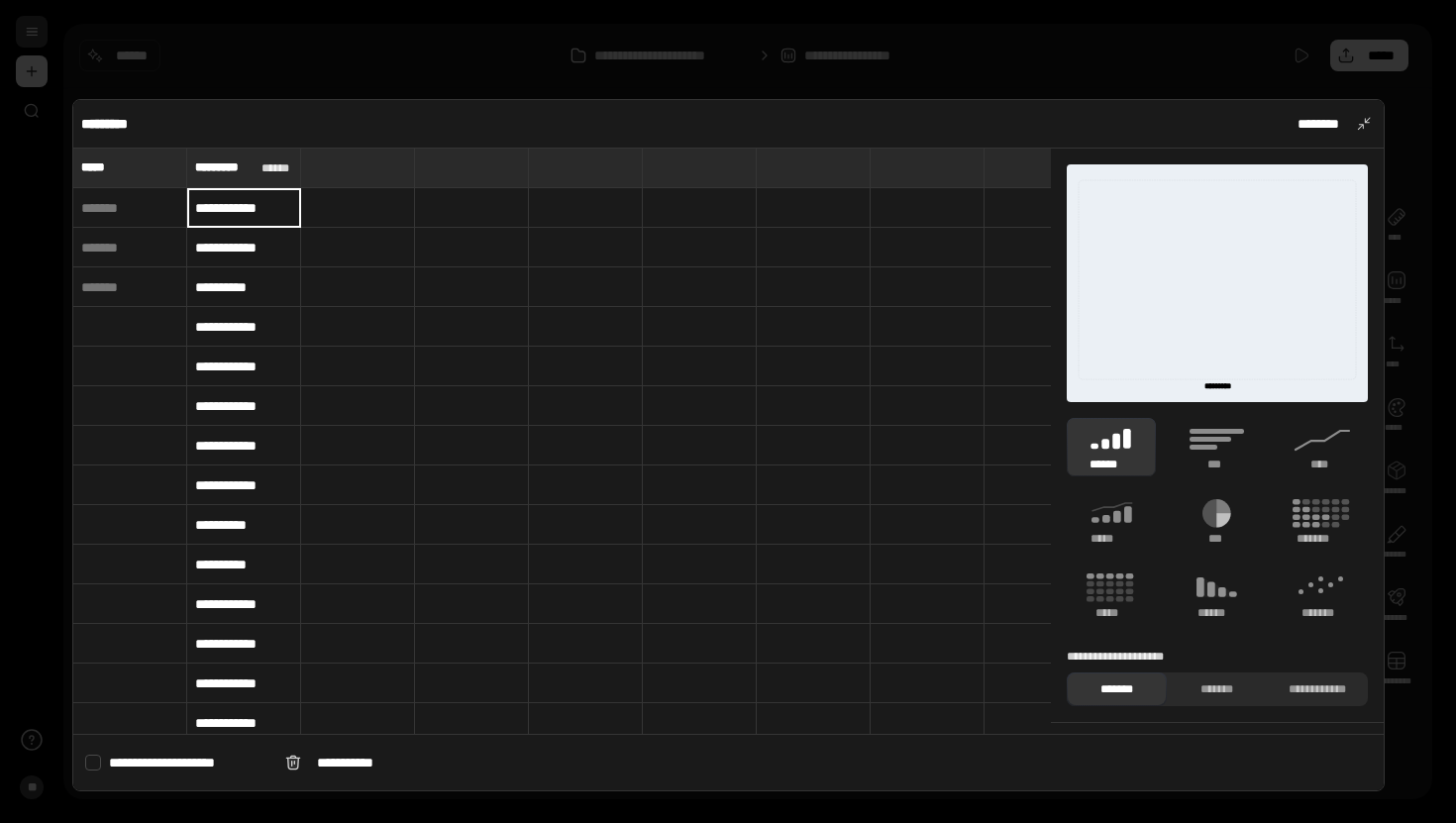 click at bounding box center [358, 366] 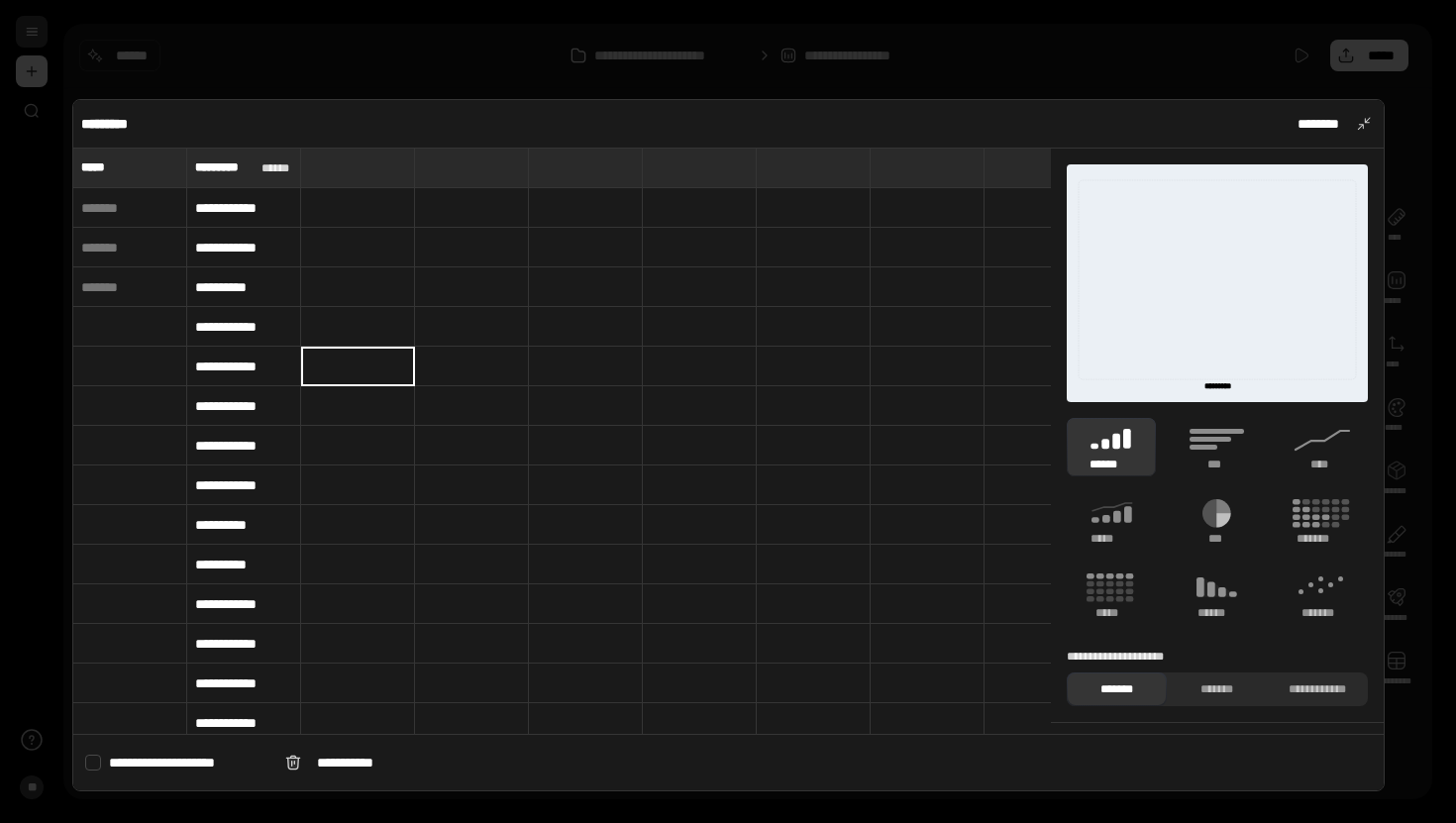 click at bounding box center [130, 208] 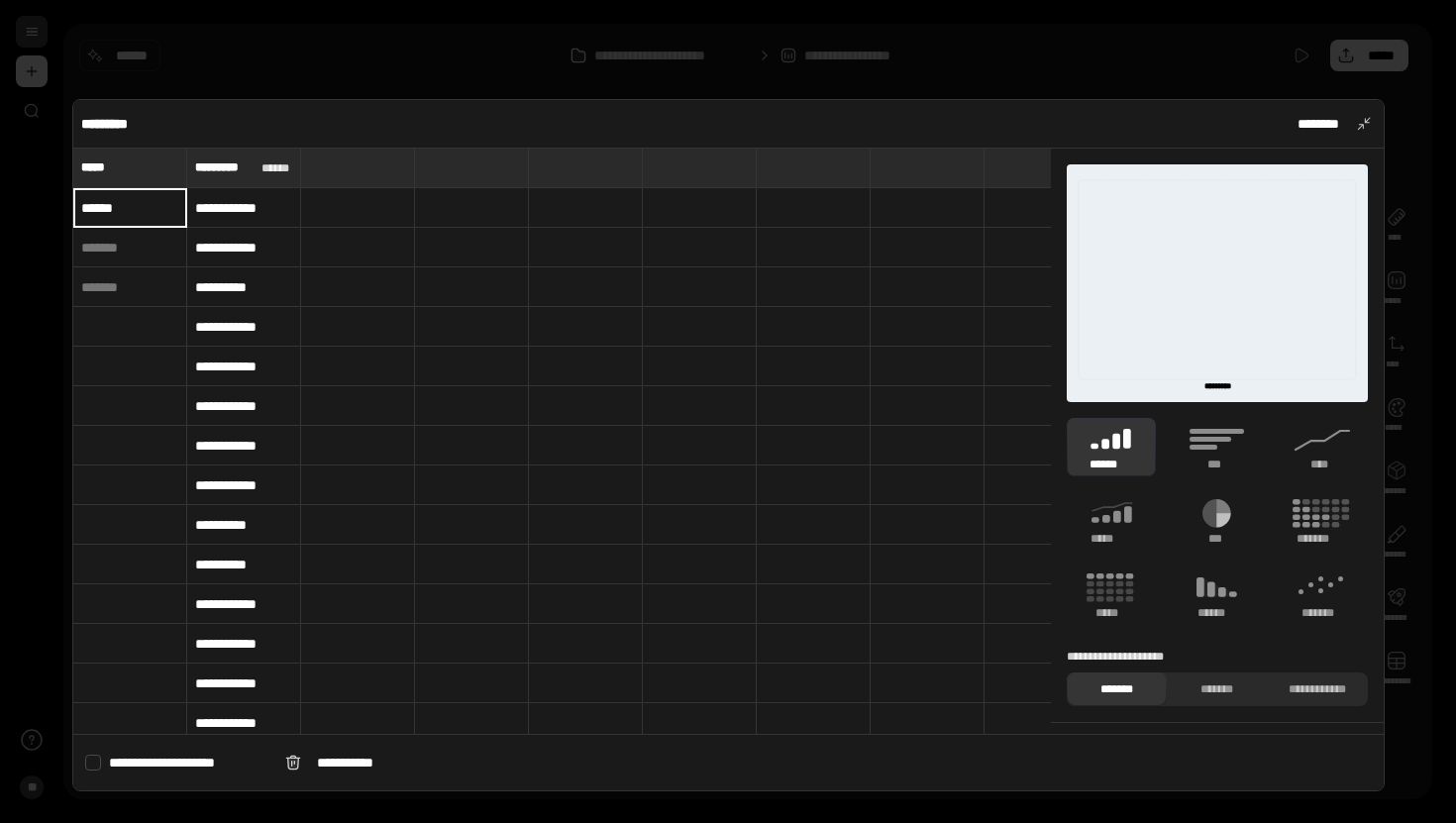 type on "******" 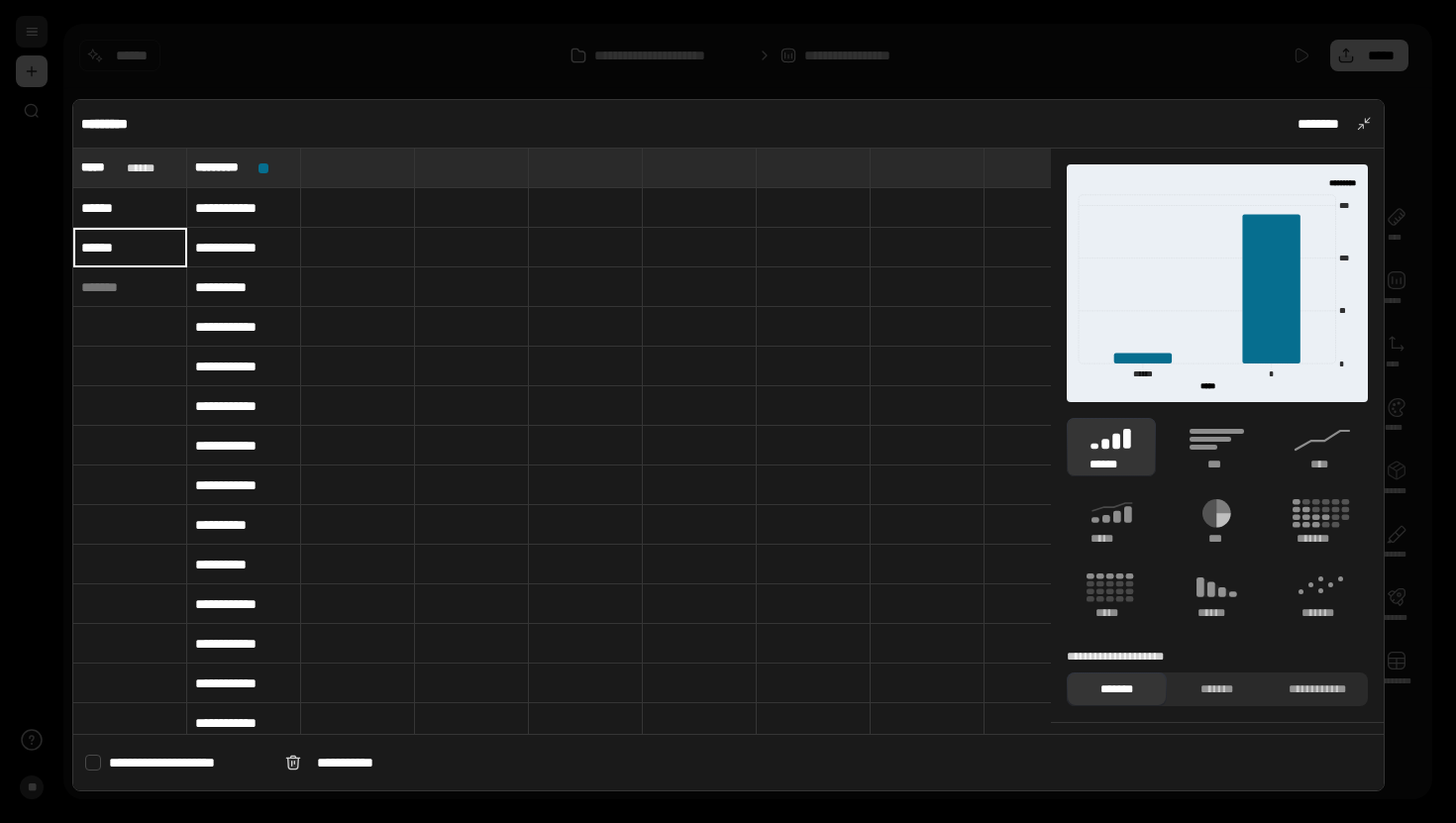 type on "******" 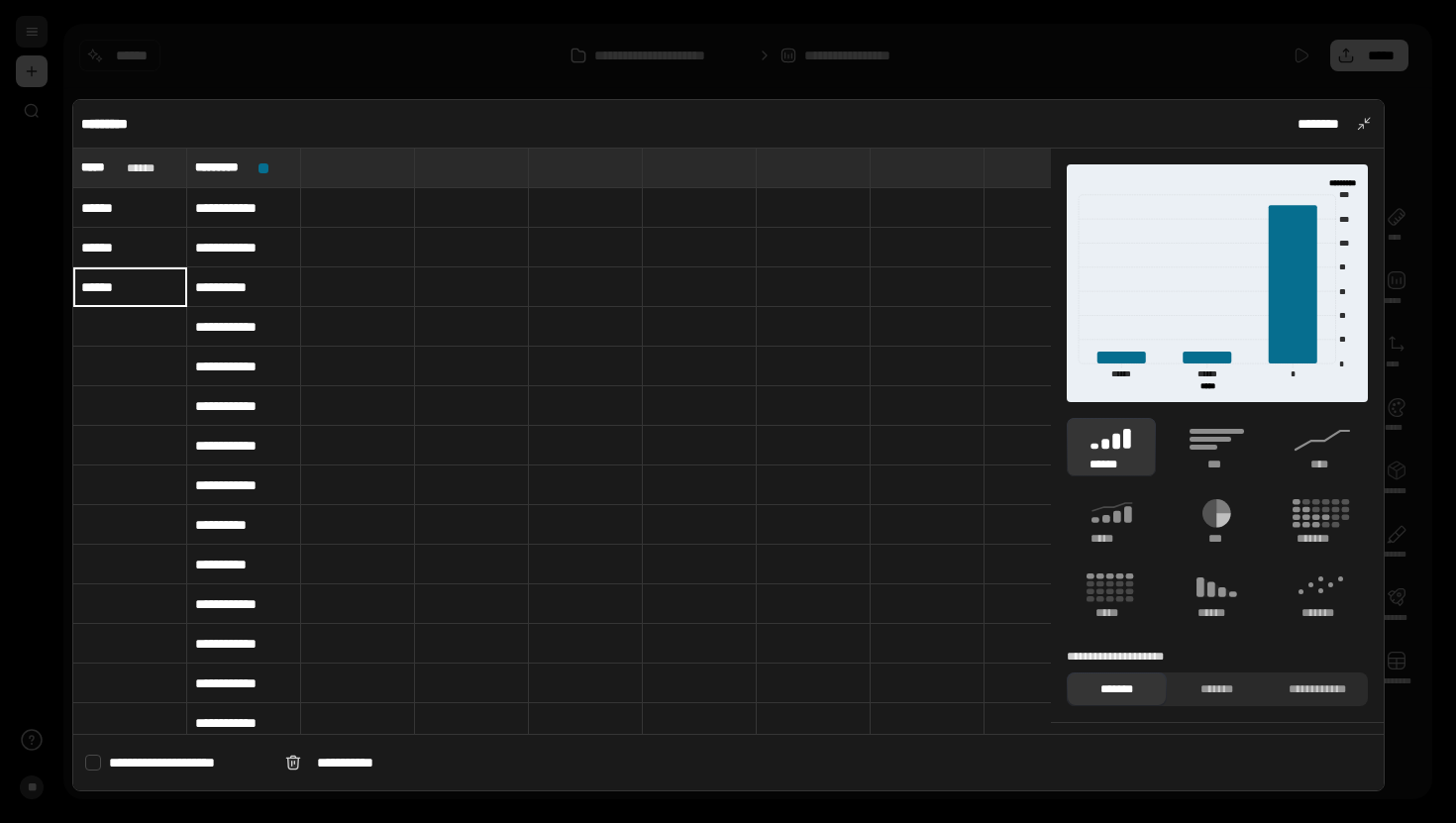 type on "******" 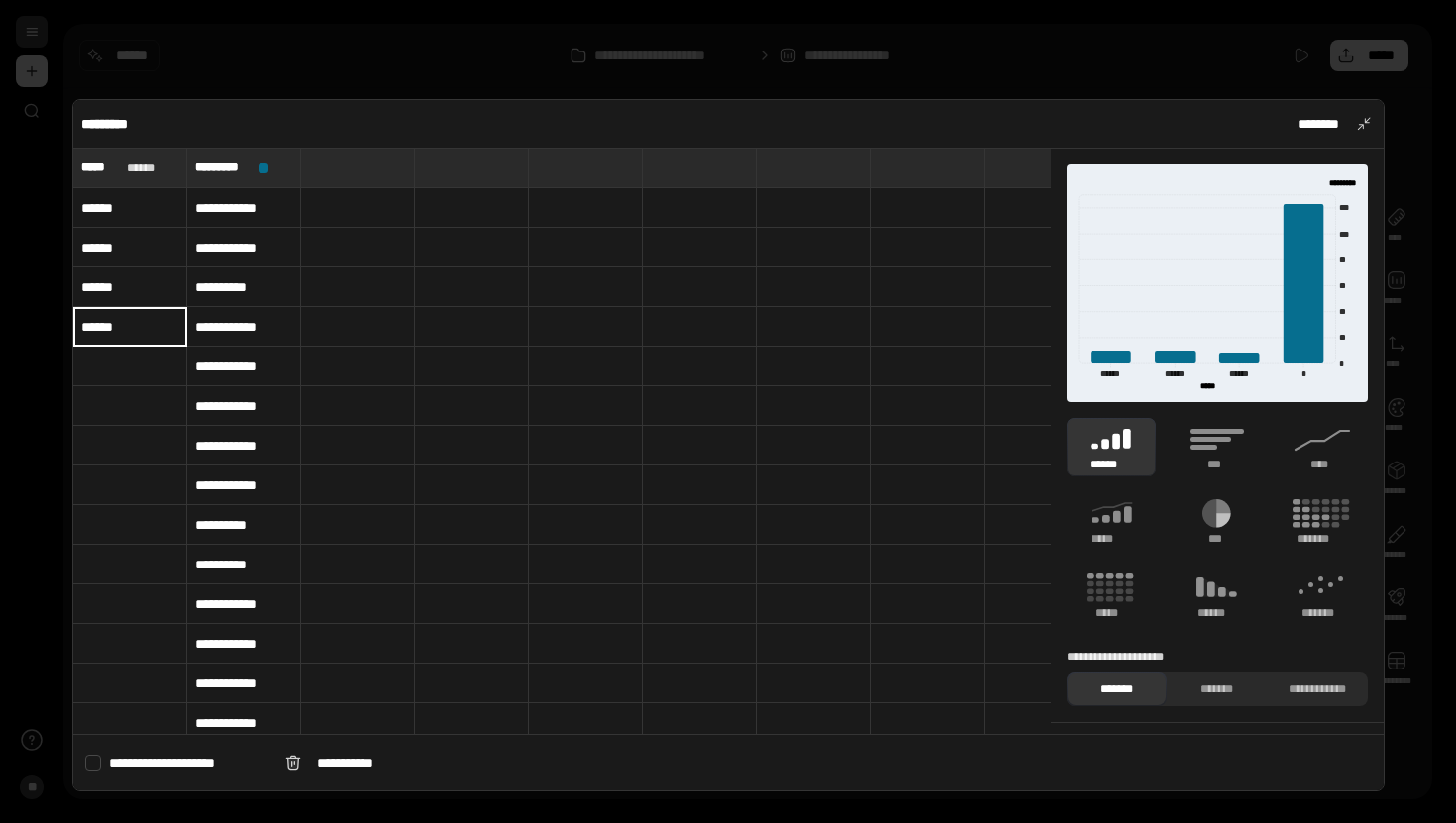 type on "******" 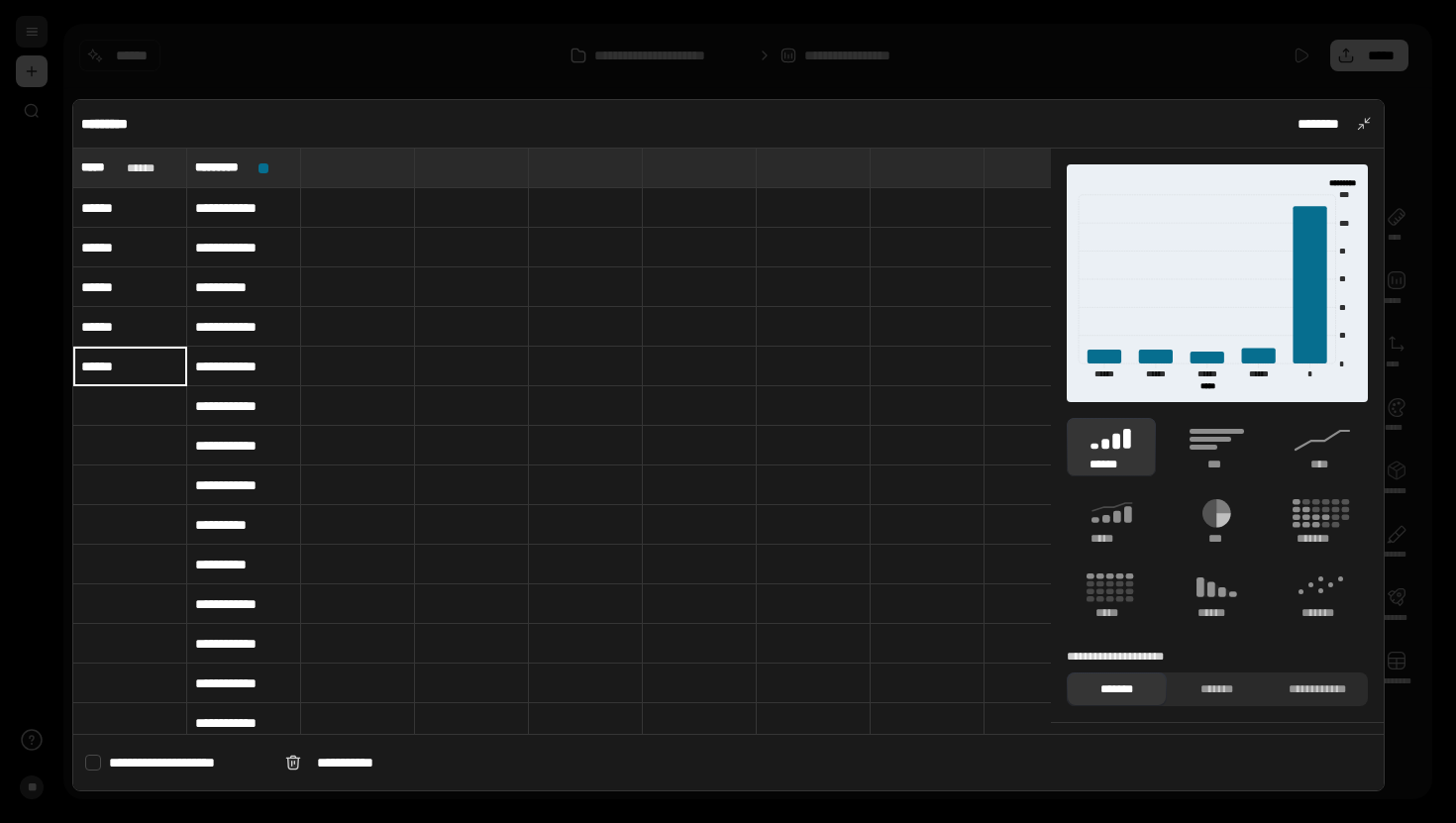 type on "******" 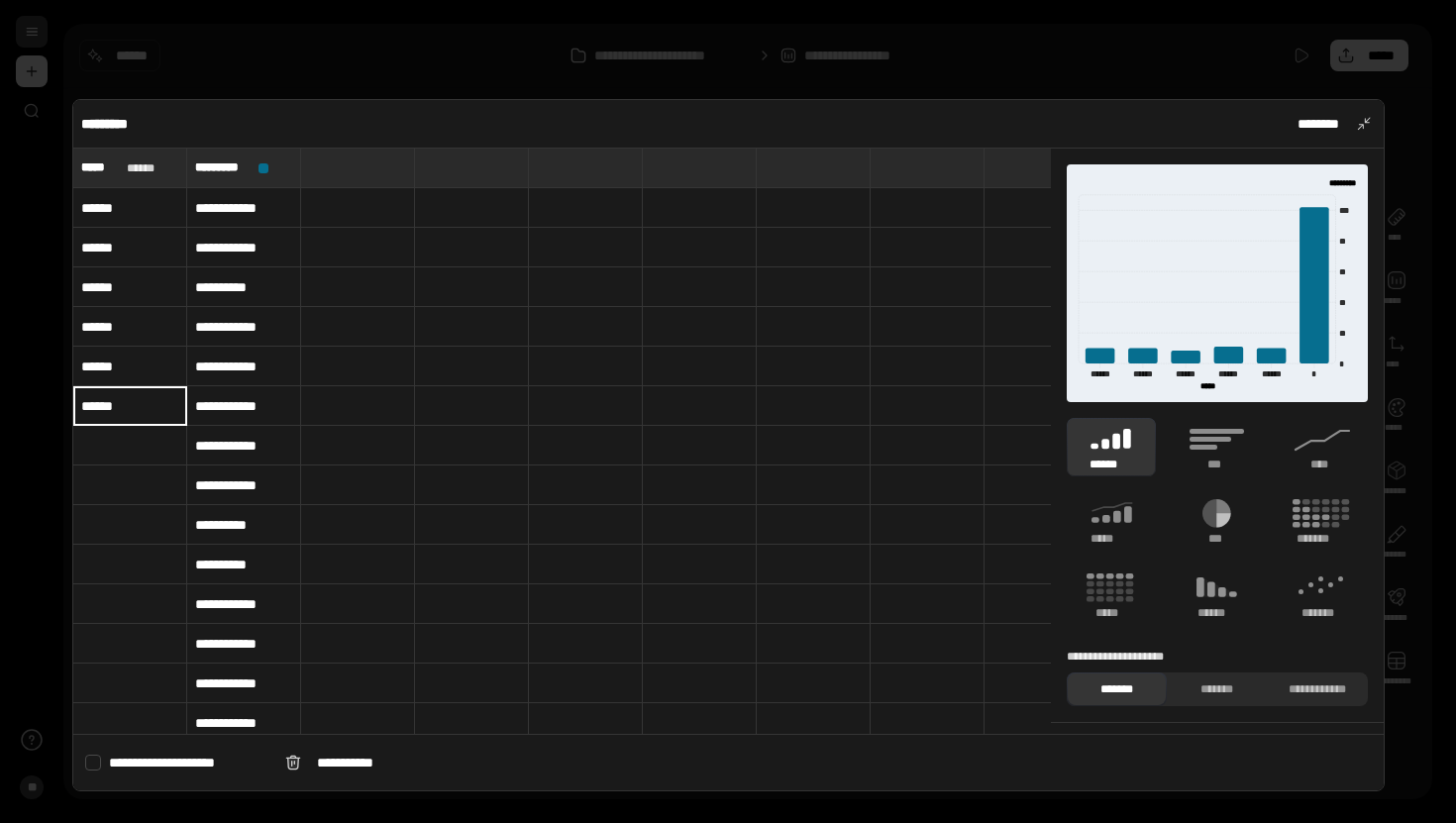 type on "******" 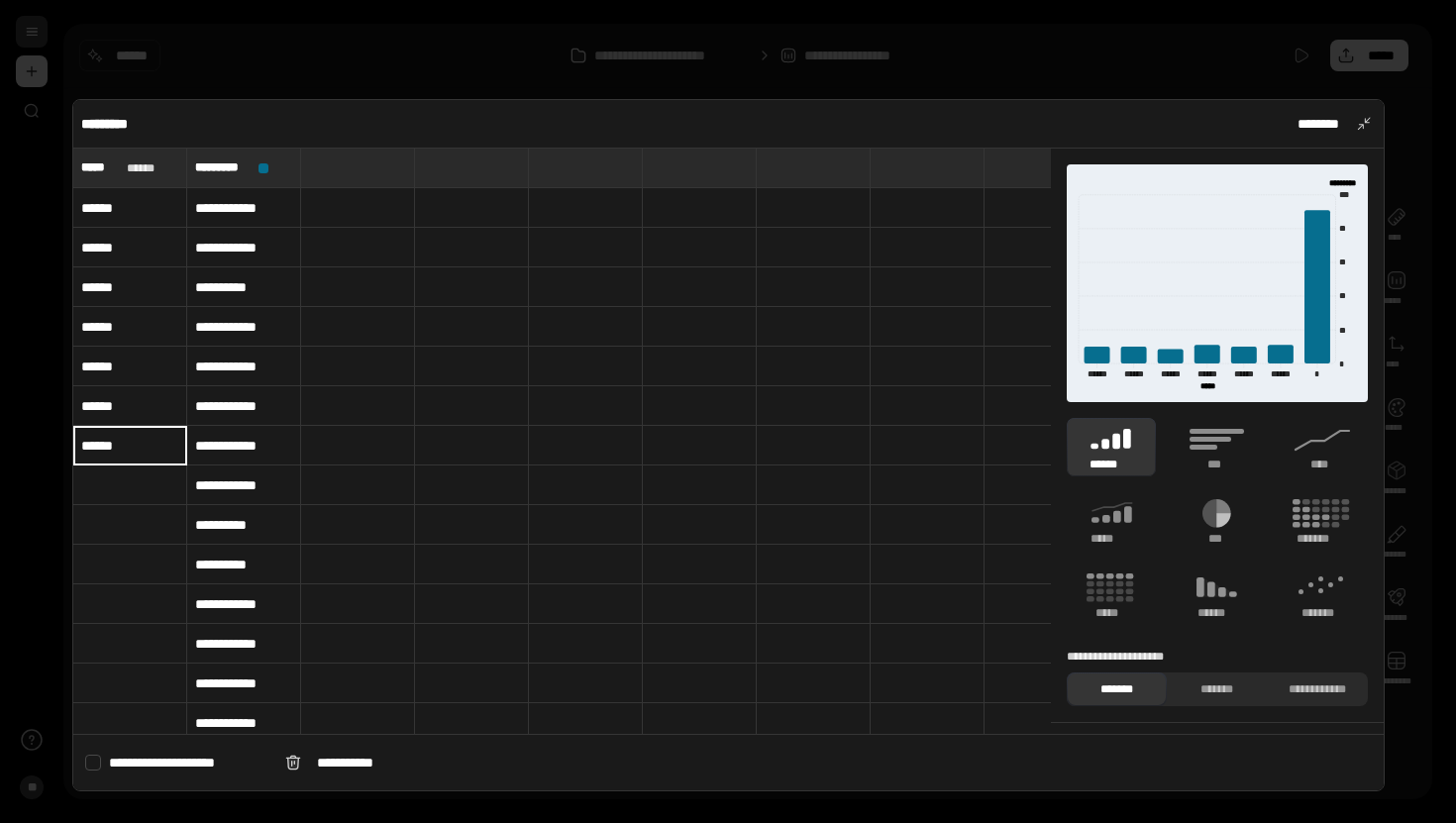 type on "******" 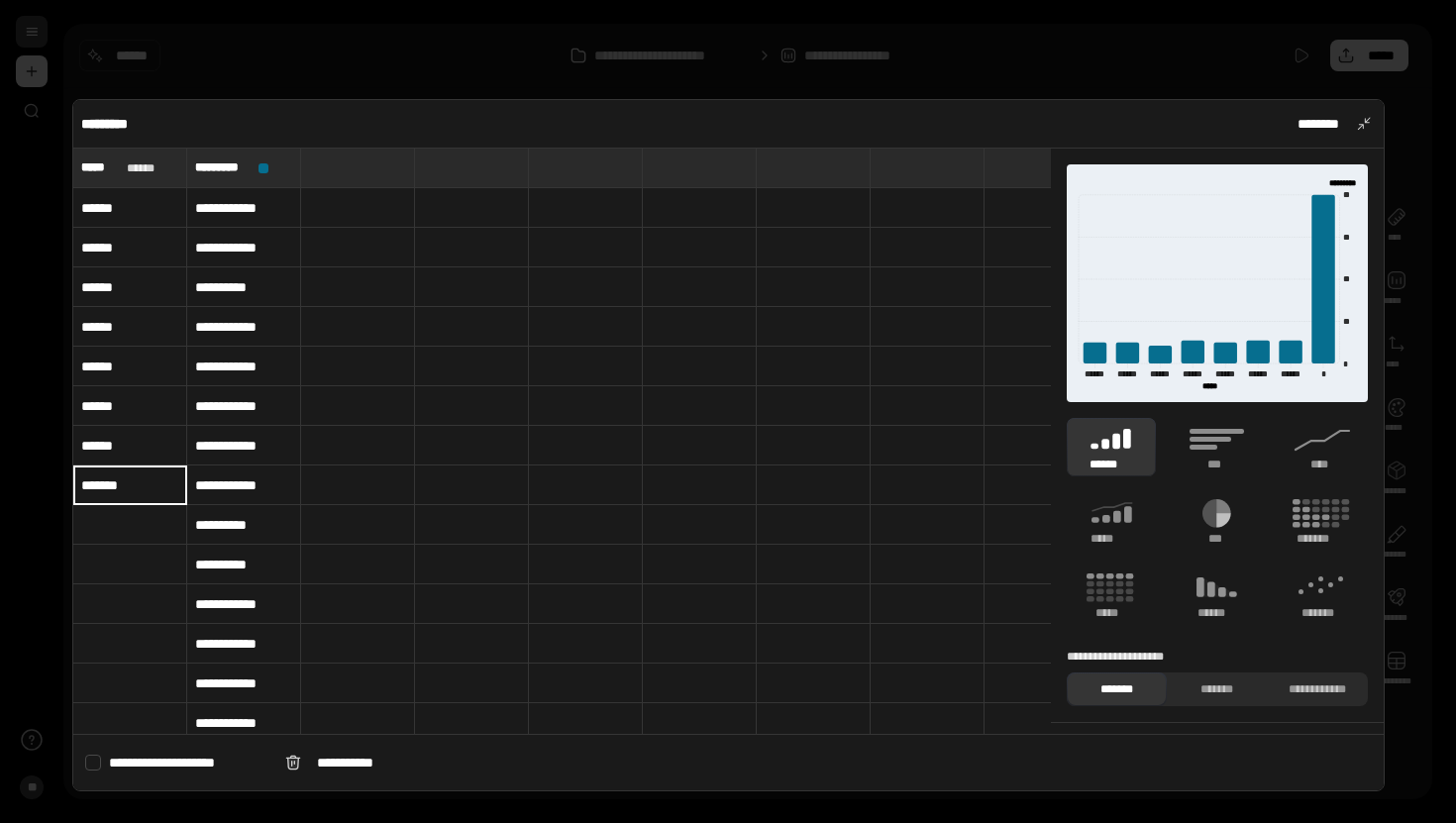 type on "******" 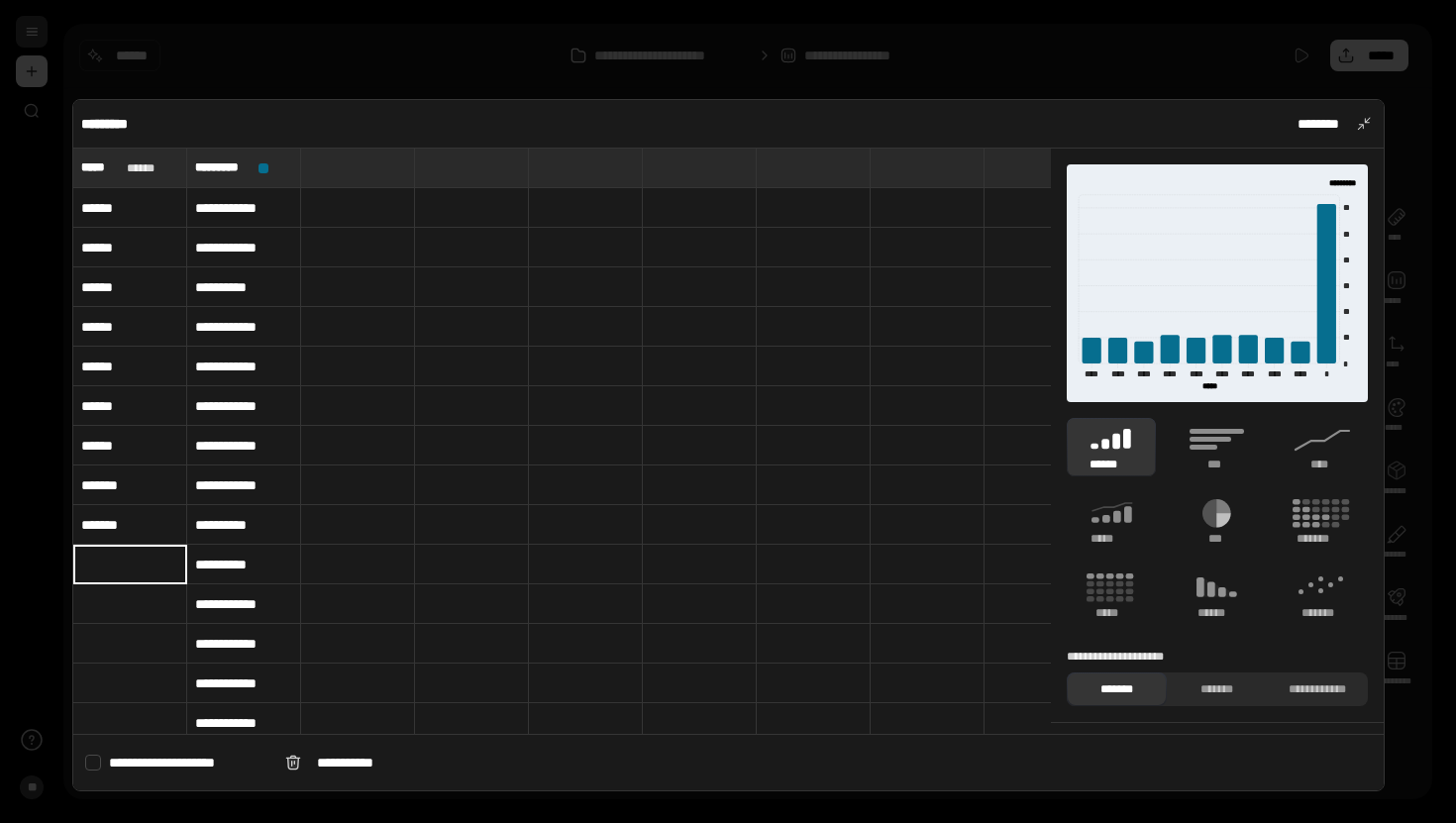 click on "******" at bounding box center [130, 525] 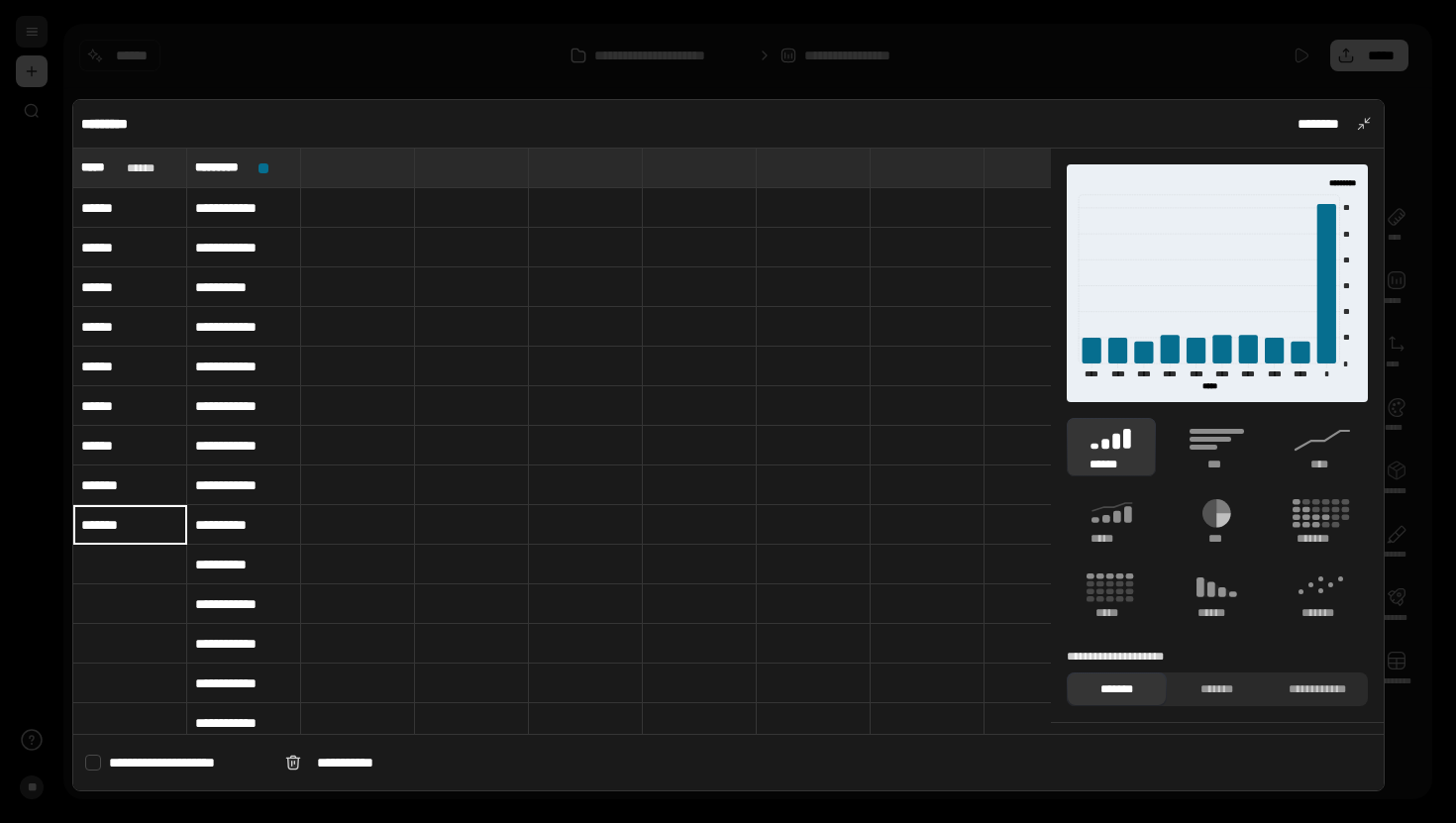 click on "******" at bounding box center (130, 525) 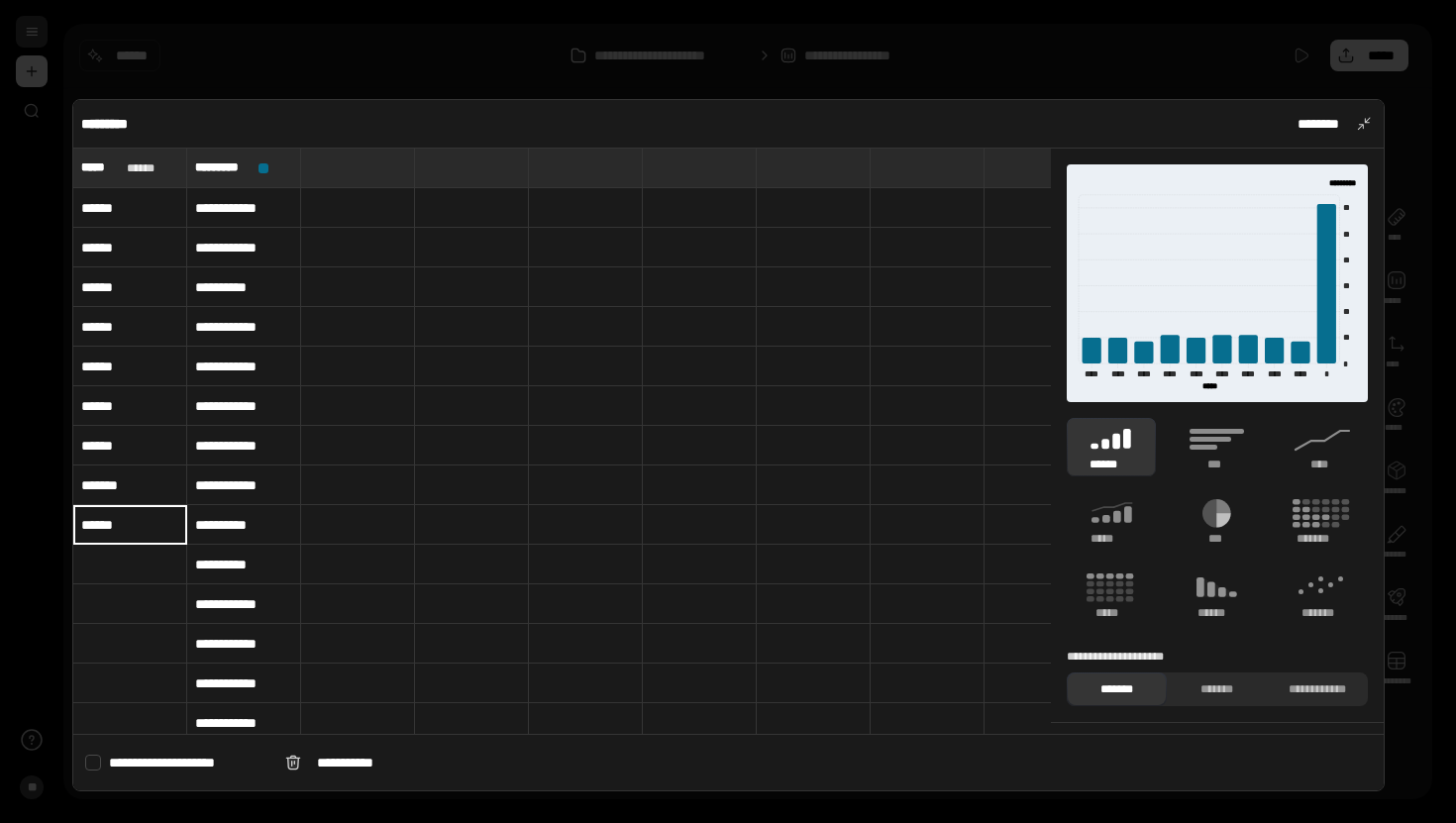 type on "******" 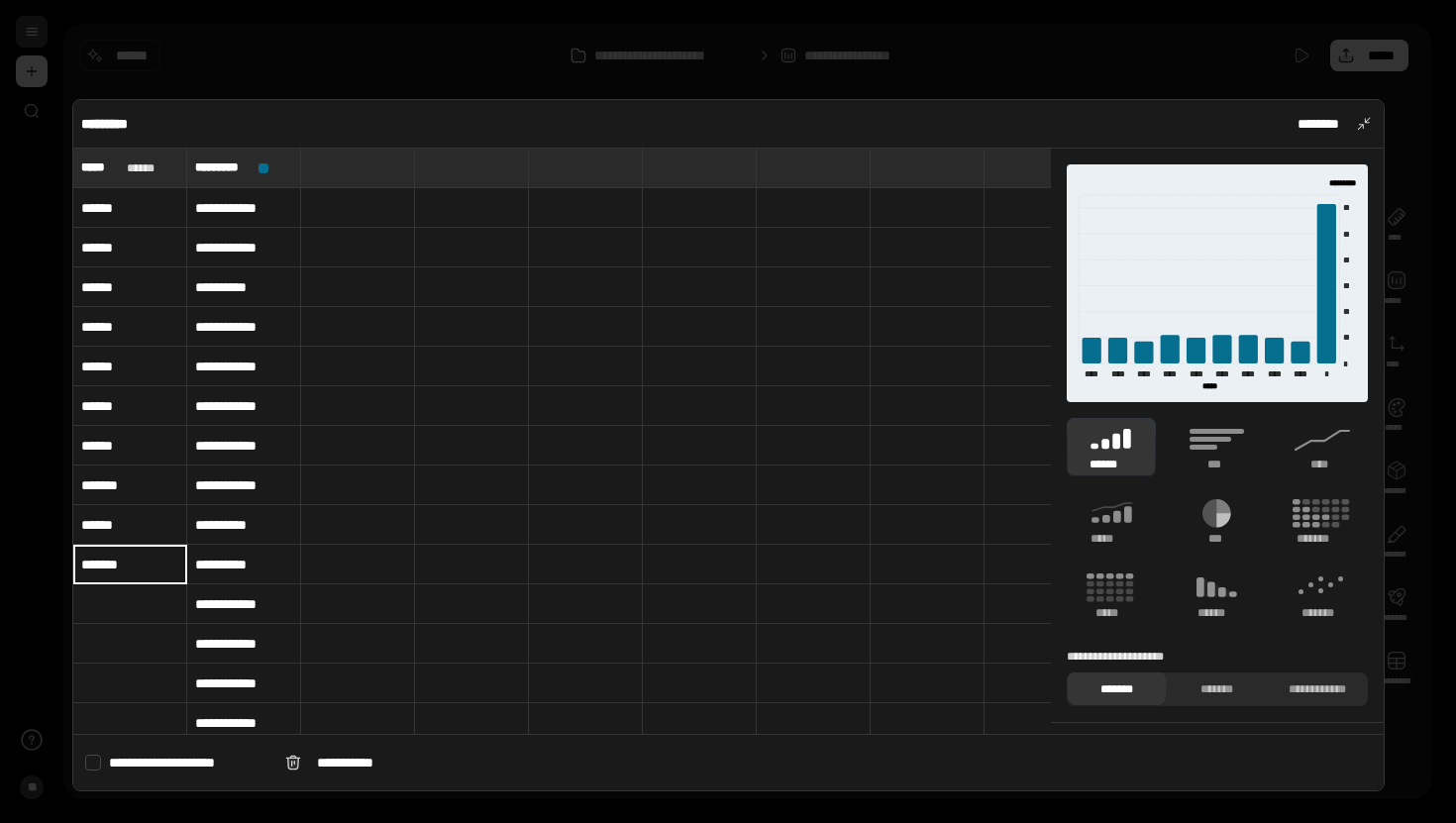 type on "*******" 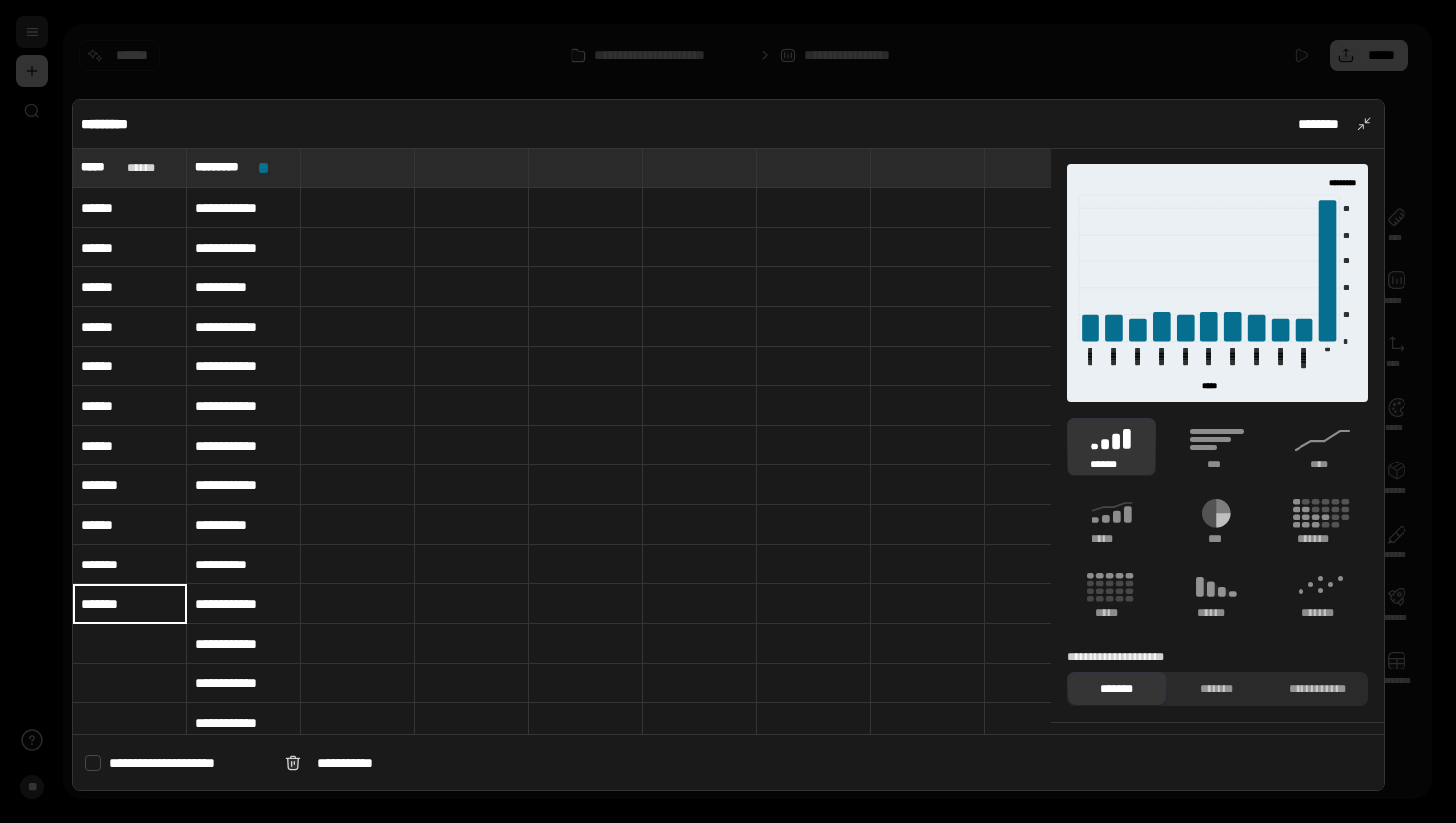 type on "*******" 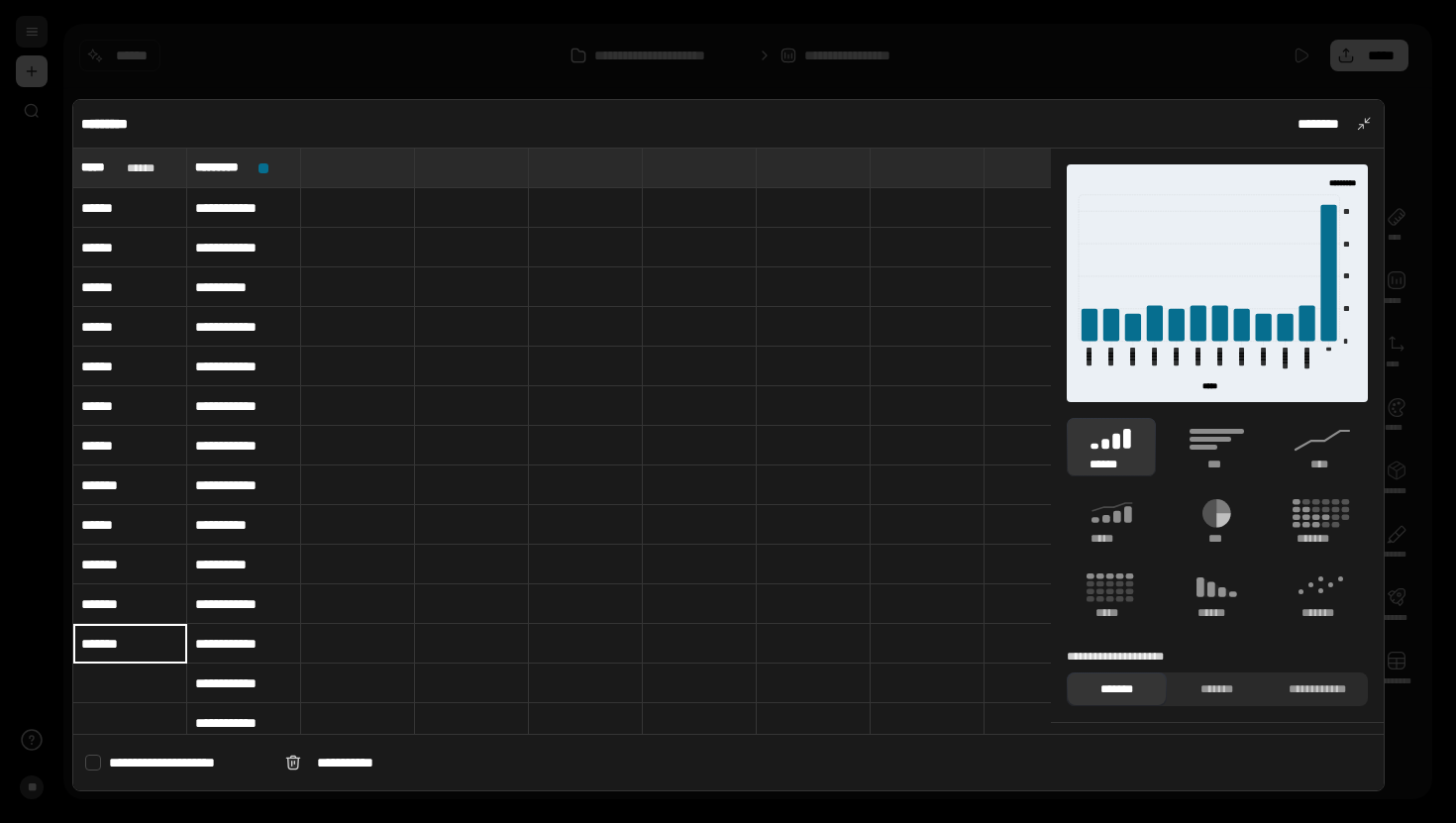 type on "*******" 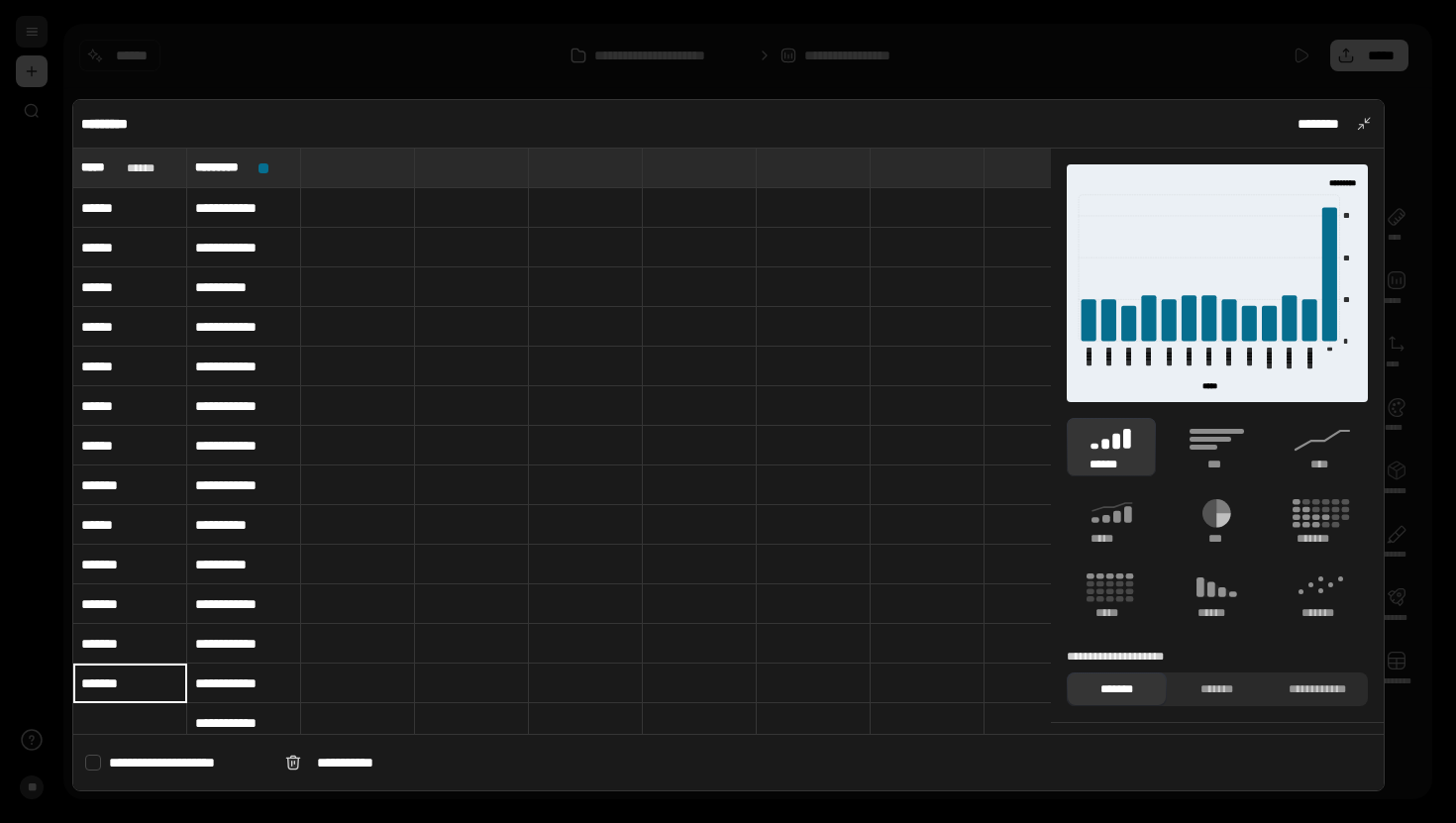 type on "*******" 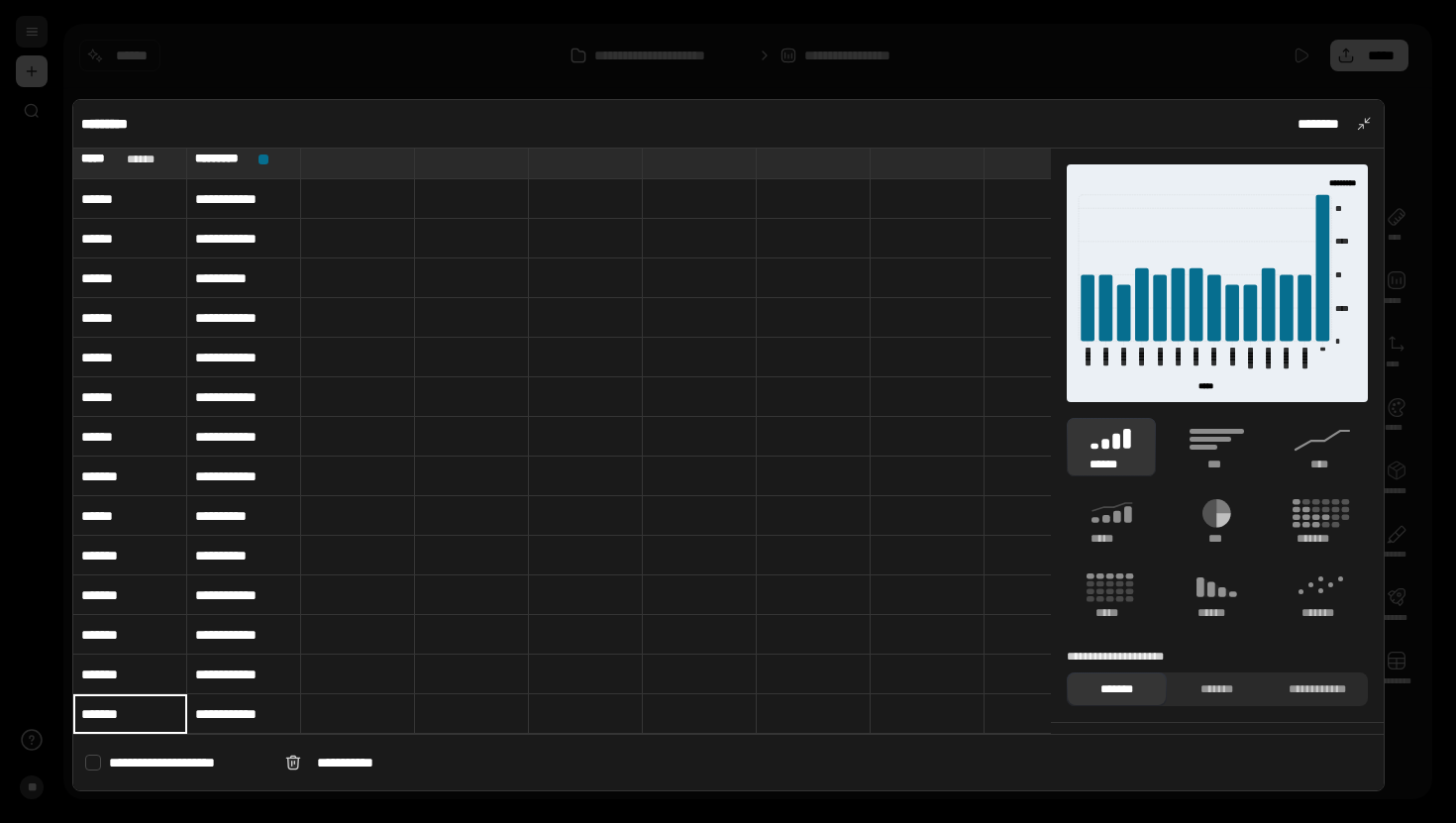 type on "*******" 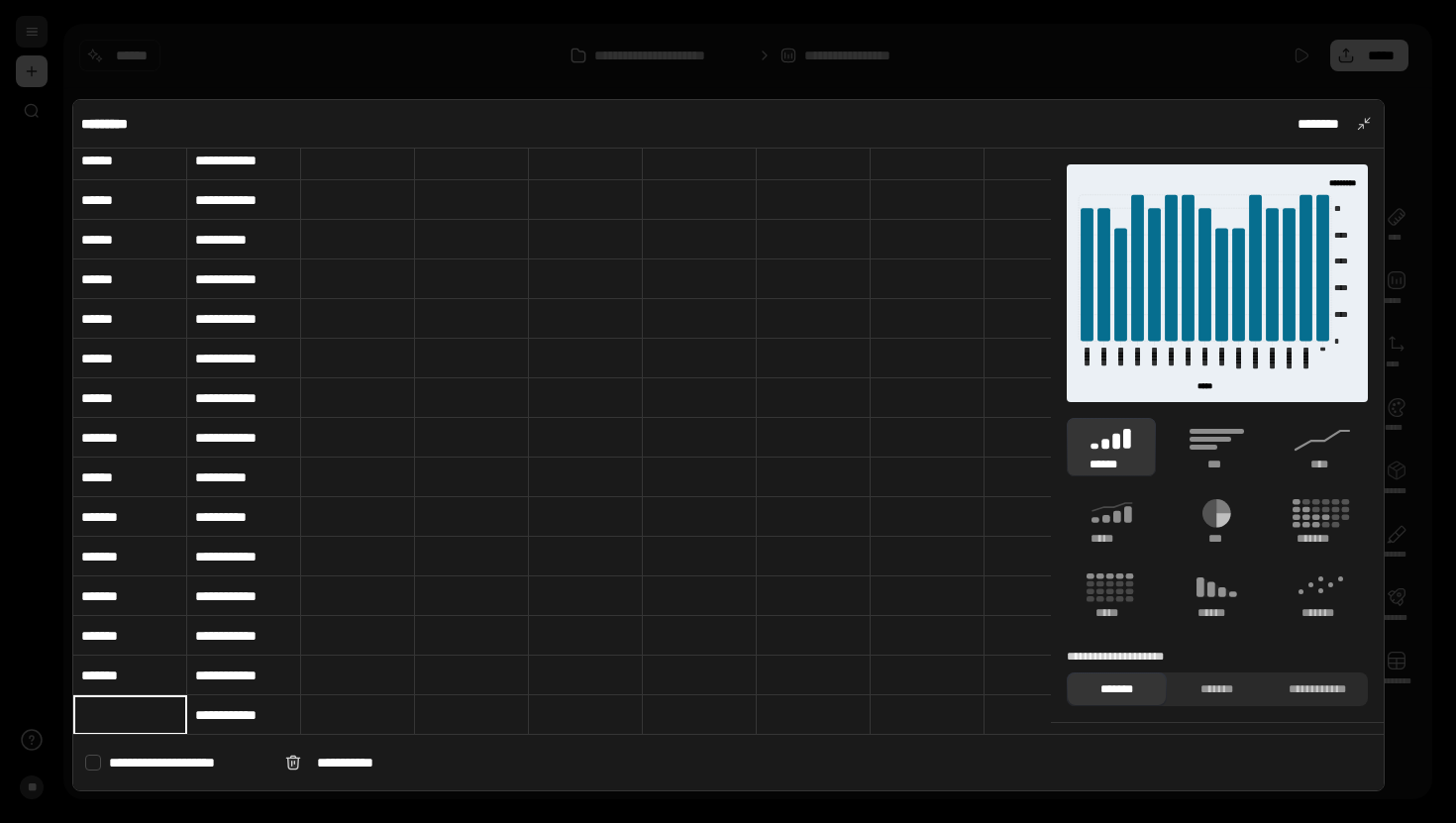 scroll, scrollTop: 49, scrollLeft: 0, axis: vertical 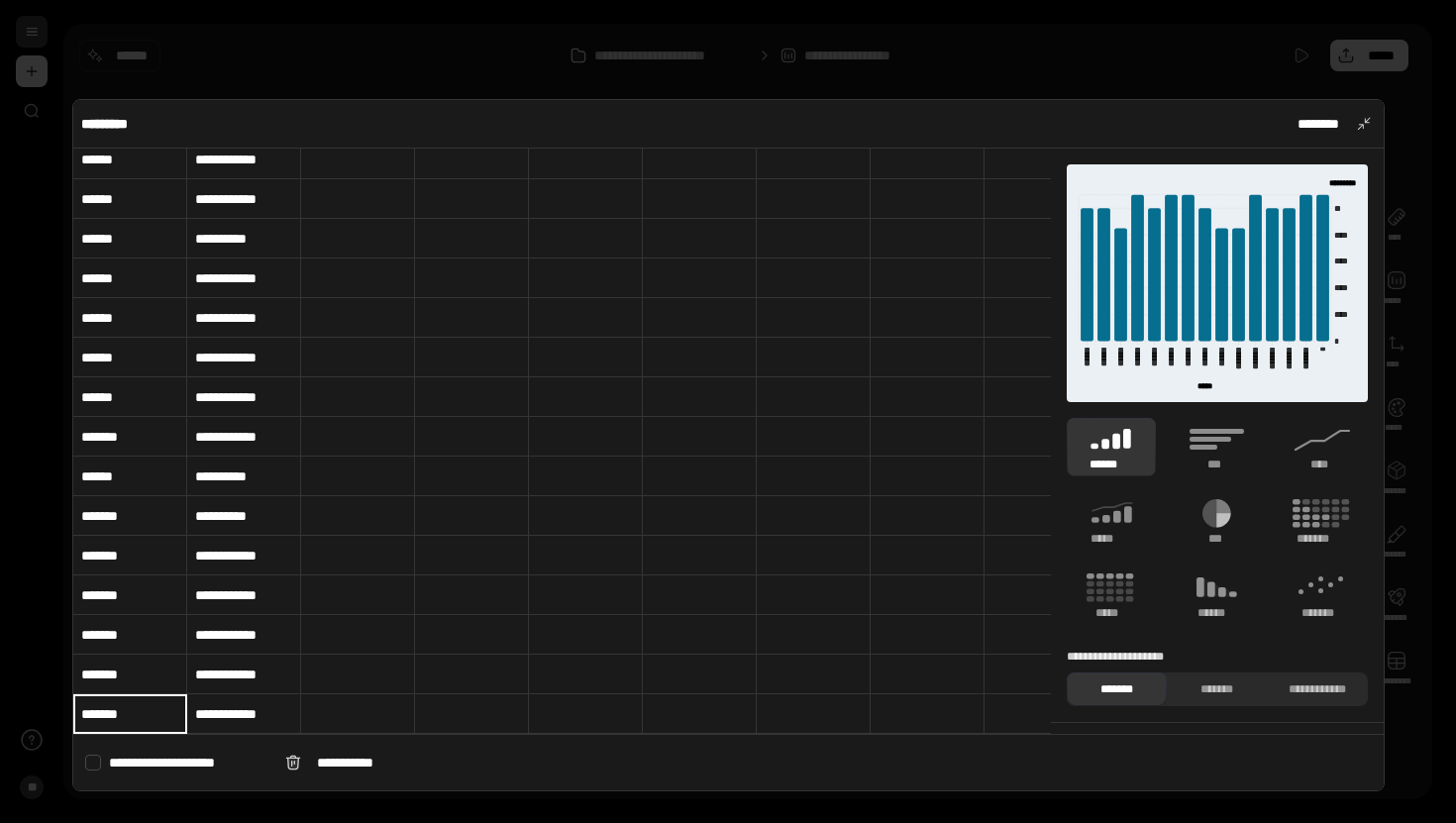 type on "*******" 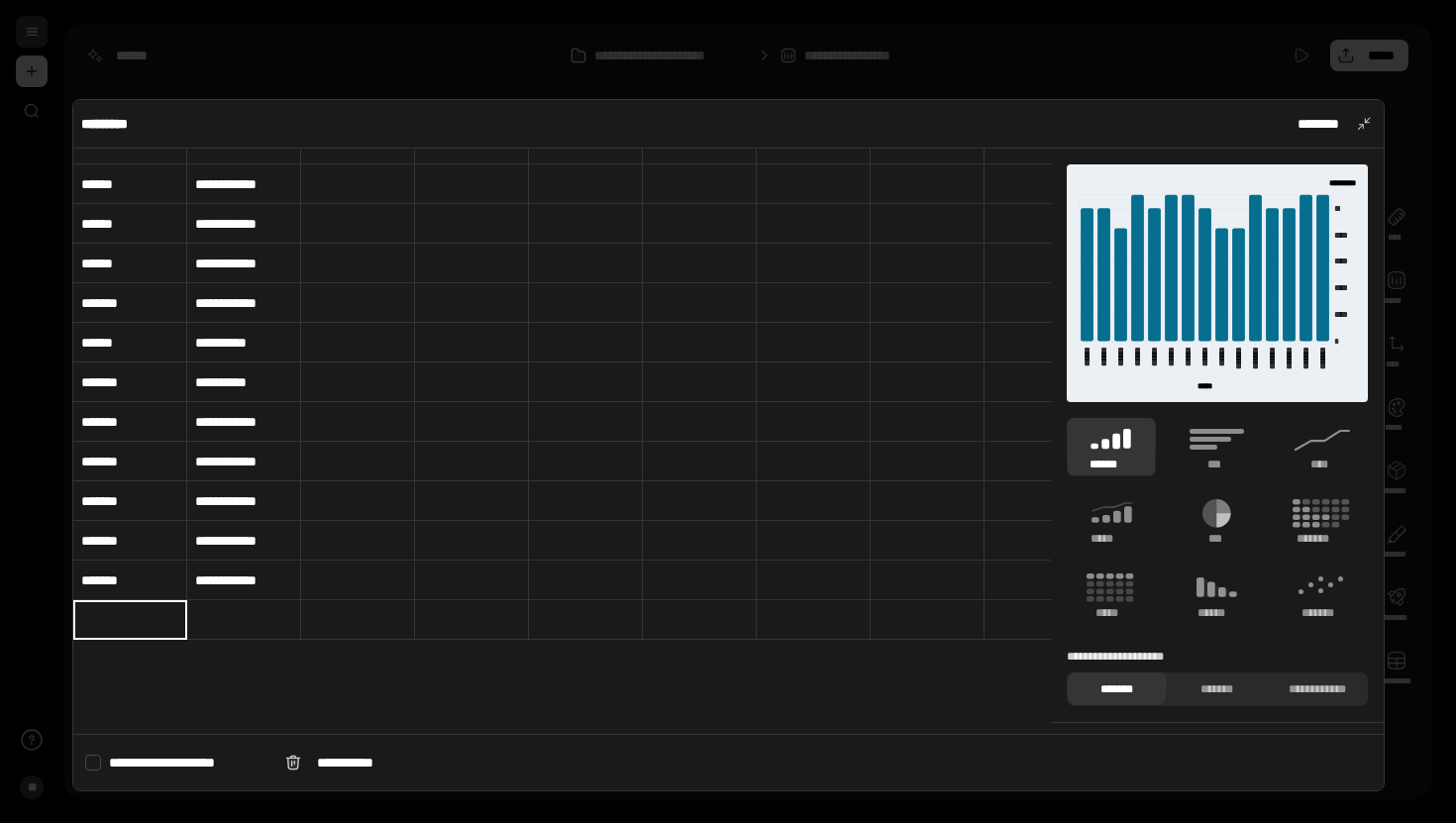 scroll, scrollTop: 0, scrollLeft: 0, axis: both 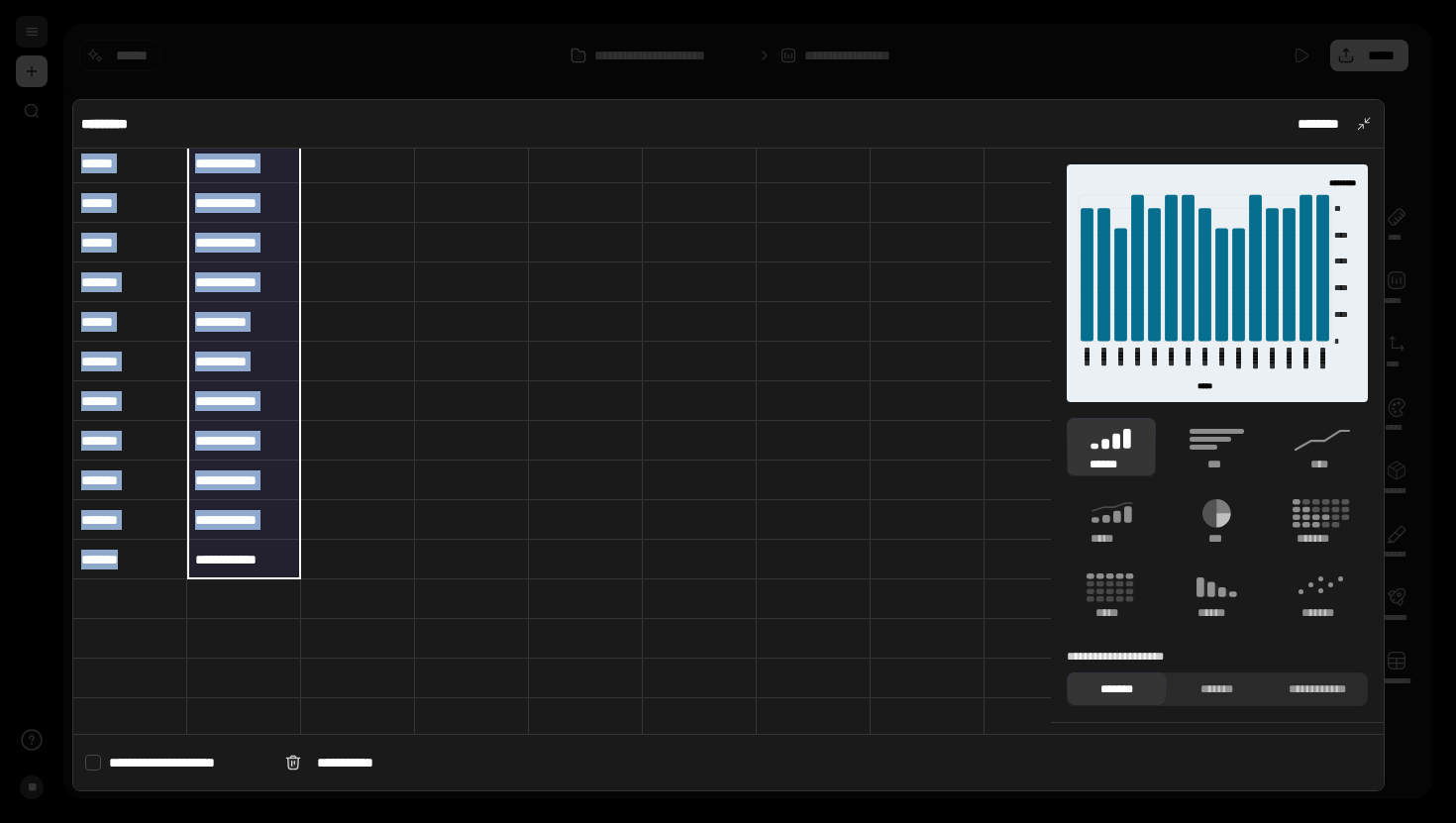 drag, startPoint x: 263, startPoint y: 213, endPoint x: 263, endPoint y: 569, distance: 356 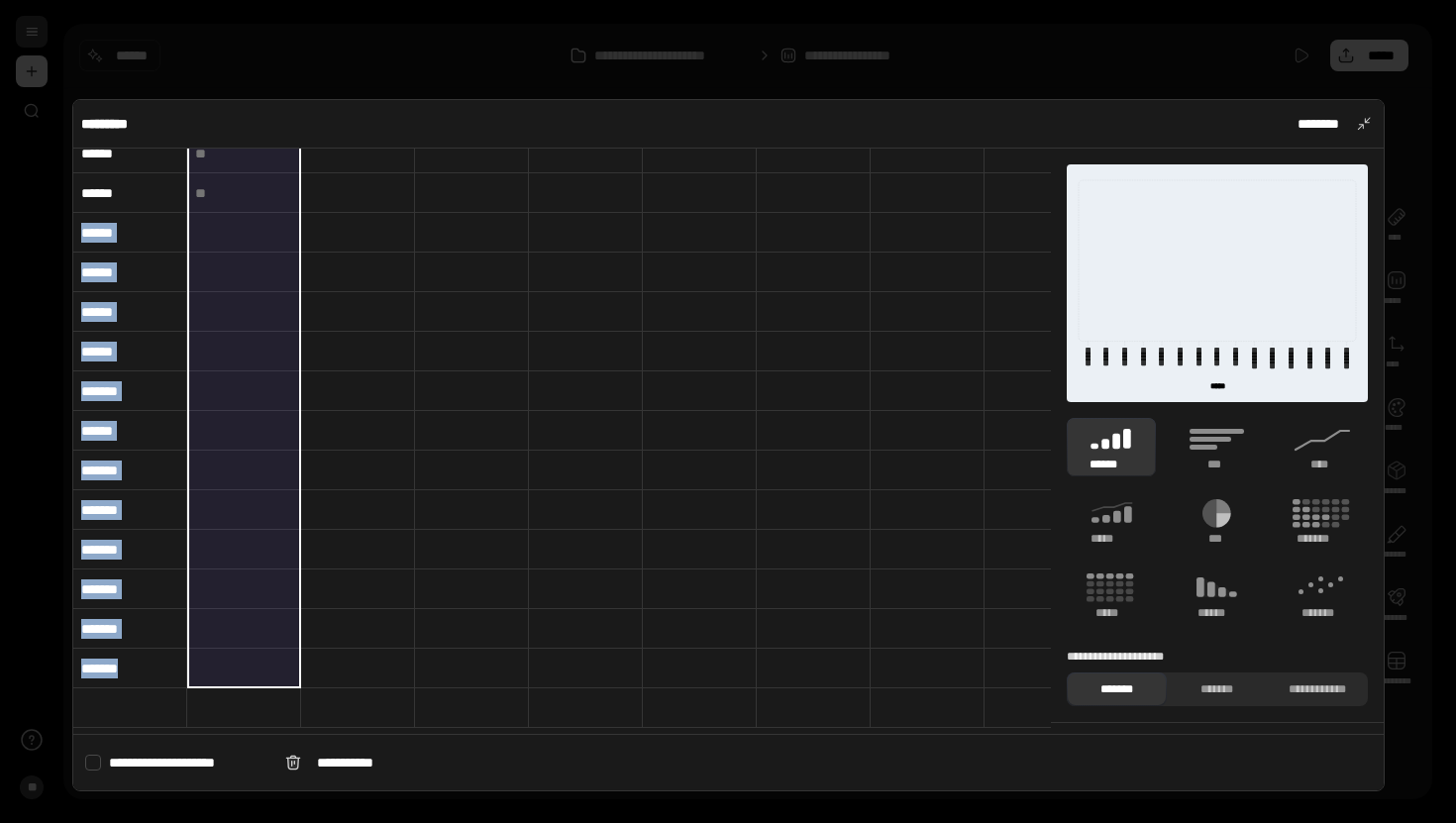 scroll, scrollTop: 0, scrollLeft: 0, axis: both 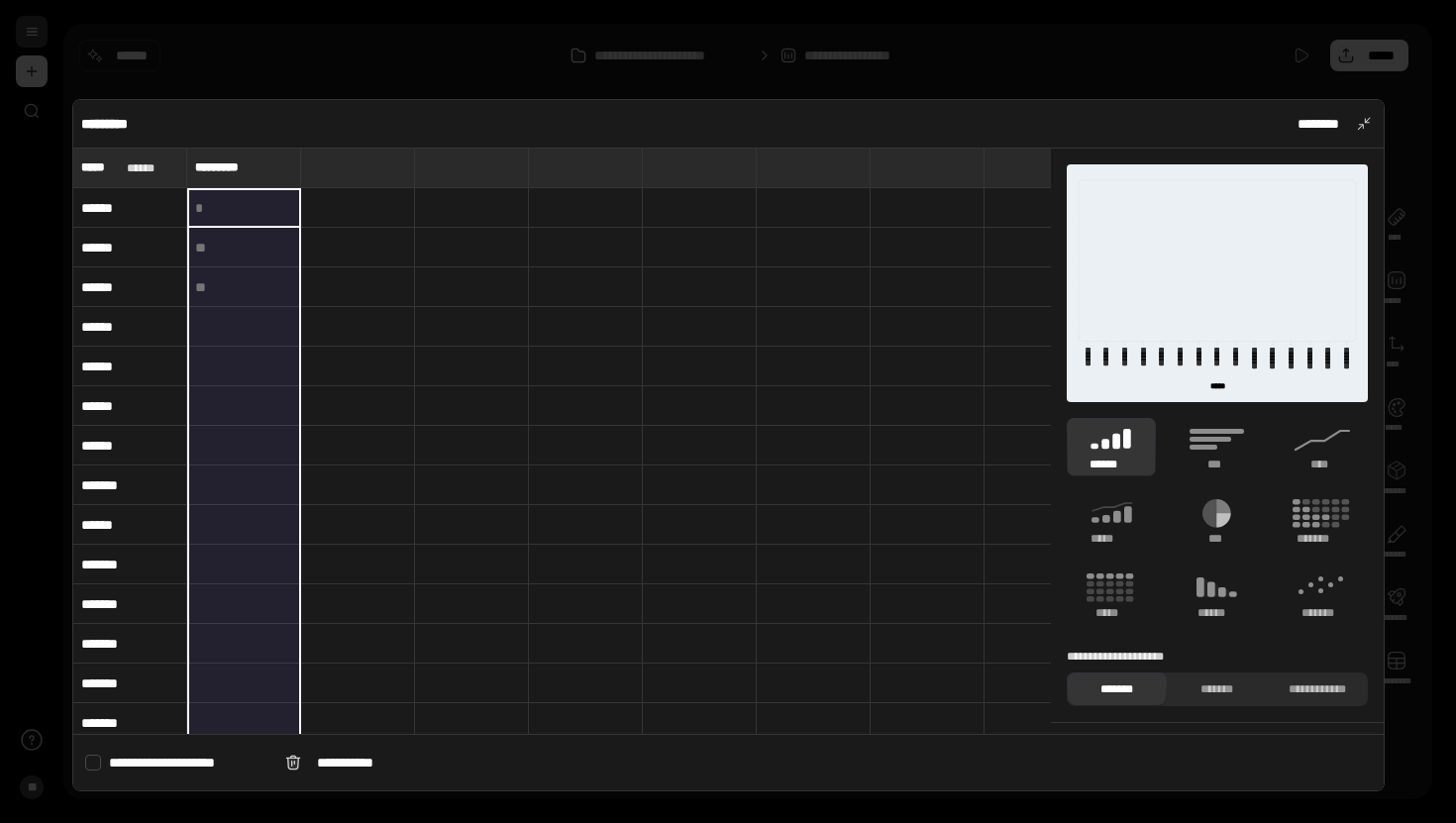 click at bounding box center [244, 208] 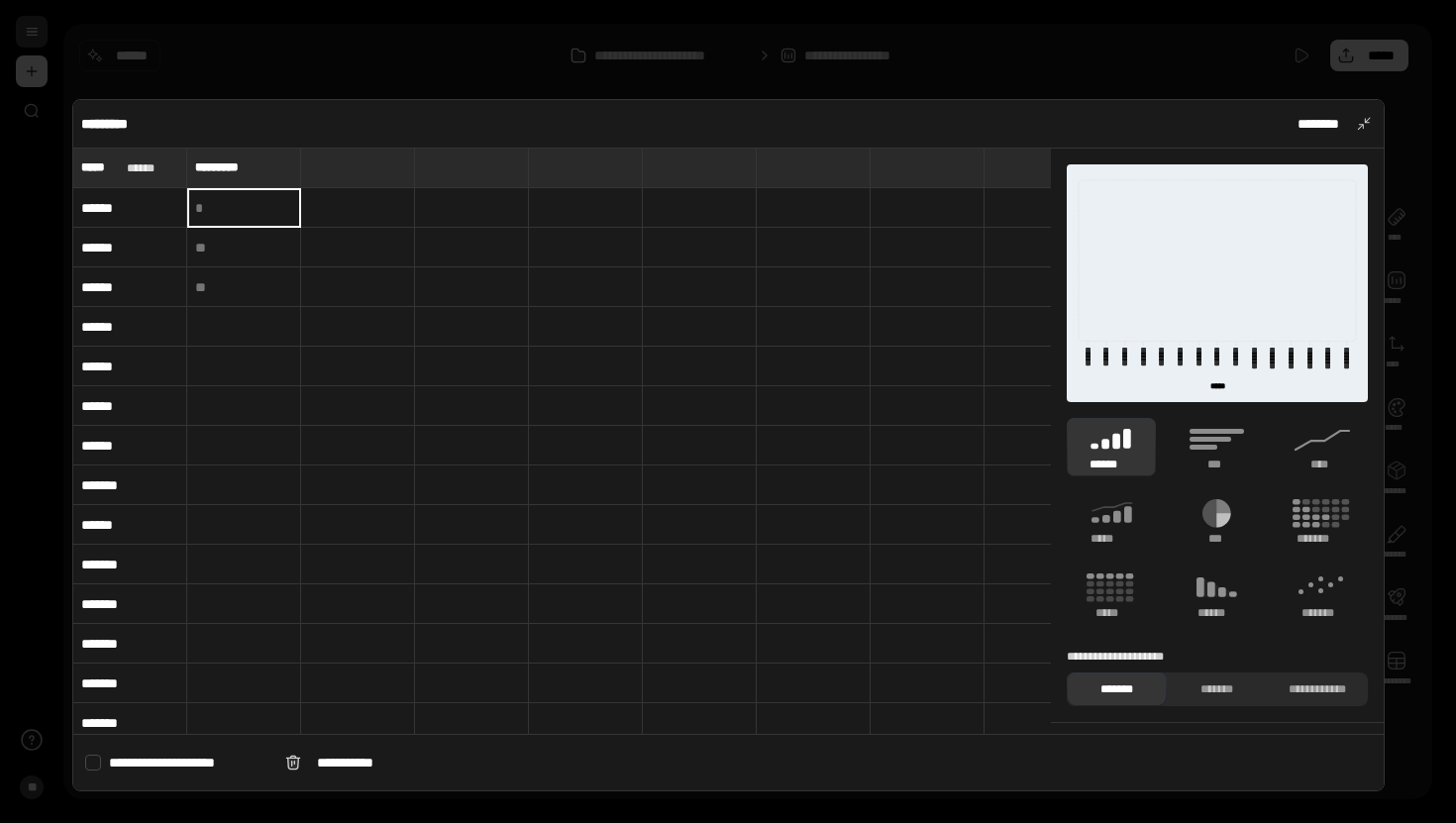click at bounding box center [244, 248] 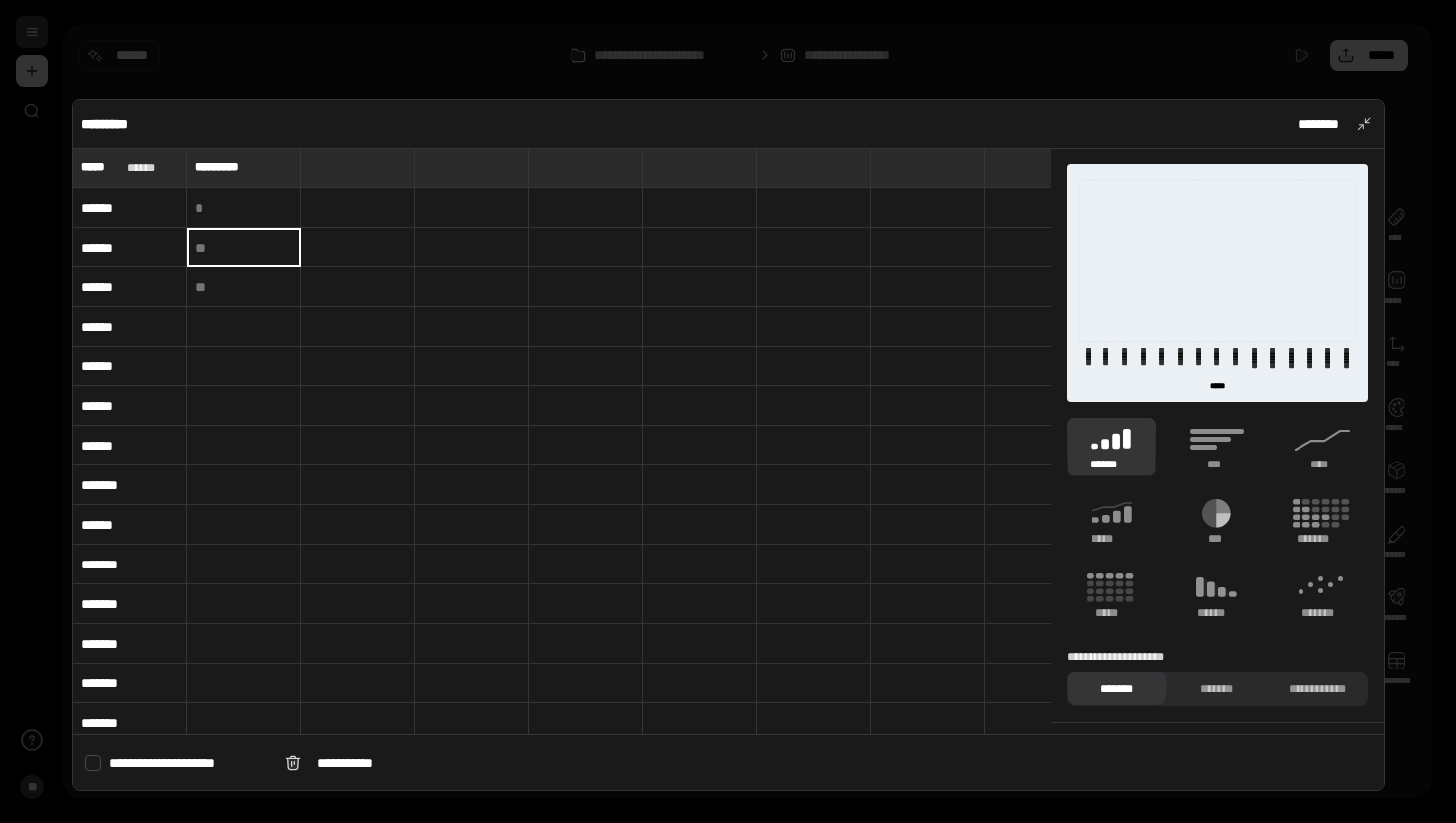 click at bounding box center [244, 208] 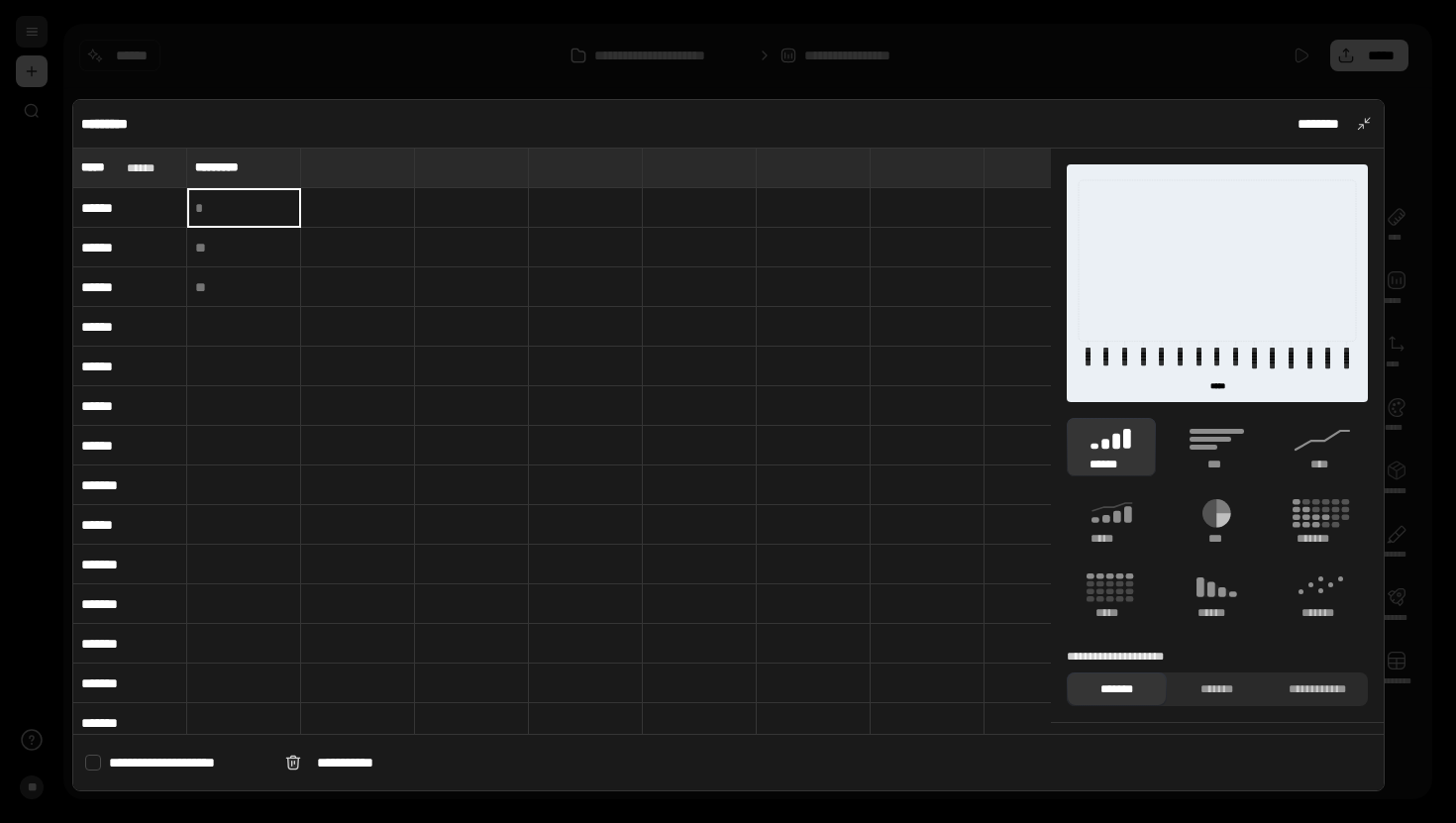 type on "**********" 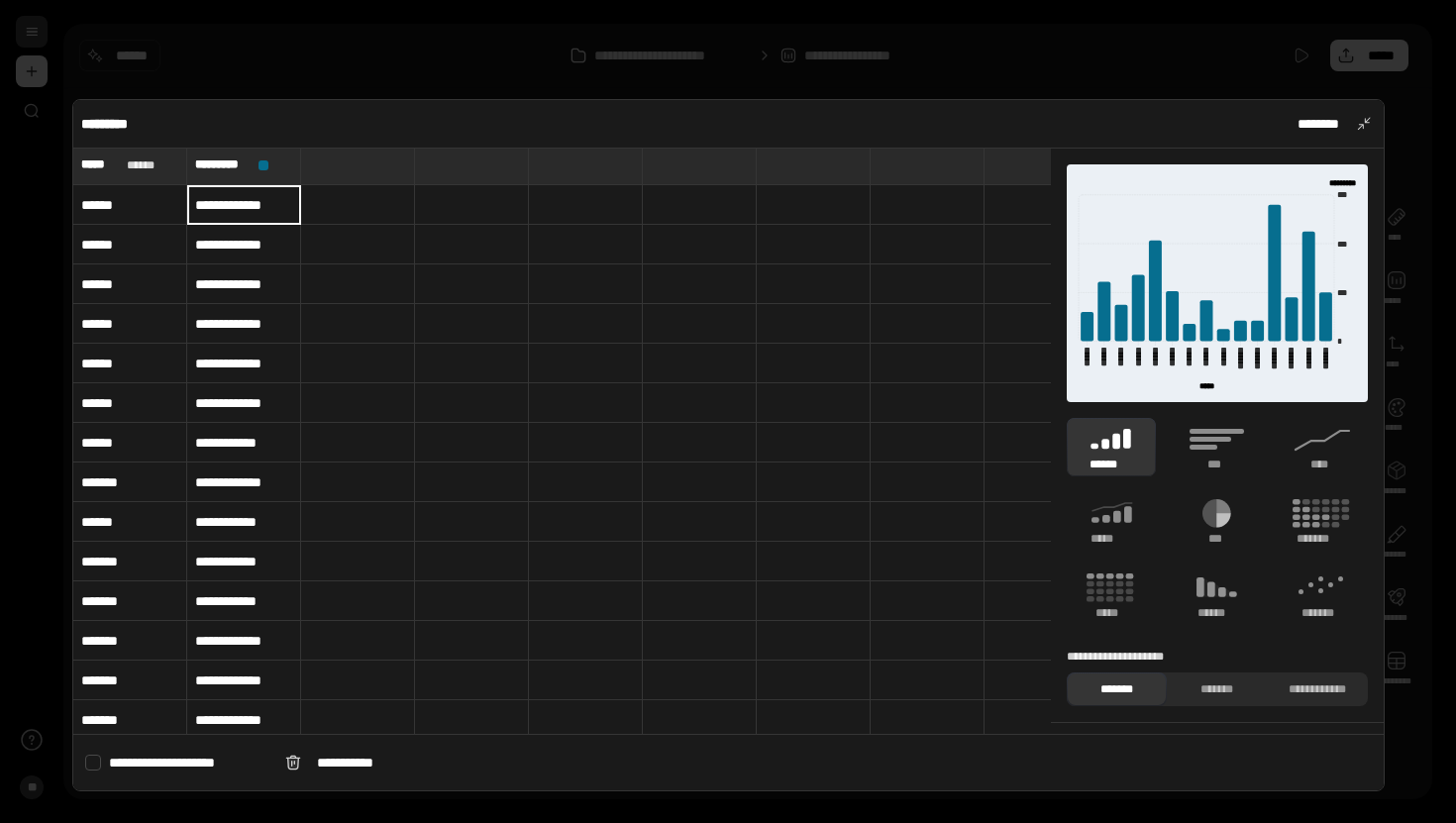 scroll, scrollTop: 0, scrollLeft: 0, axis: both 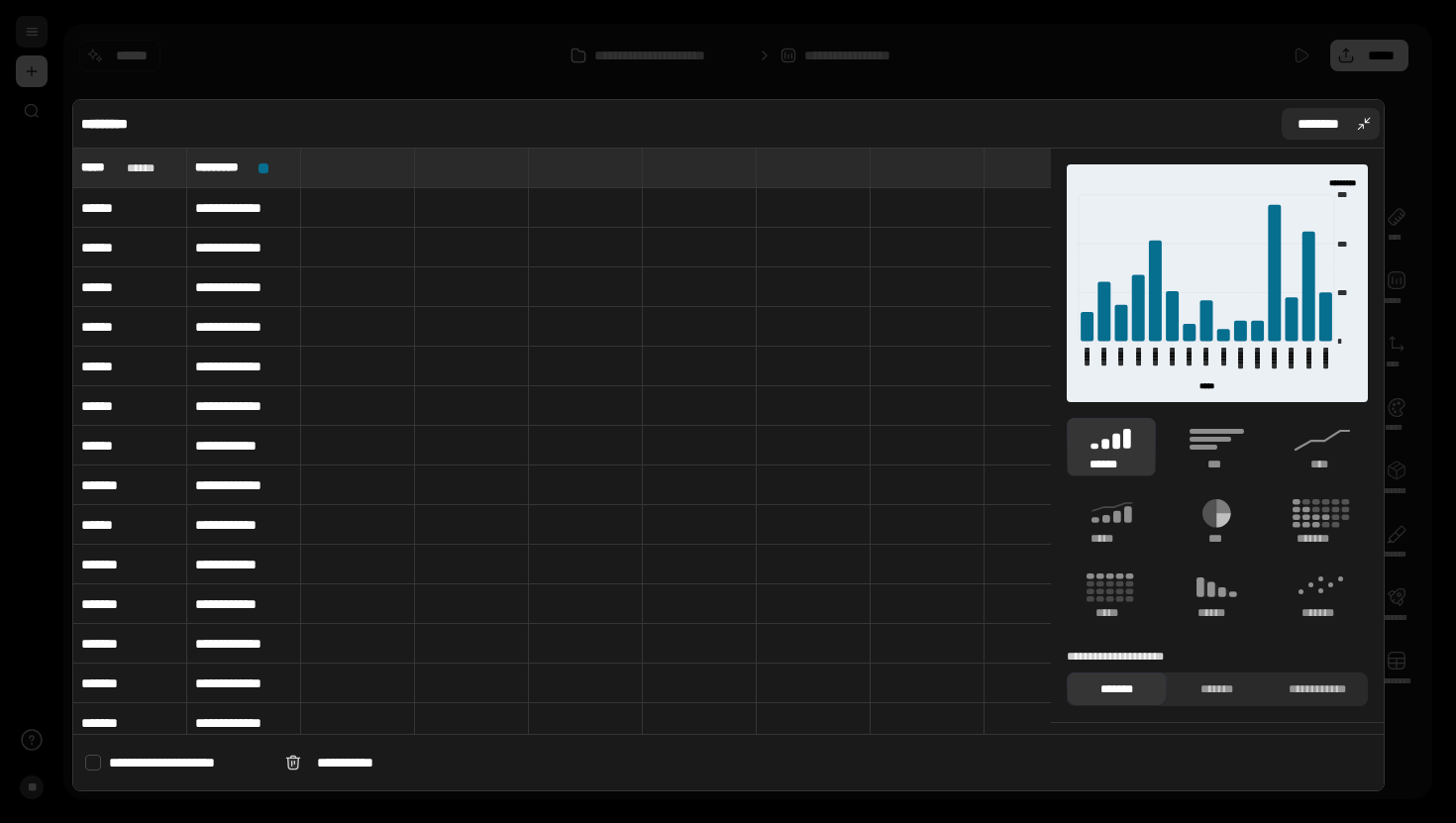 click on "********" at bounding box center (1330, 124) 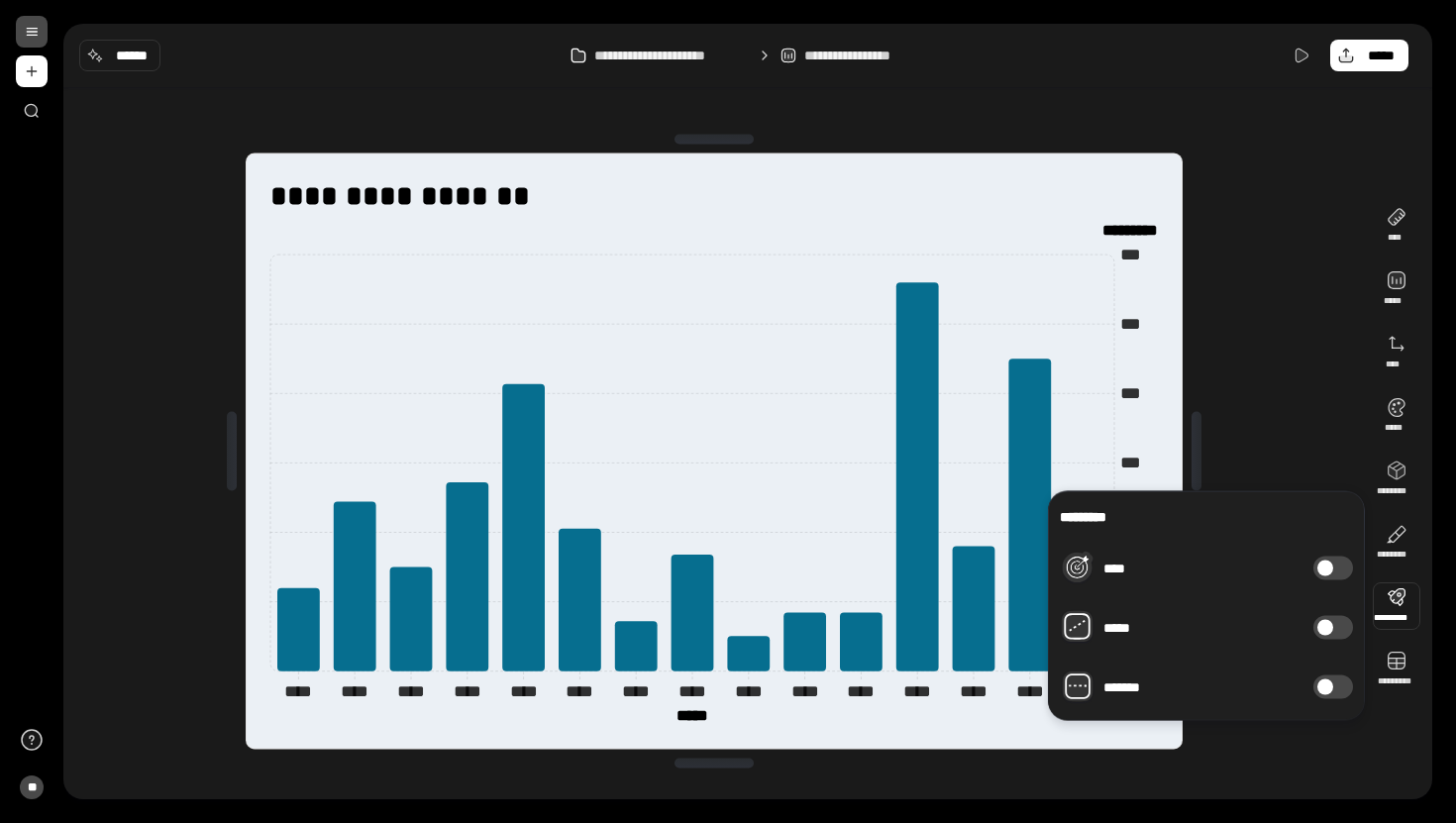 click on "*******" at bounding box center [1333, 687] 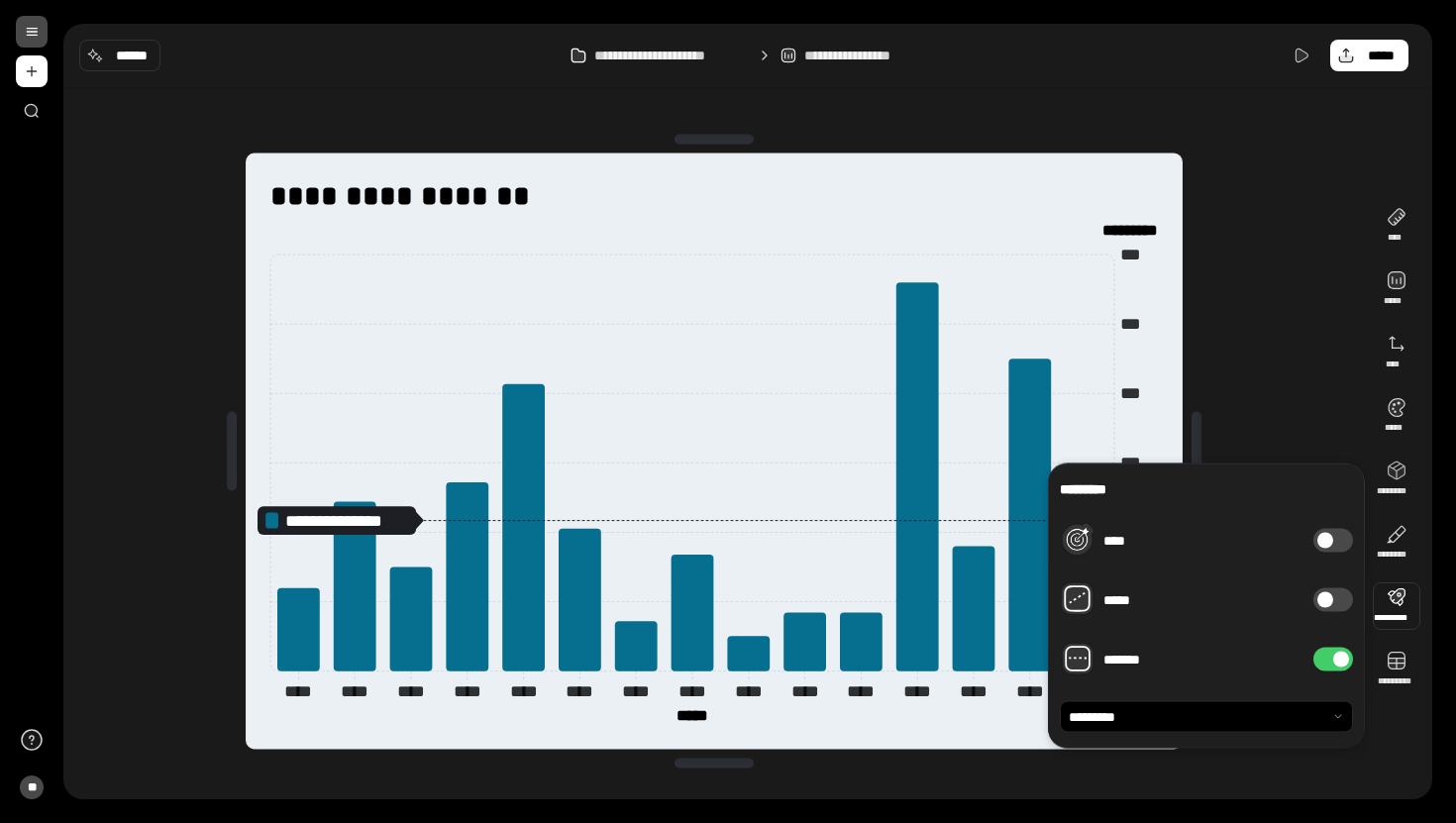 click at bounding box center [1397, 606] 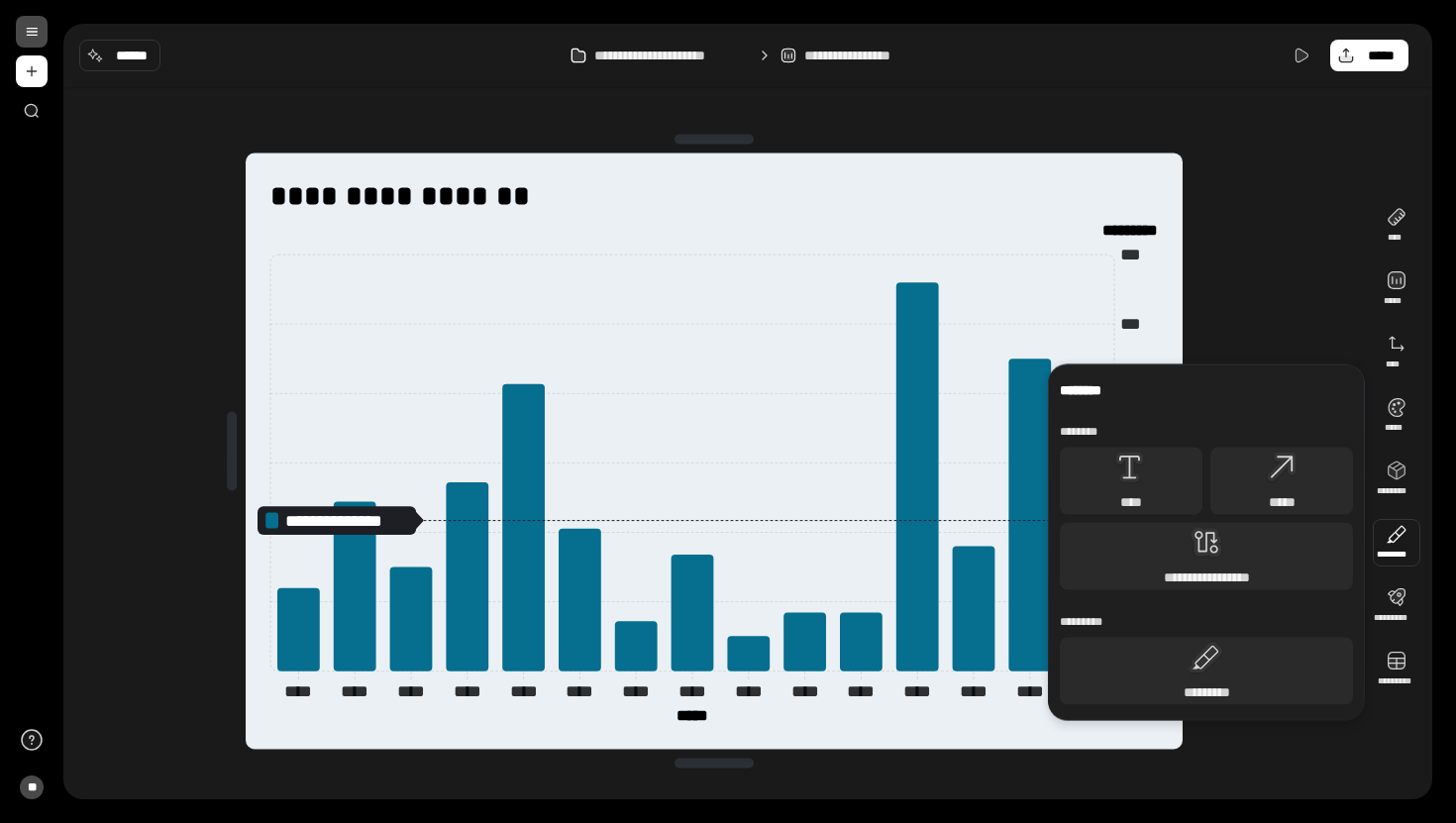 click at bounding box center (1397, 543) 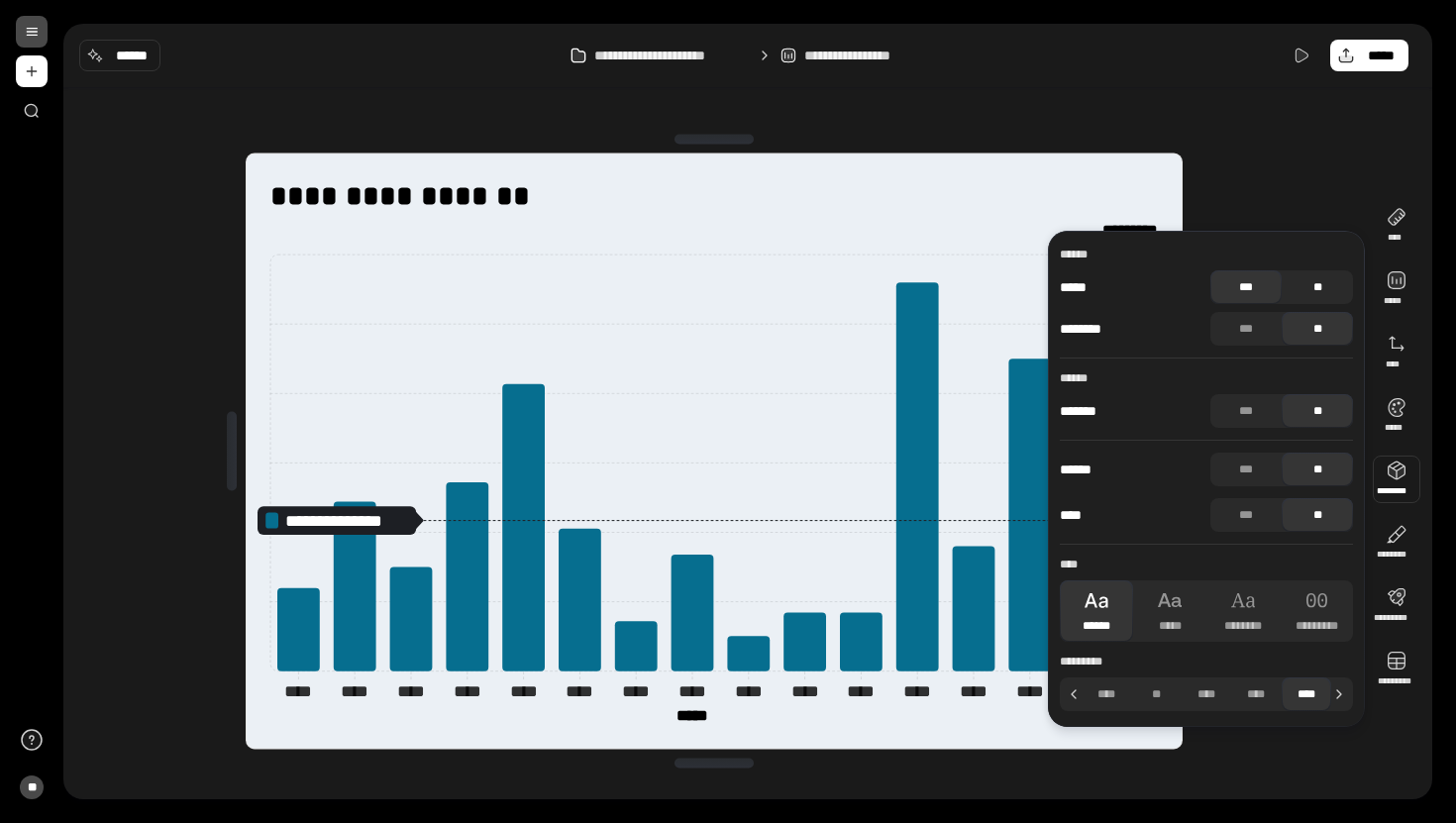 click on "**" at bounding box center (1317, 287) 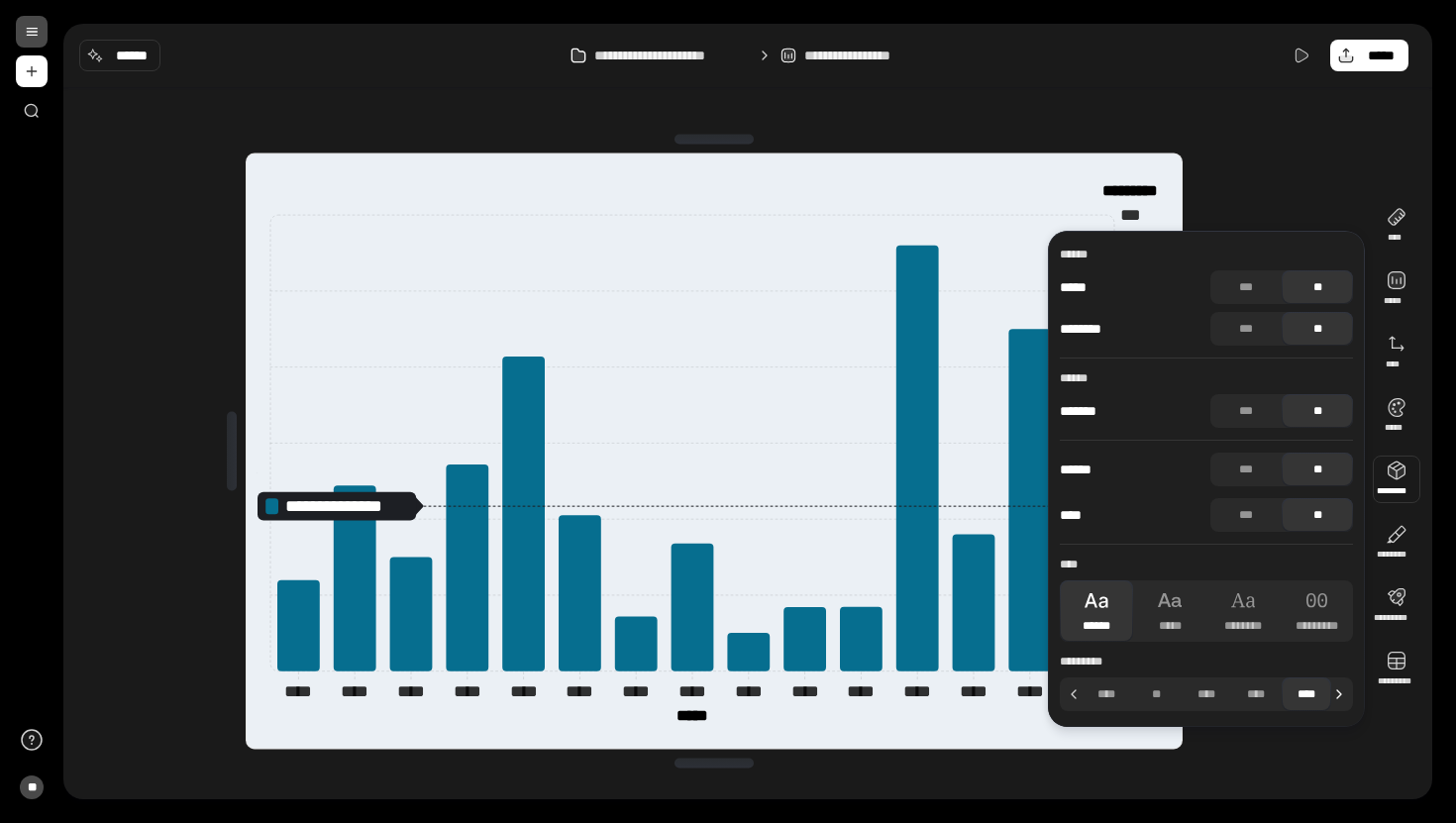 click 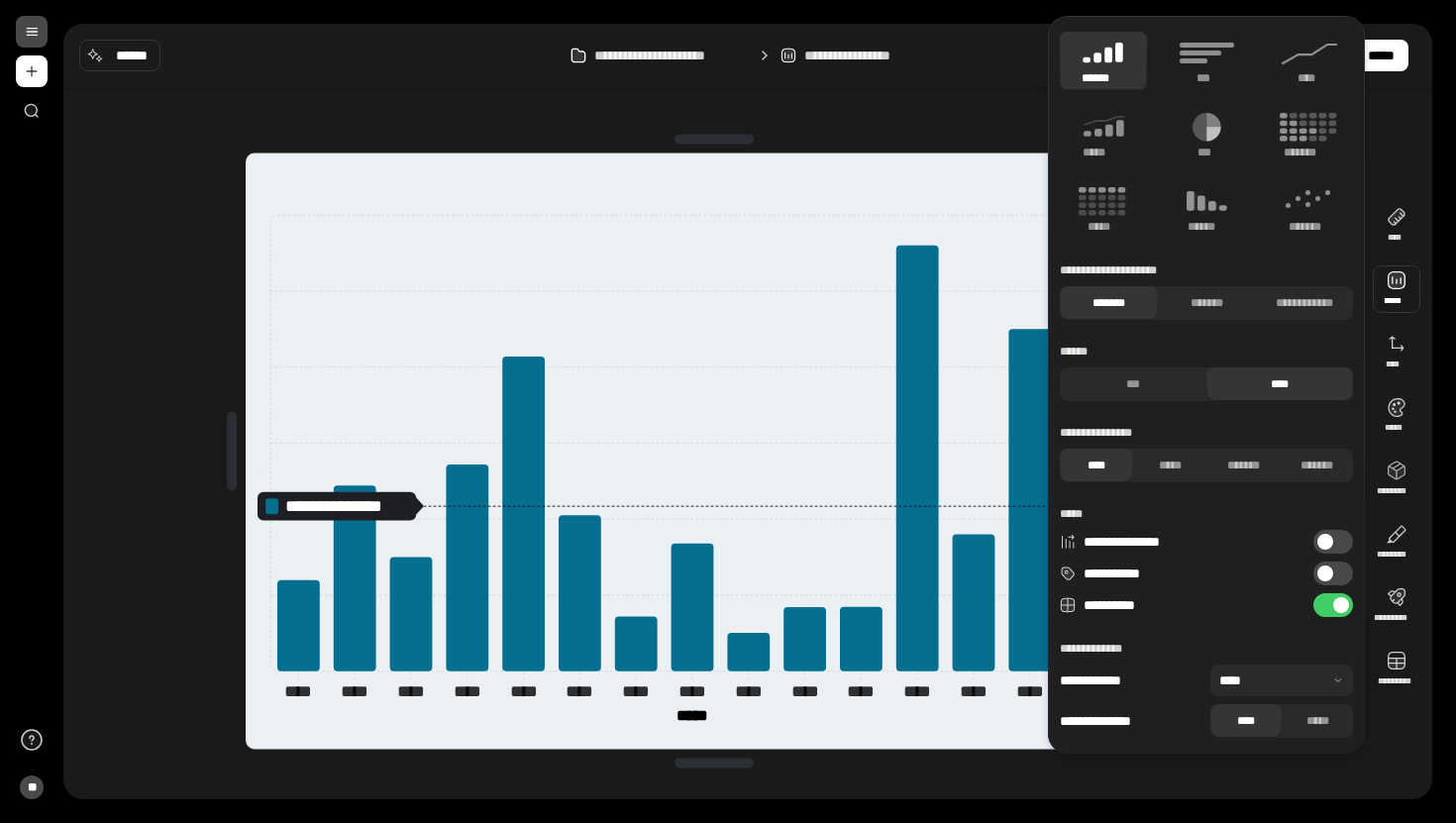 click at bounding box center [1325, 573] 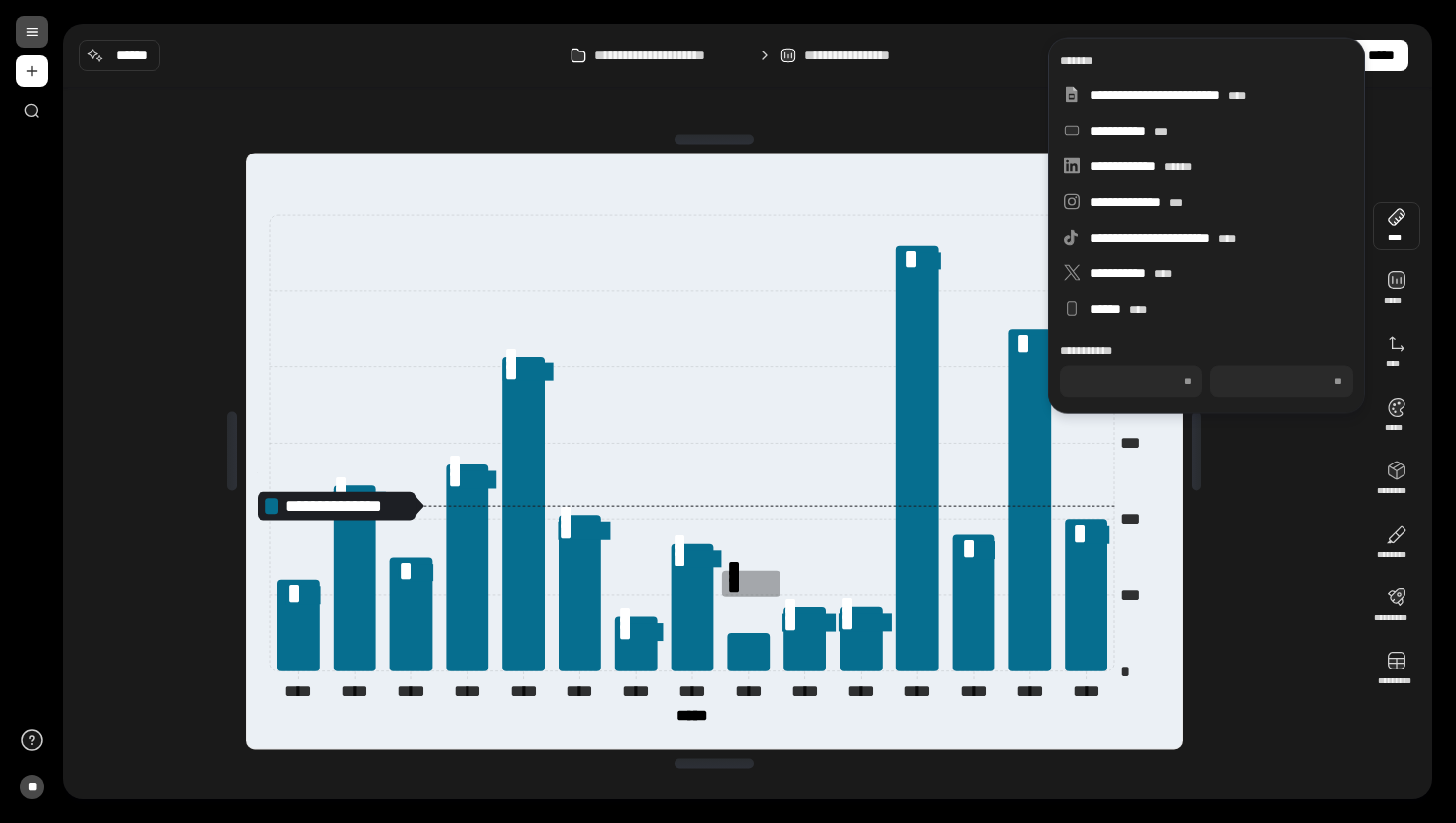 click at bounding box center [1397, 226] 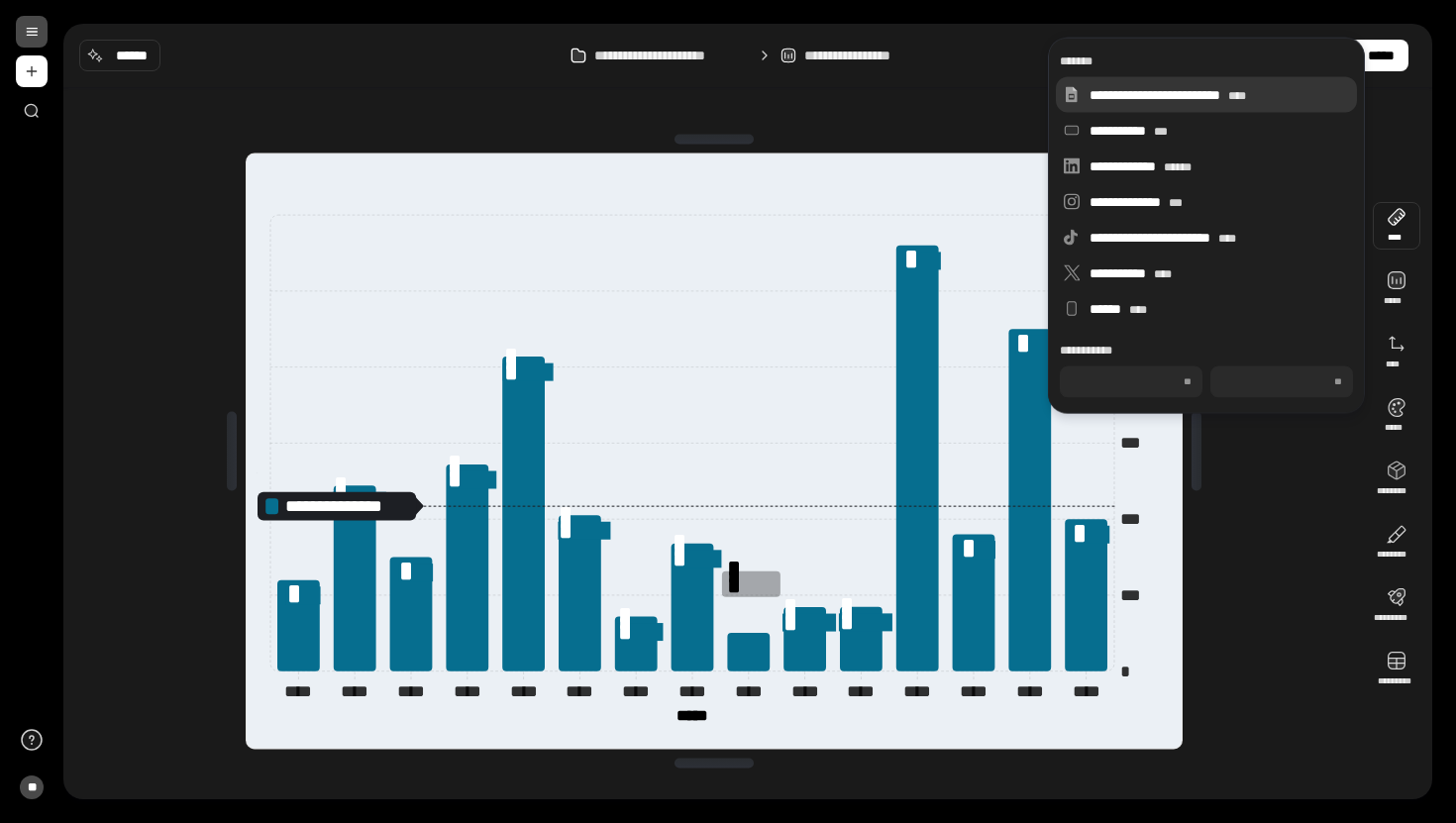 click on "**********" at bounding box center [1219, 95] 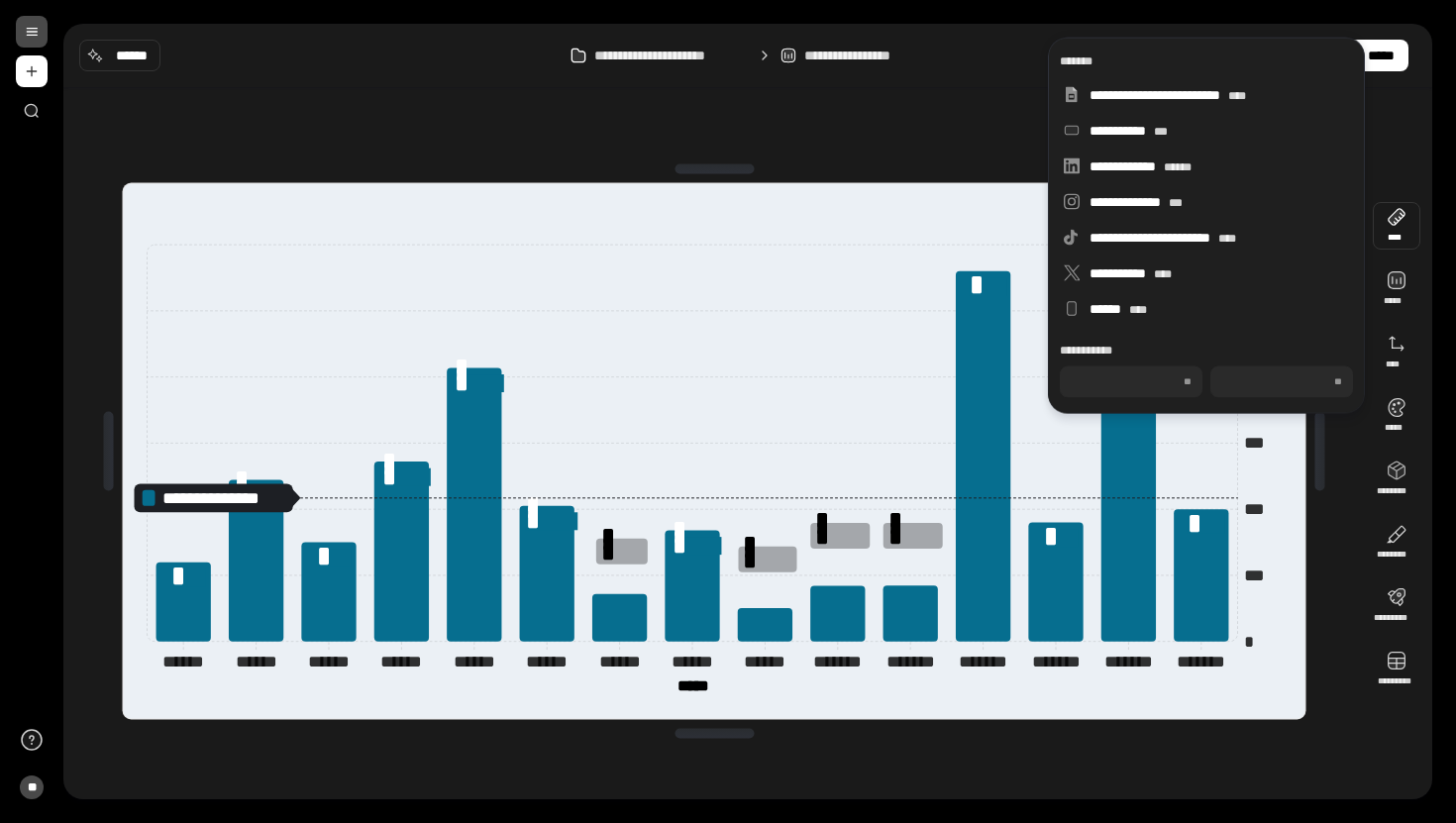 type on "****" 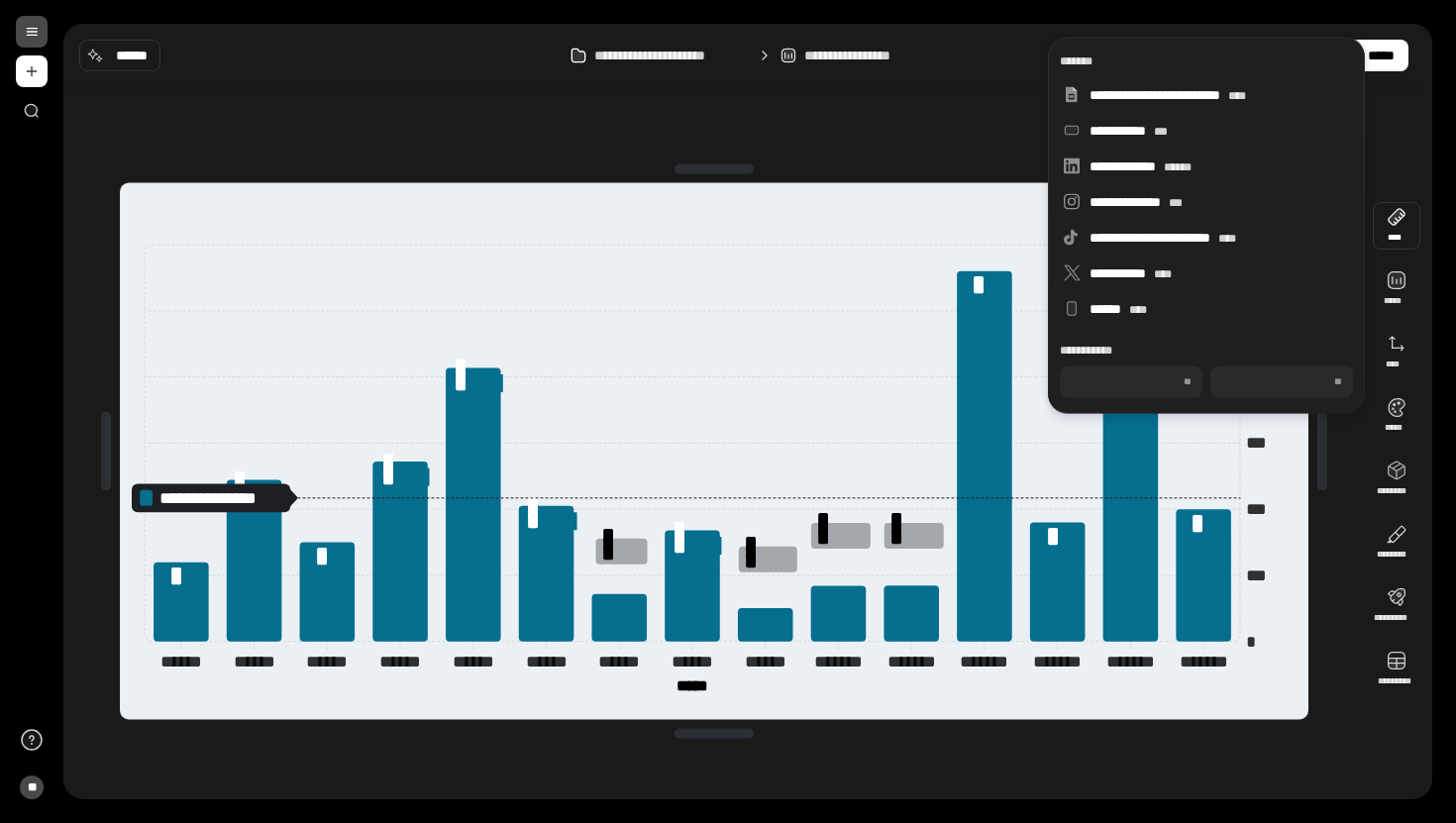 click at bounding box center [1322, 452] 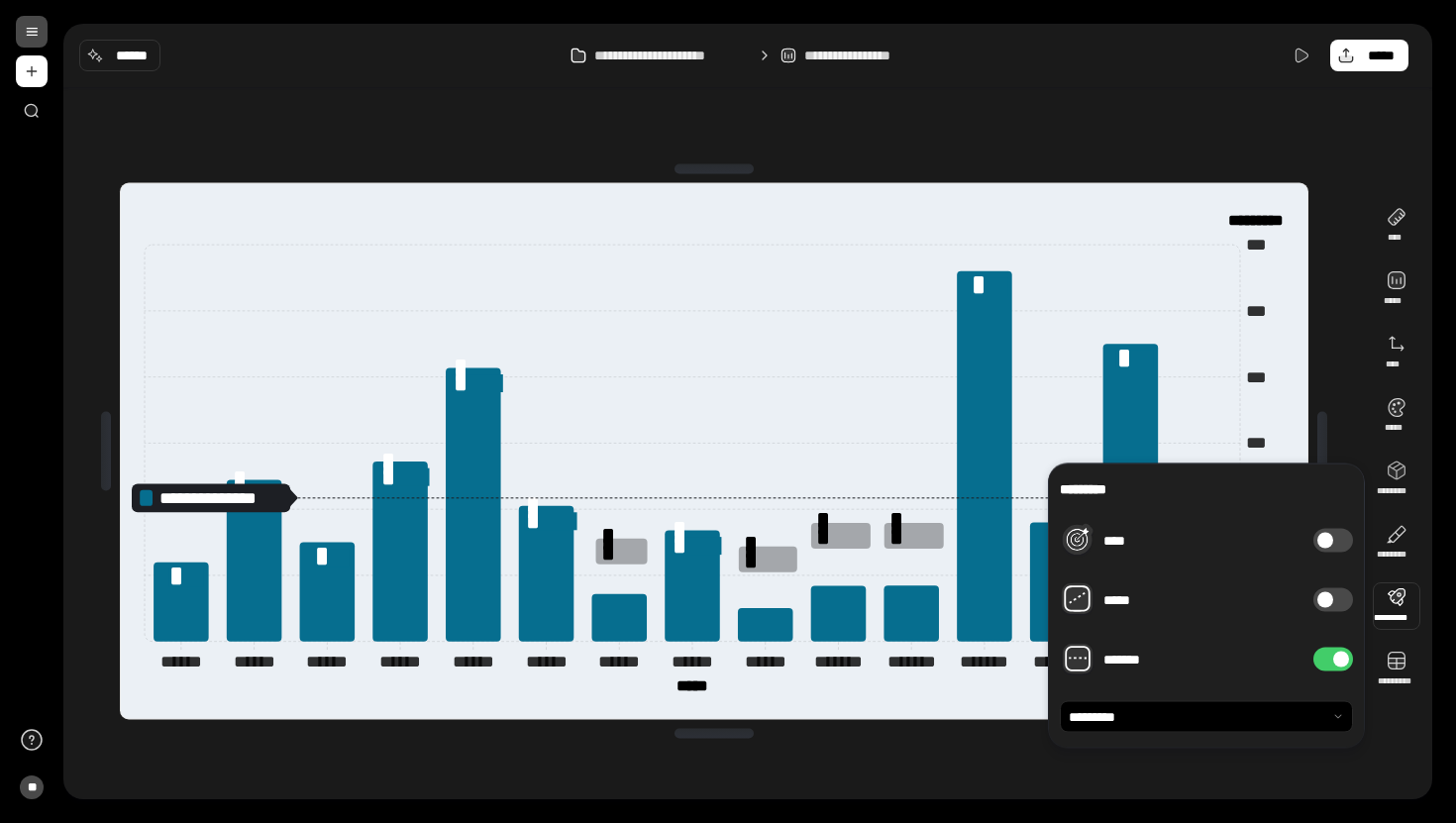 click on "*******" at bounding box center [1181, 660] 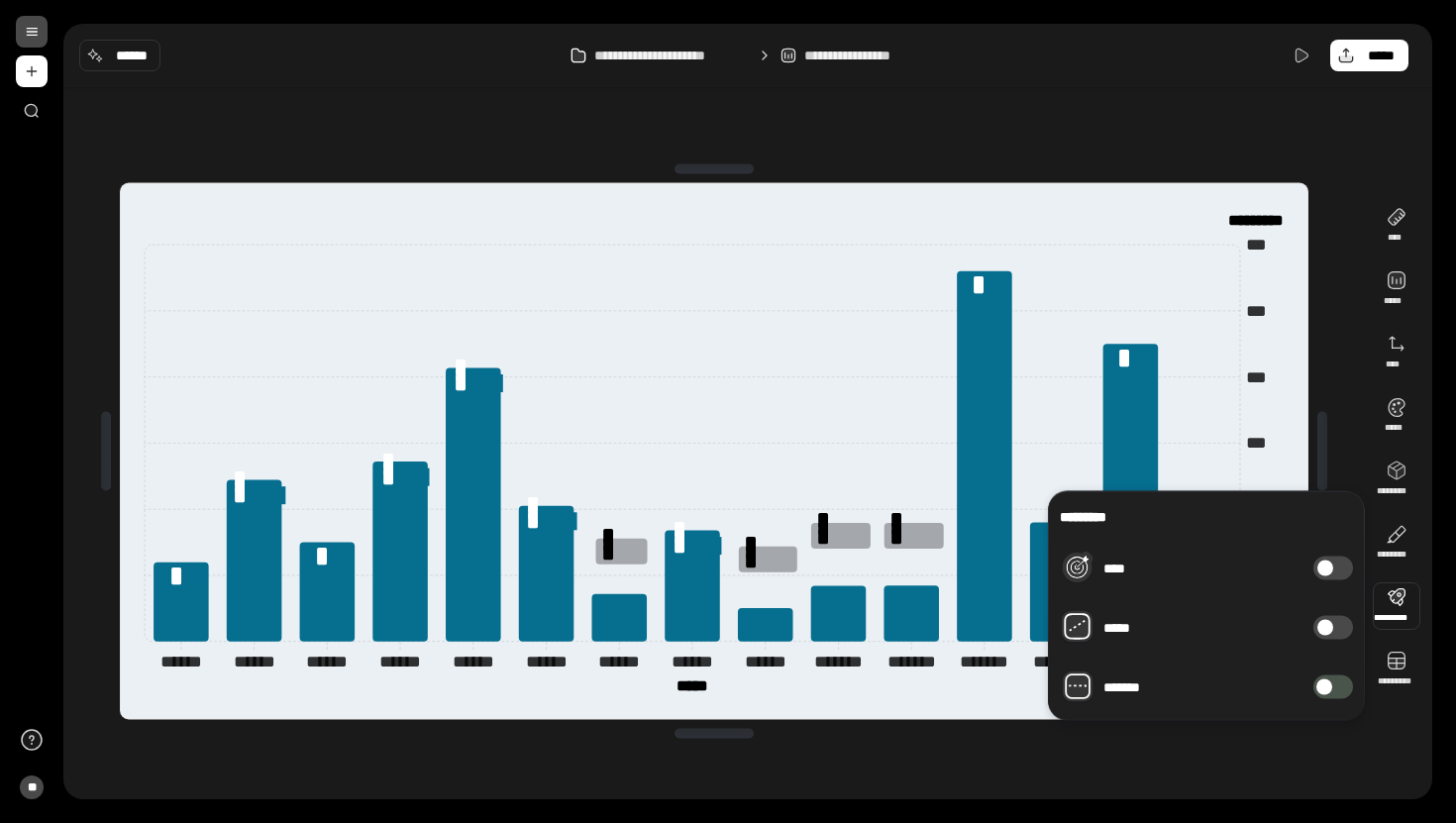 click on "********* **** ***** *******" at bounding box center [1206, 606] 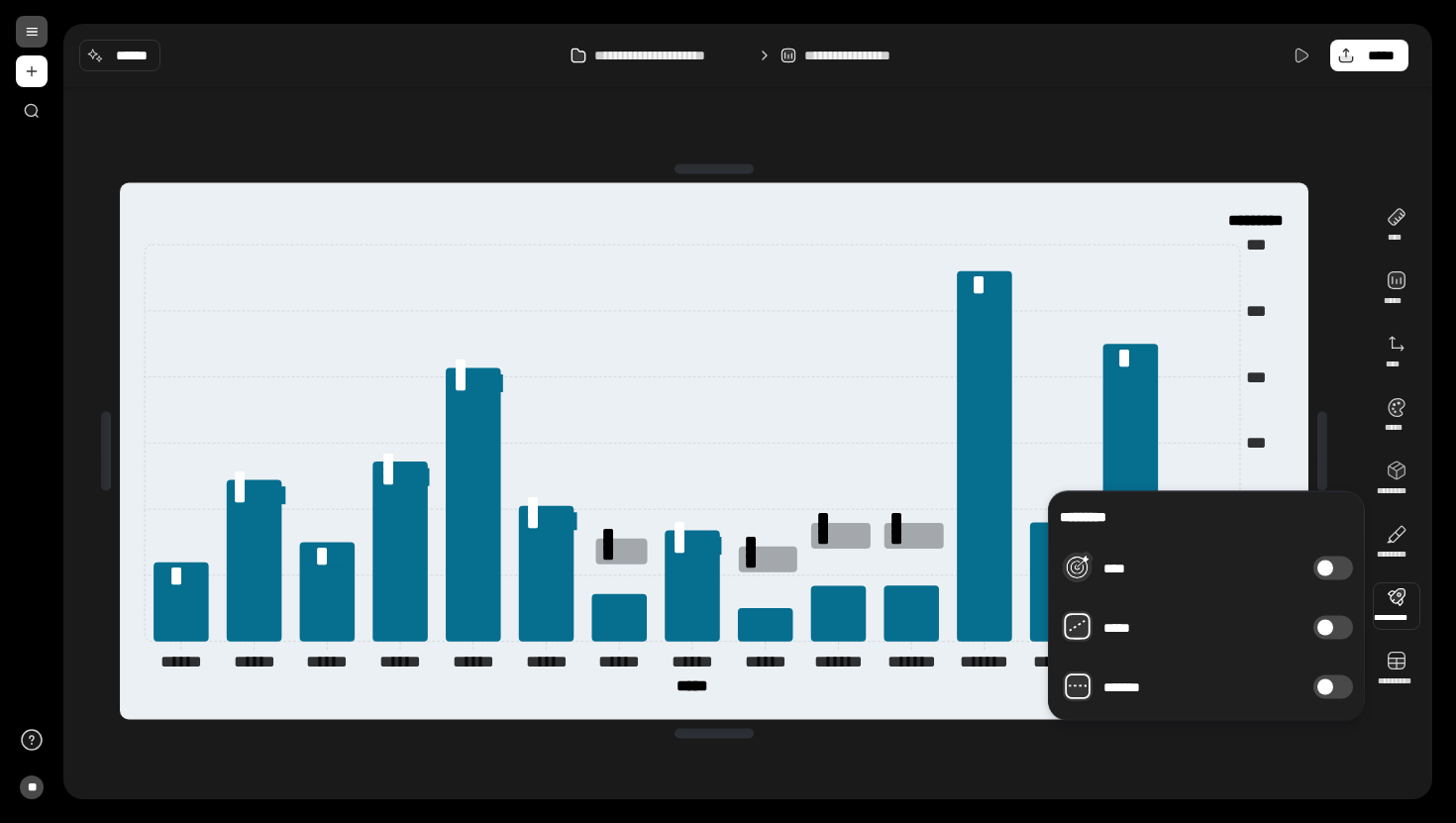 click at bounding box center [1325, 687] 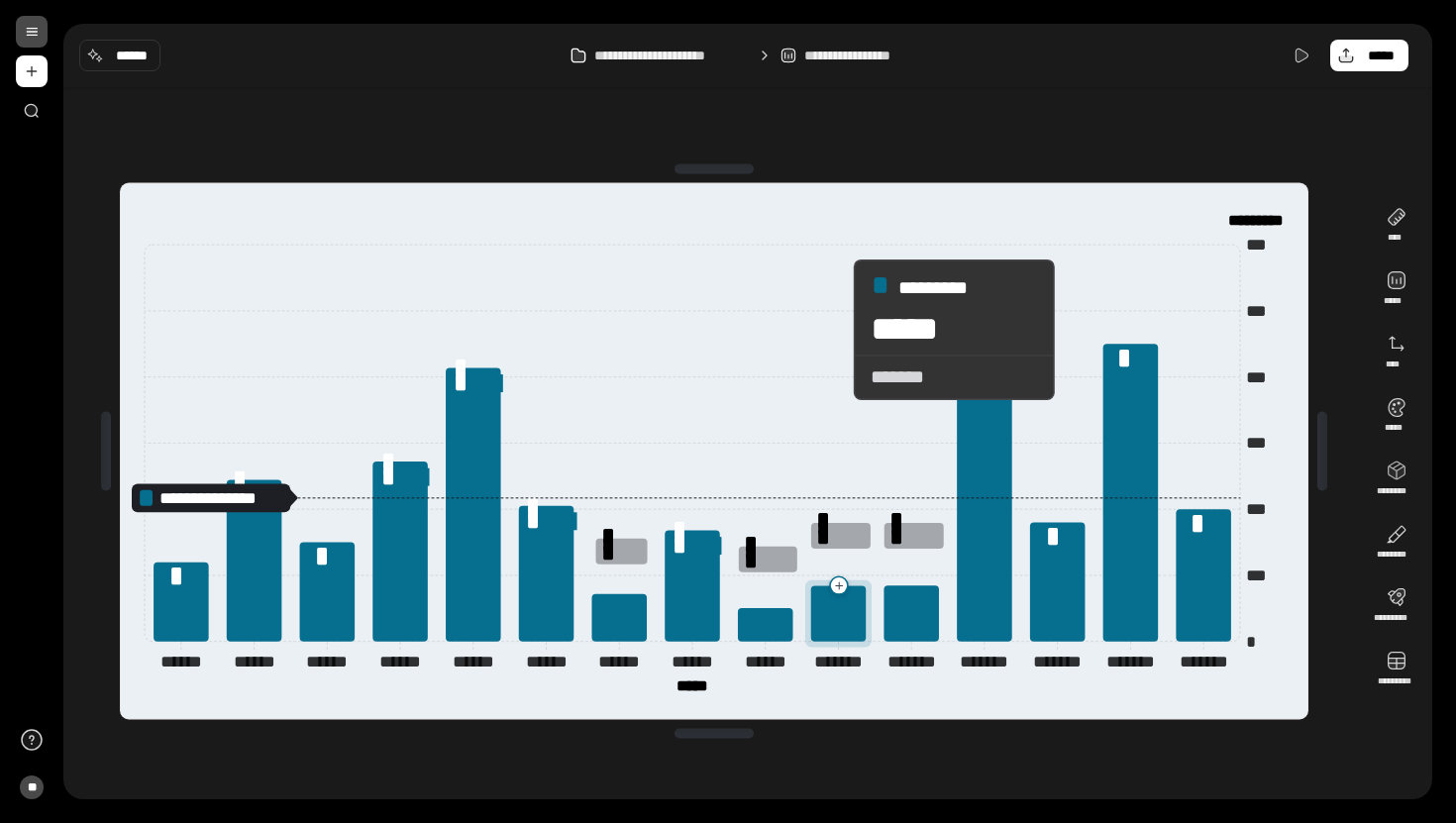 click 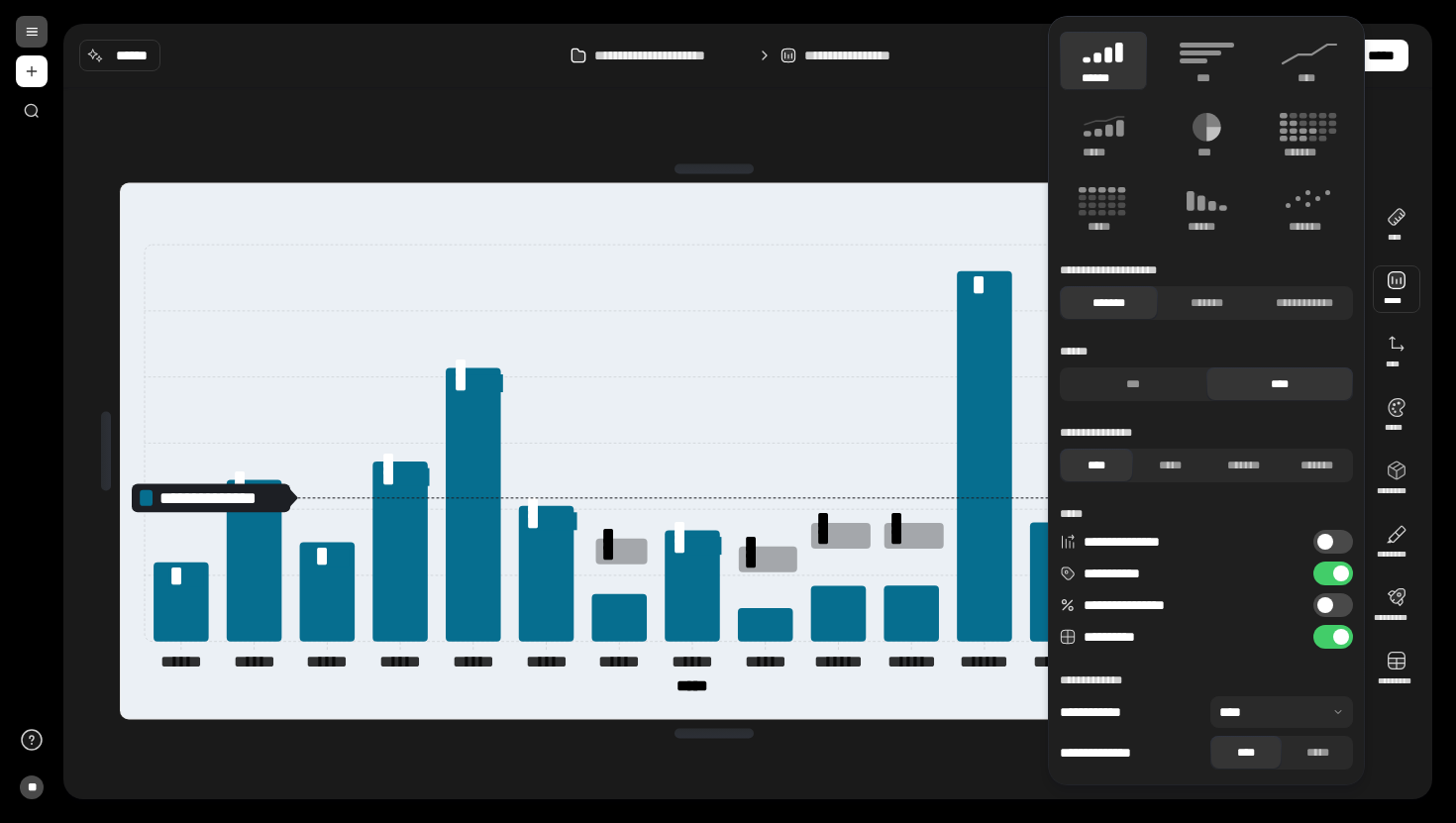 click on "**********" at bounding box center [1333, 542] 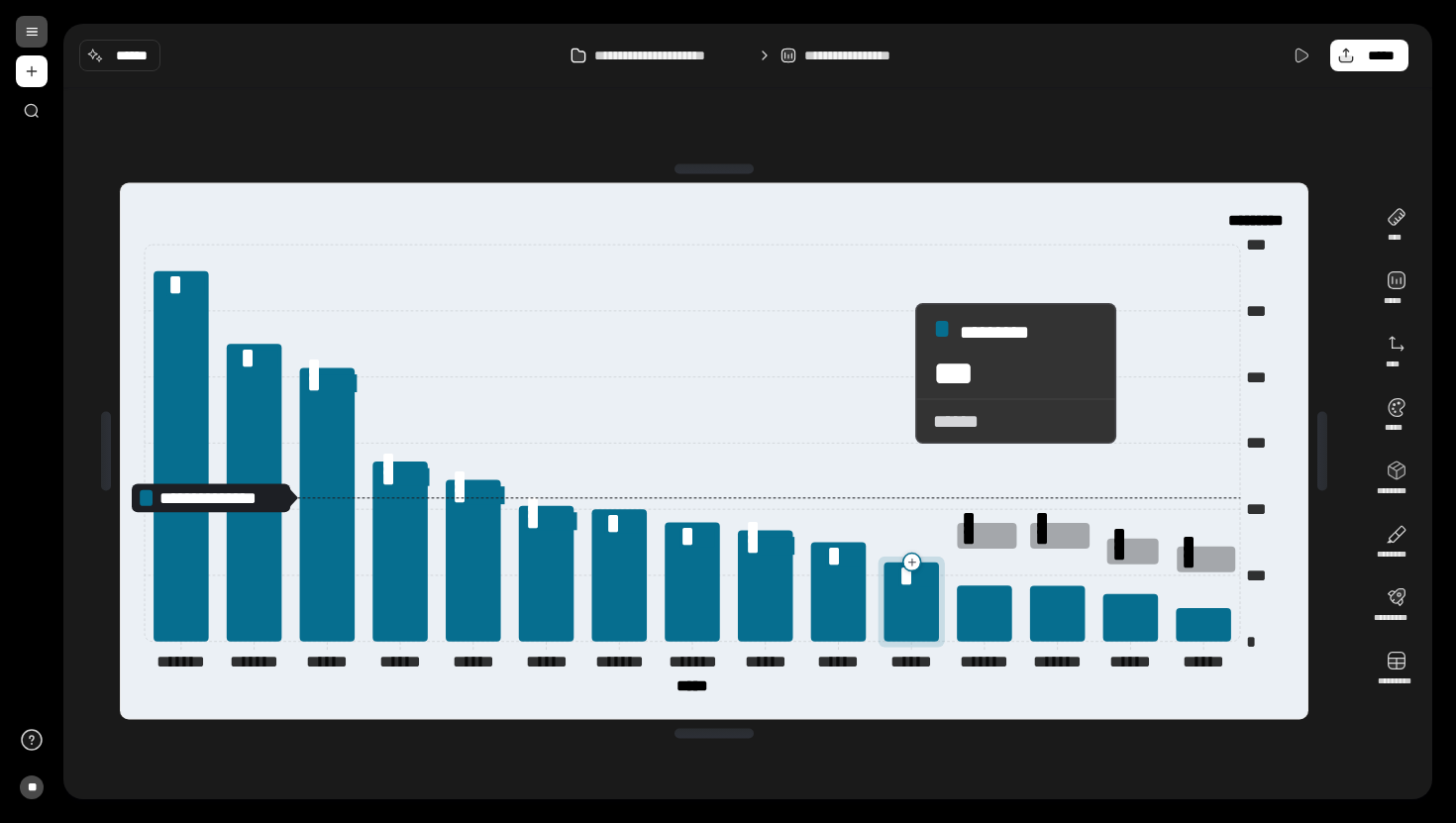 click 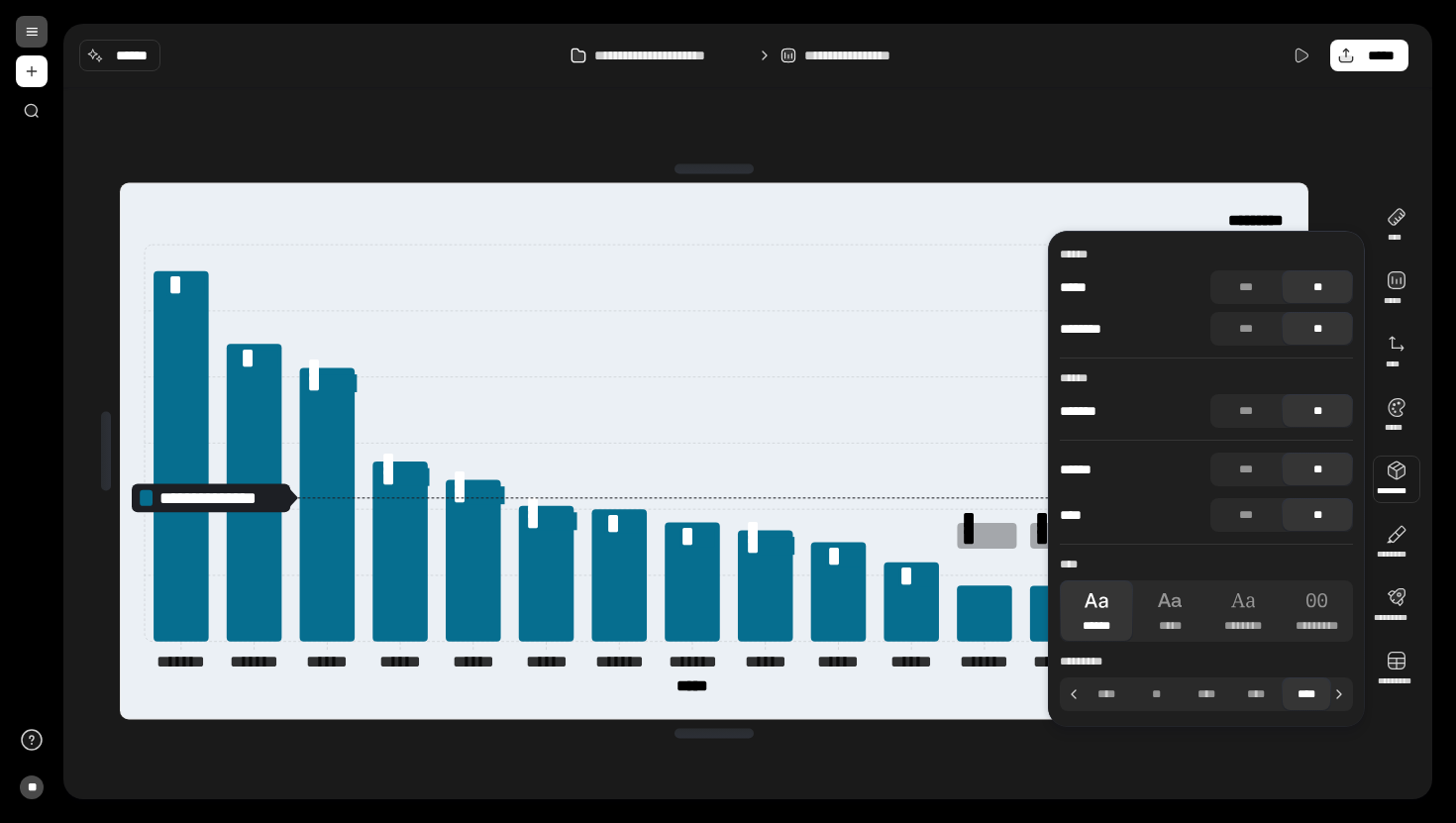 click on "**********" at bounding box center [714, 451] 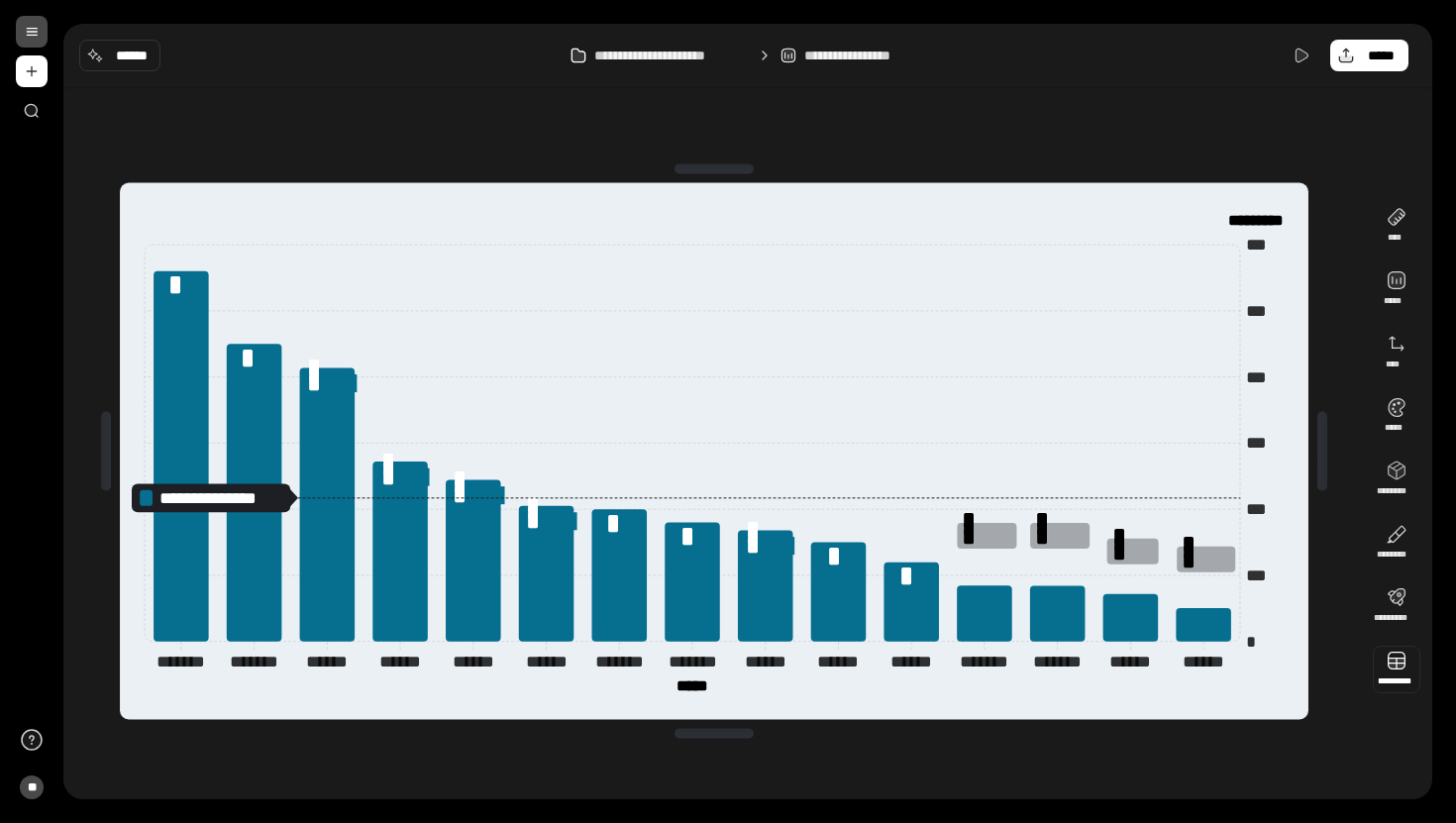 click at bounding box center (1397, 669) 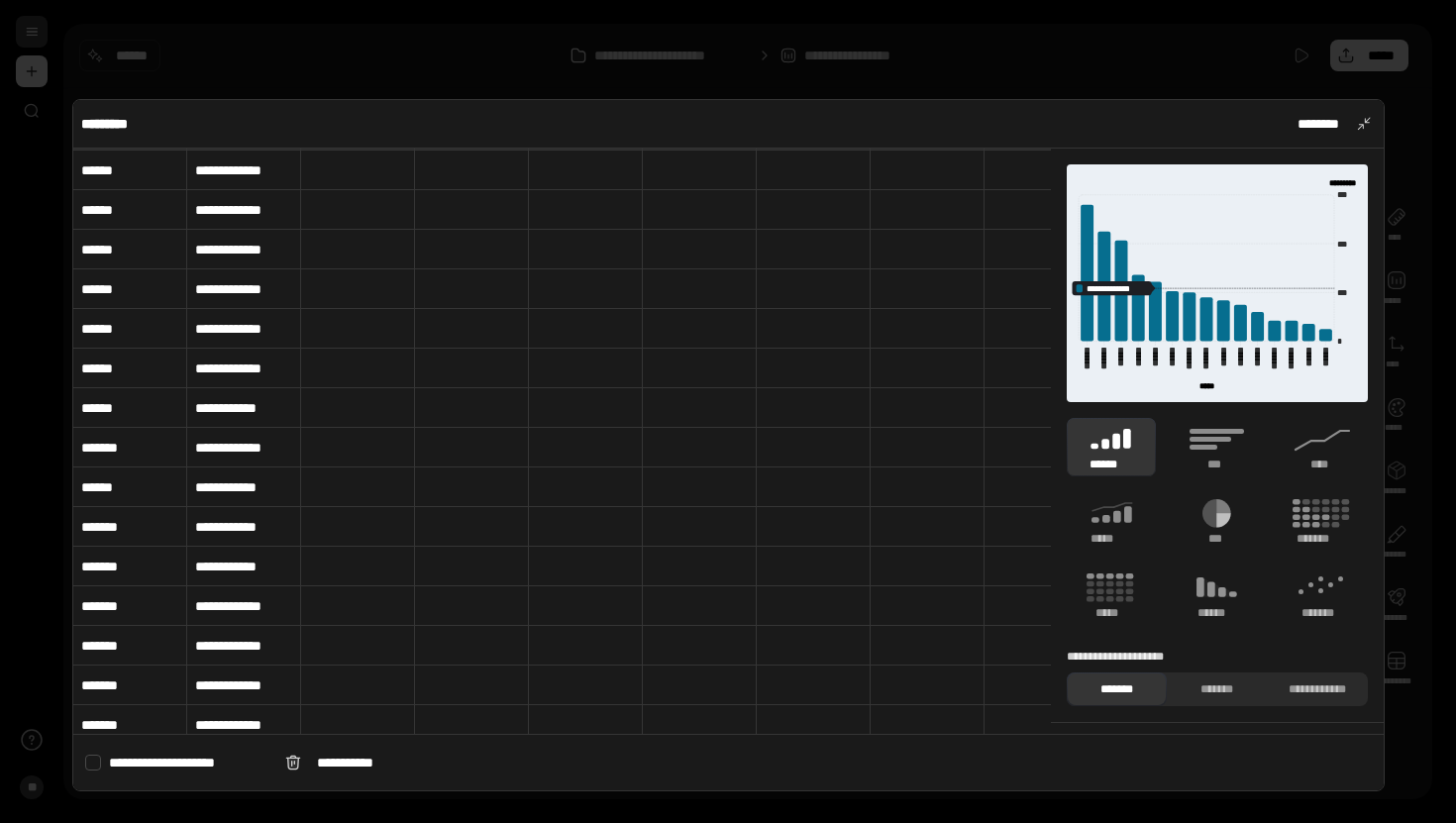 scroll, scrollTop: 37, scrollLeft: 0, axis: vertical 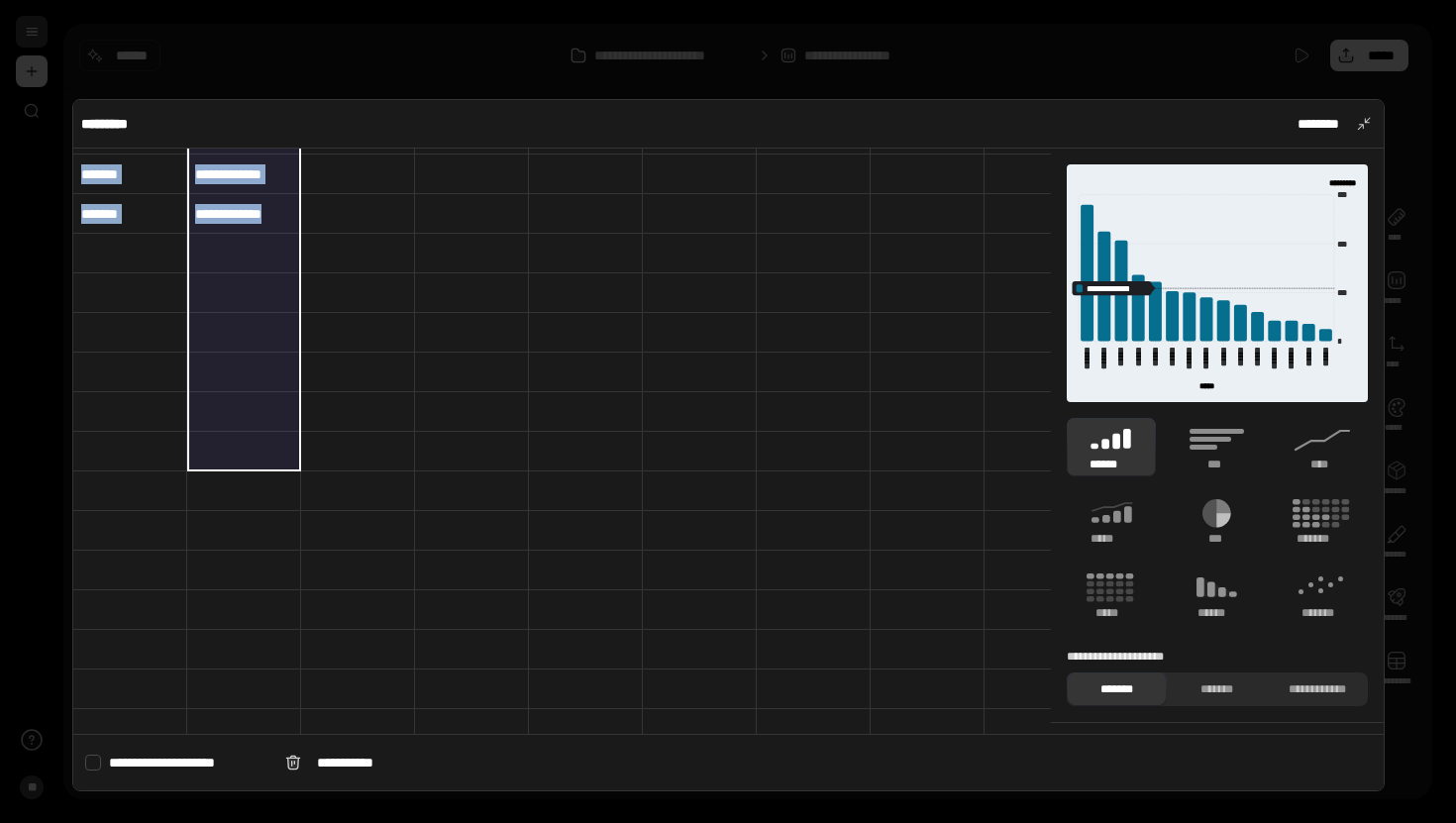drag, startPoint x: 270, startPoint y: 167, endPoint x: 294, endPoint y: 443, distance: 277.04151 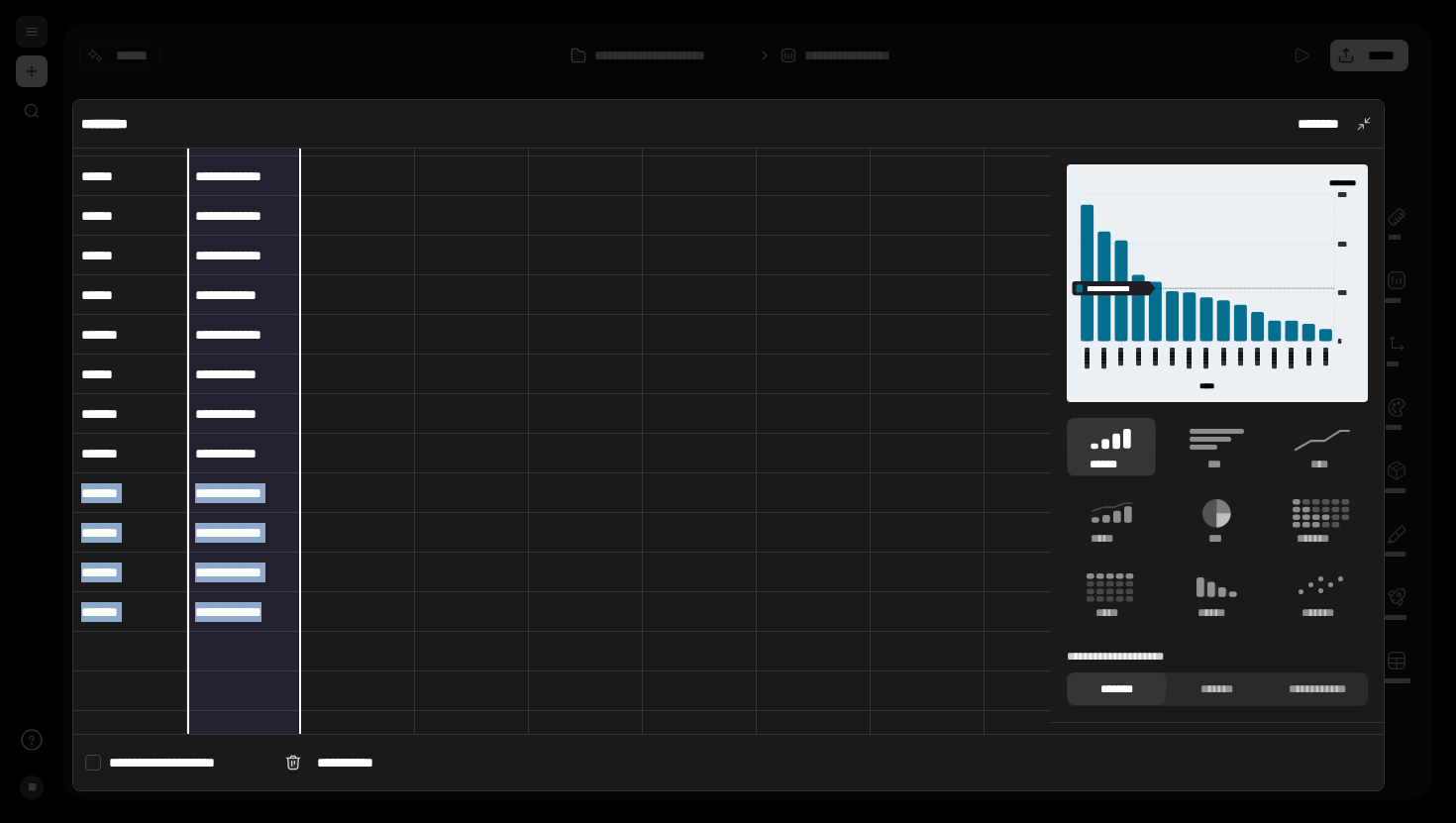scroll, scrollTop: 152, scrollLeft: 0, axis: vertical 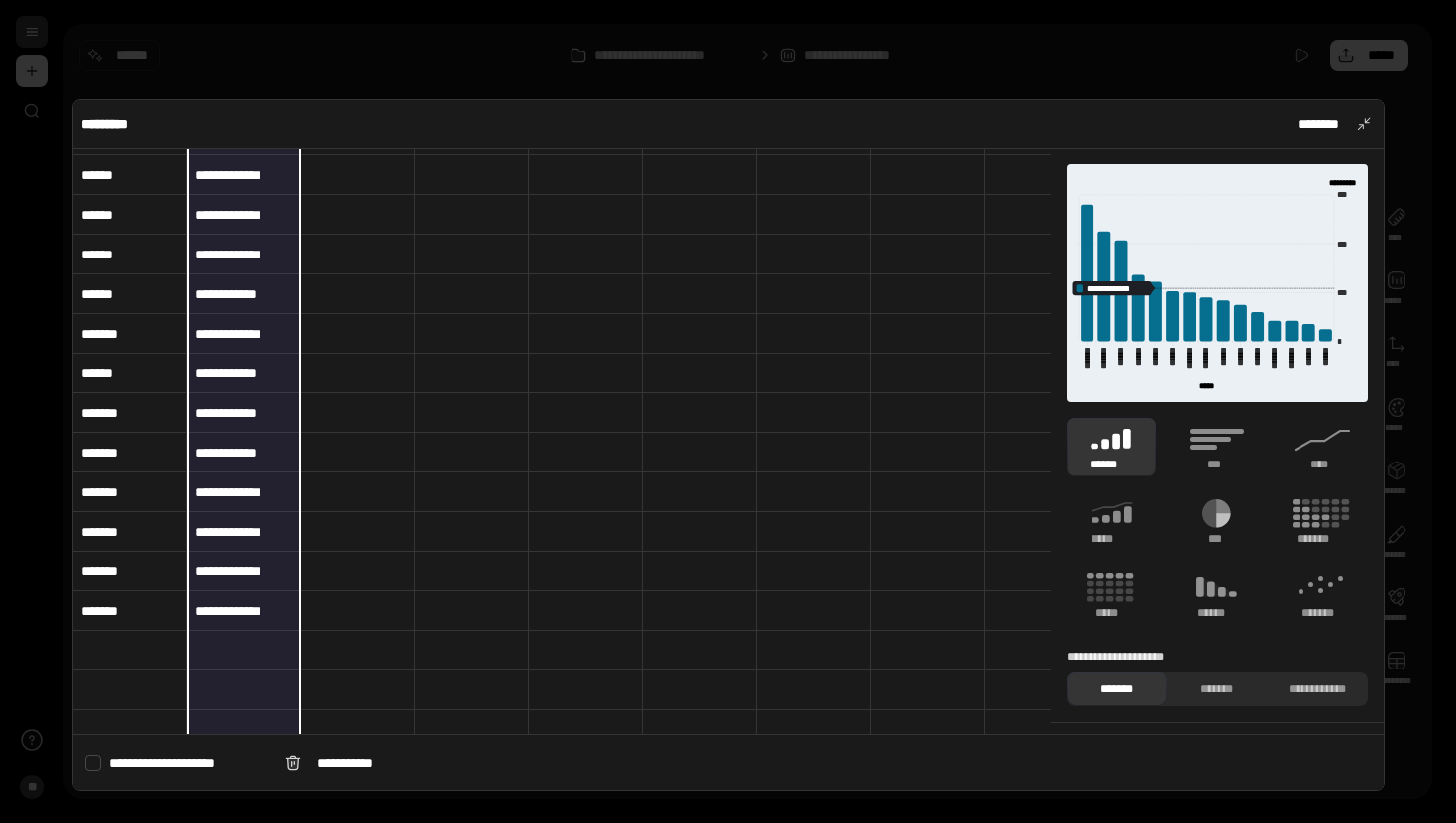 click at bounding box center [358, 532] 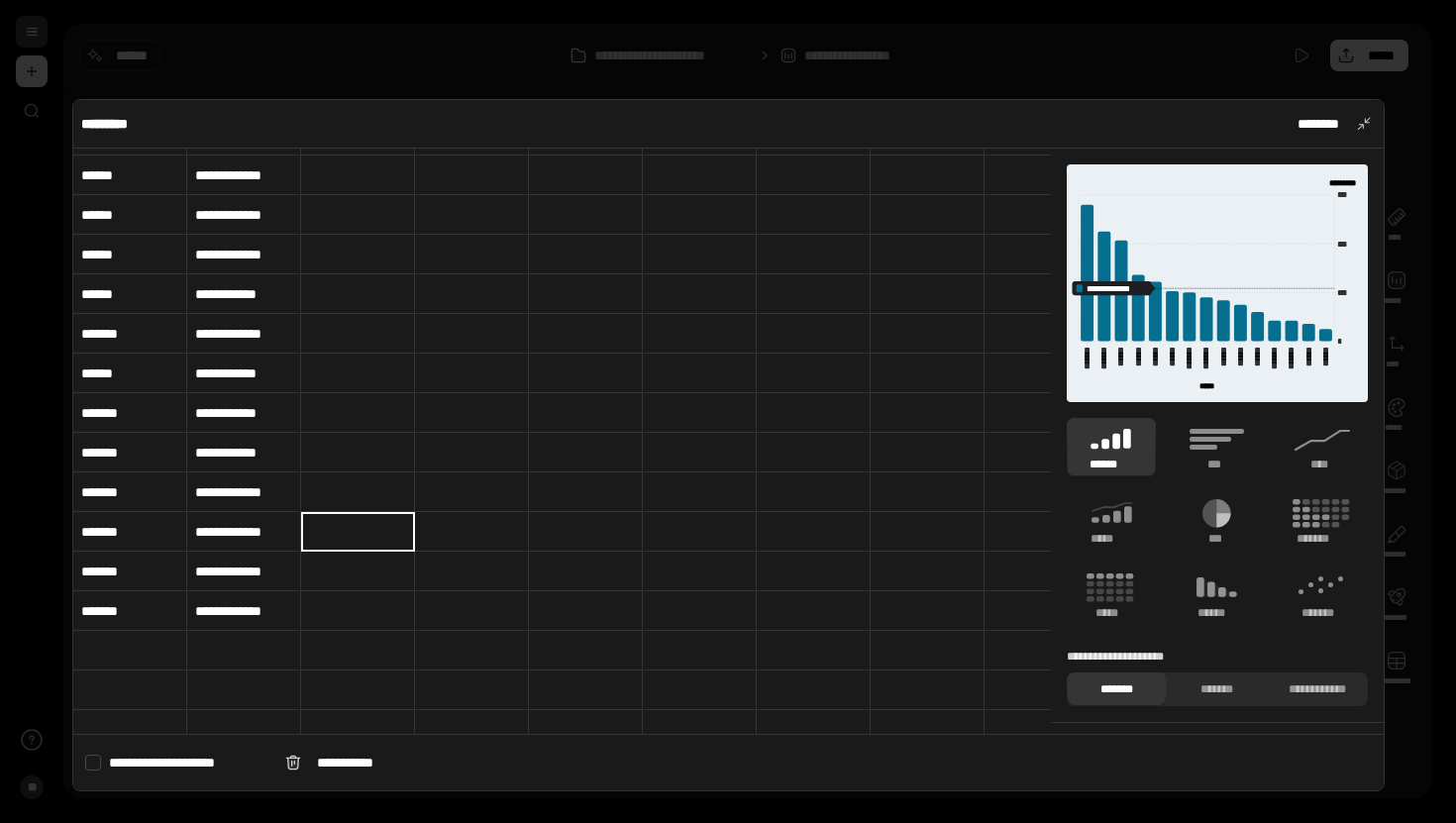click on "**********" at bounding box center (244, 492) 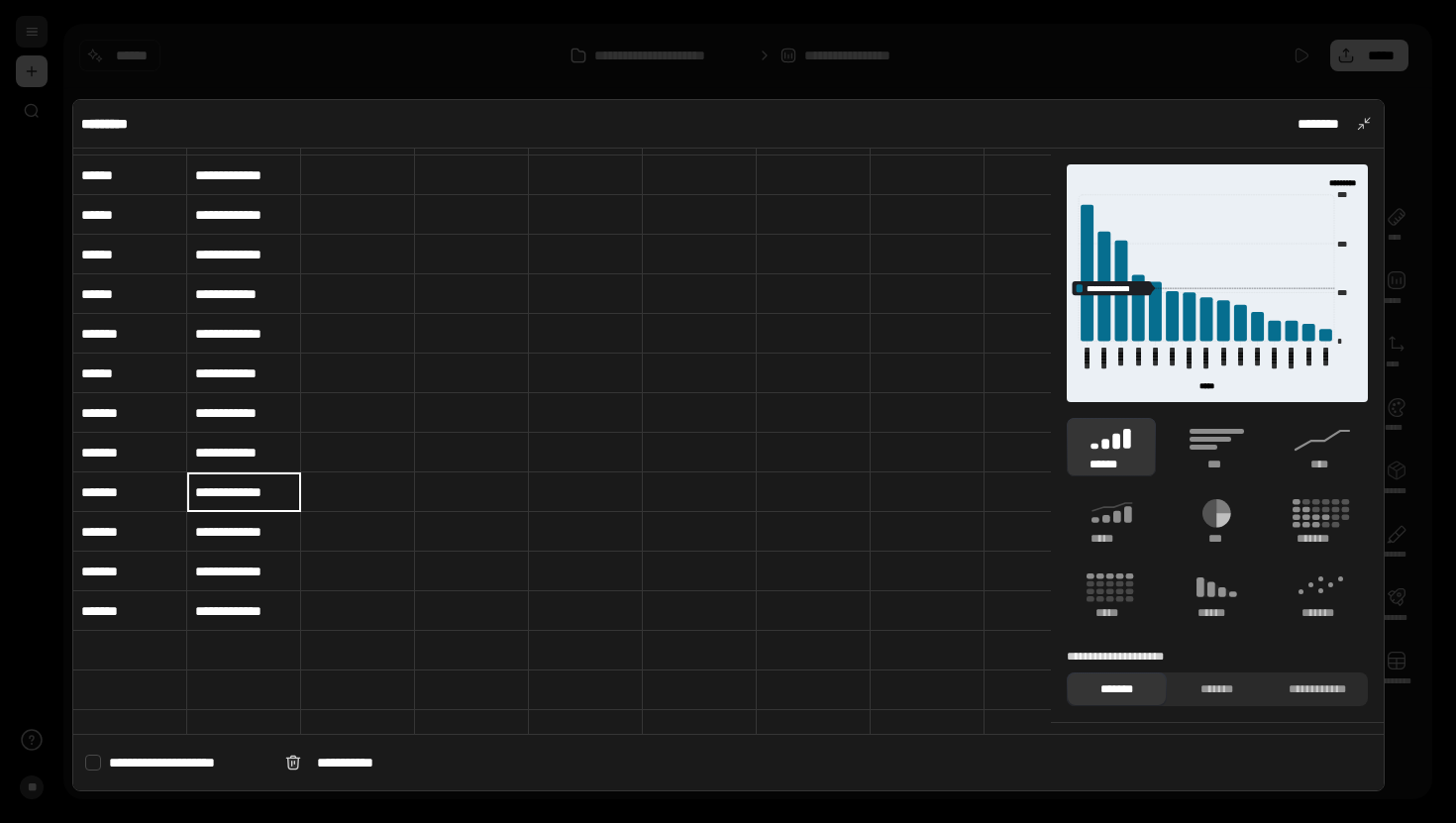 type 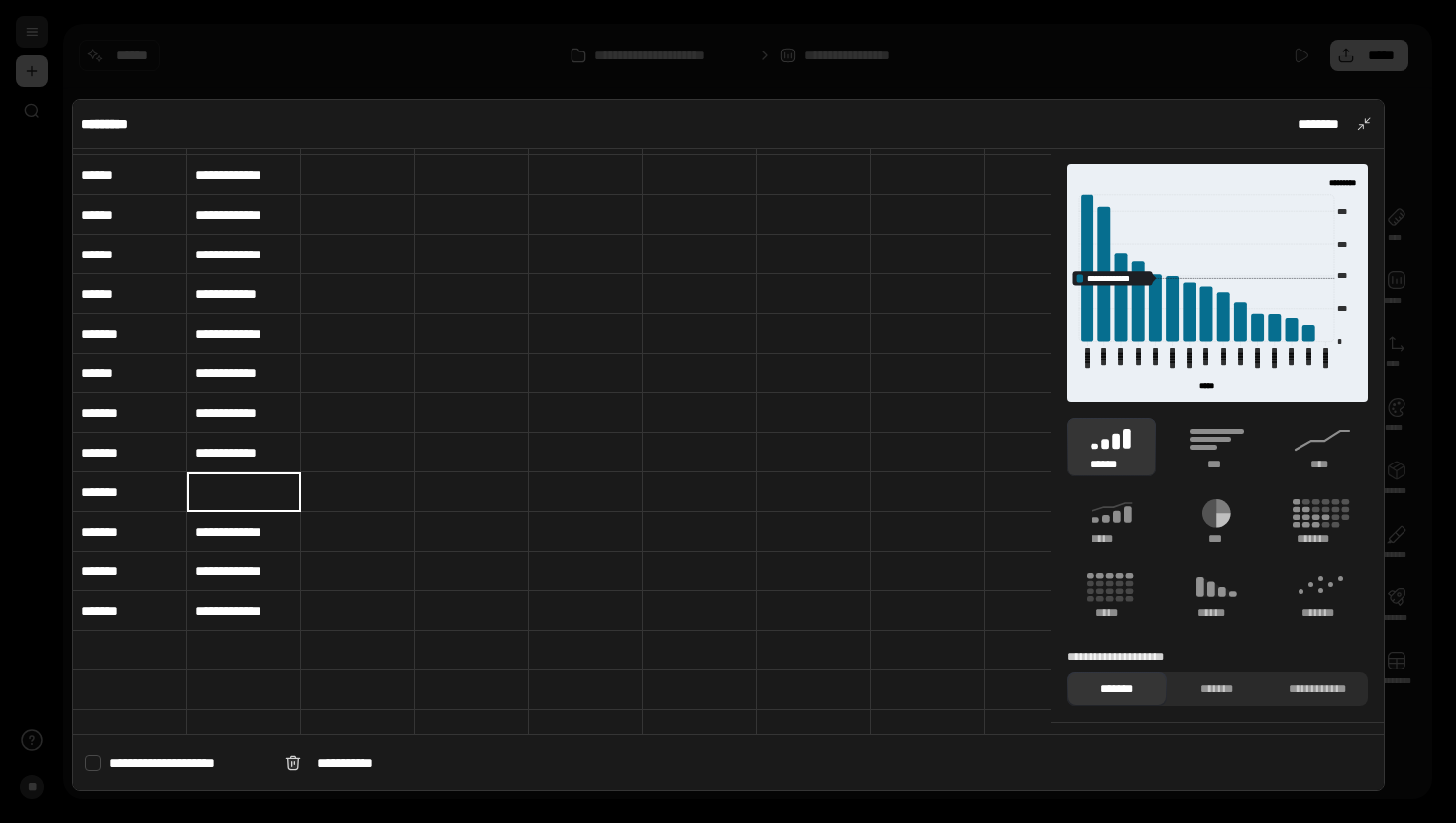 scroll, scrollTop: 0, scrollLeft: 0, axis: both 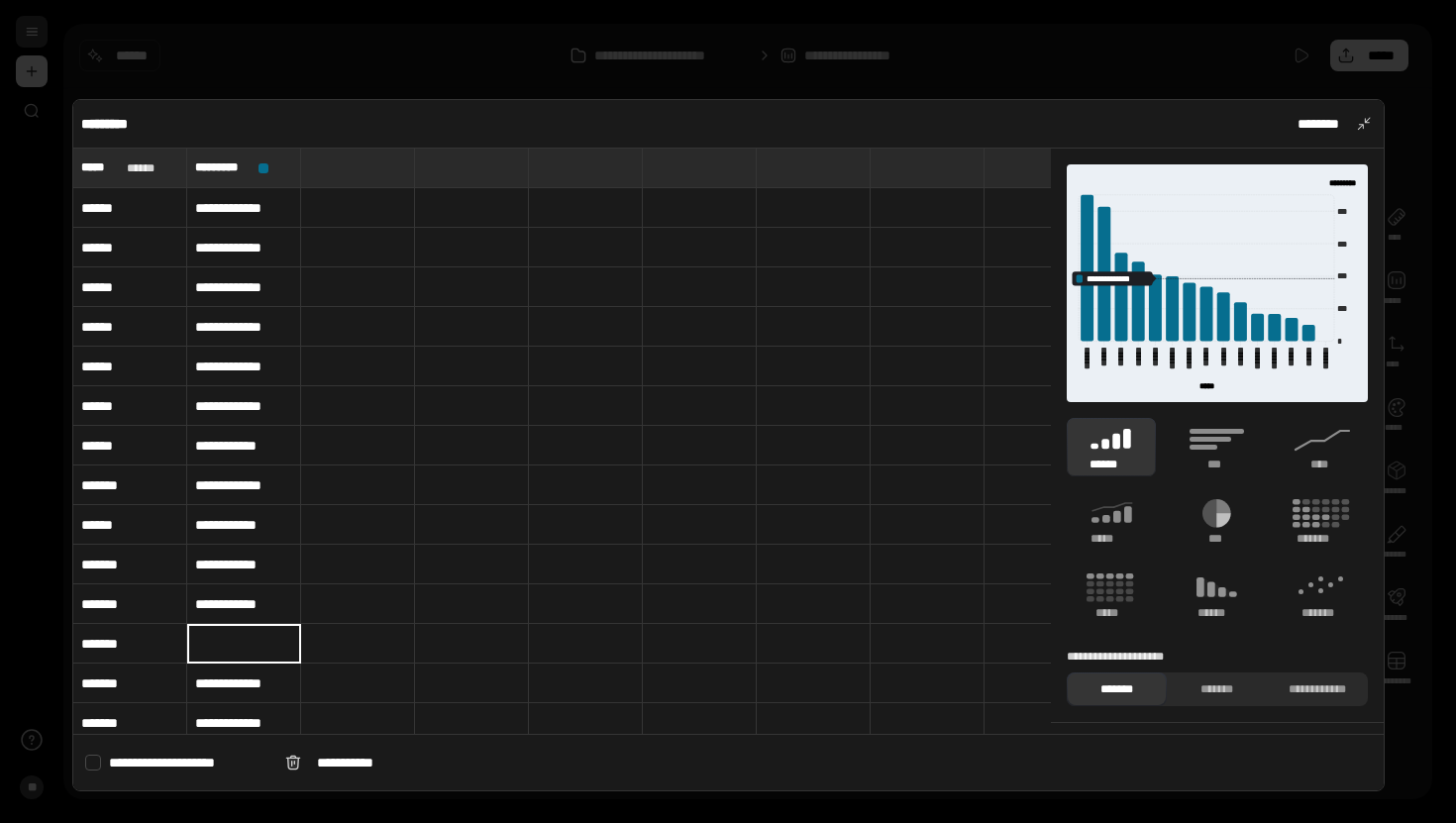 click at bounding box center (471, 208) 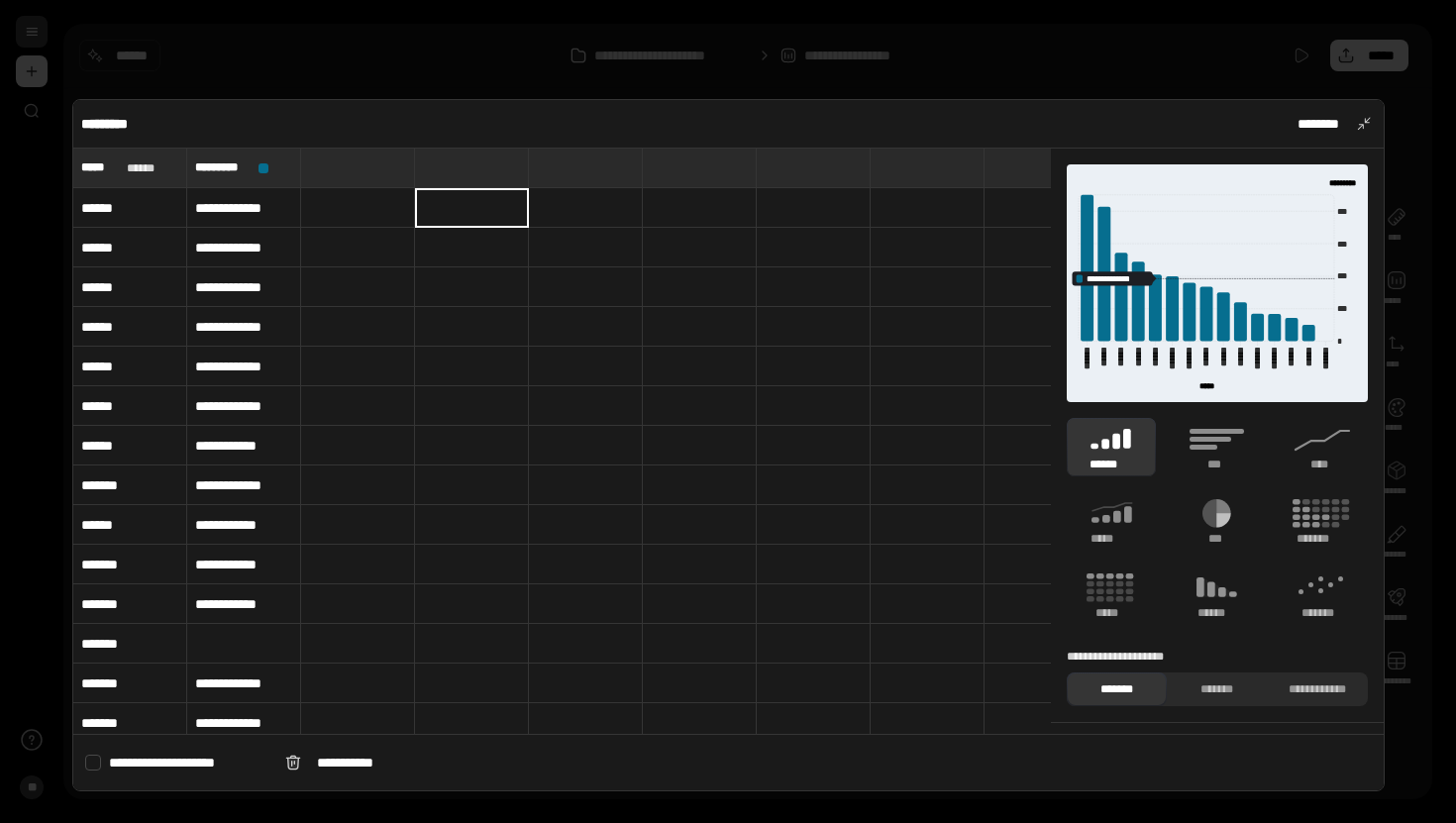 type 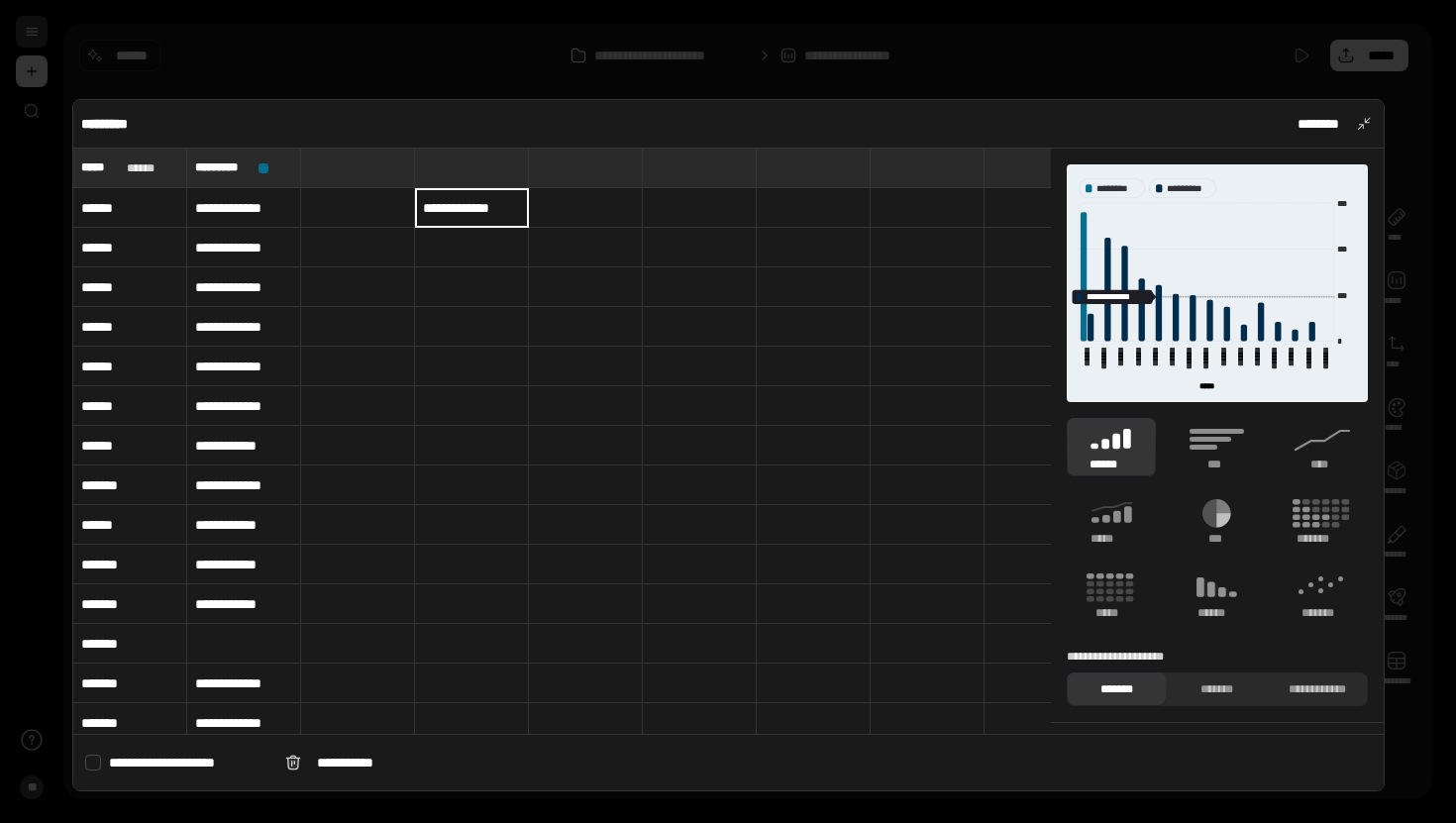 click on "**********" at bounding box center [244, 366] 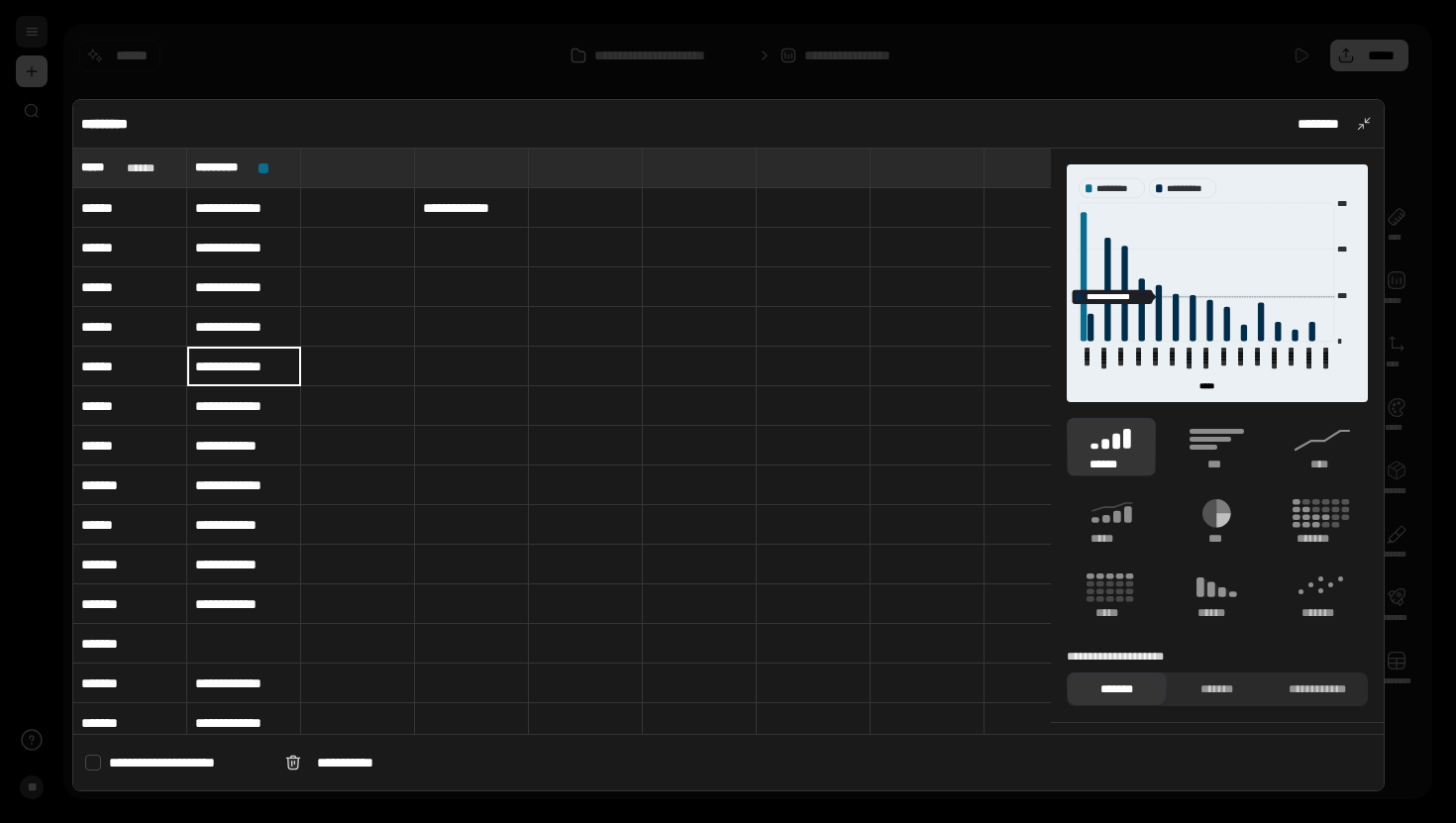type 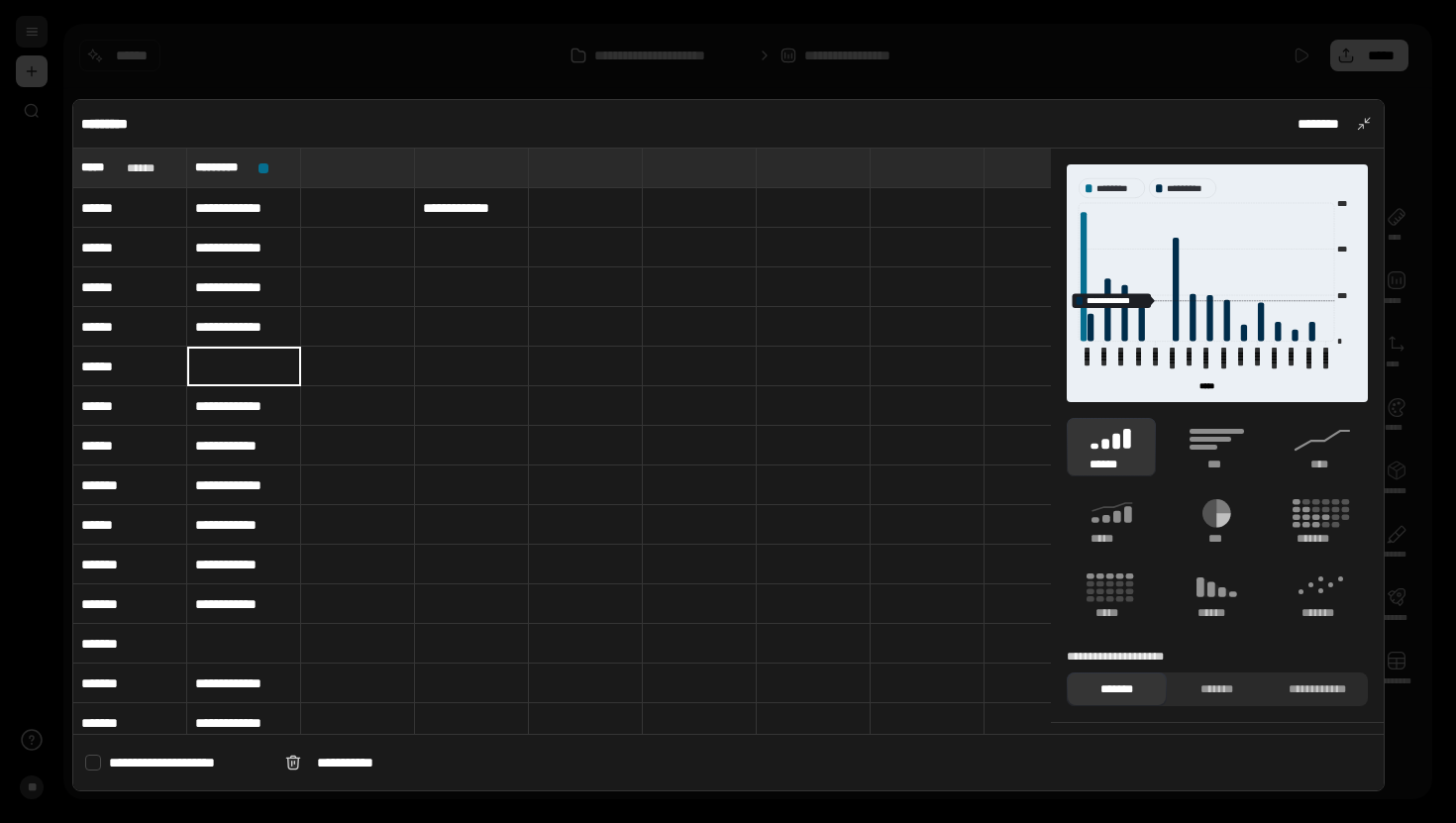 click at bounding box center (471, 248) 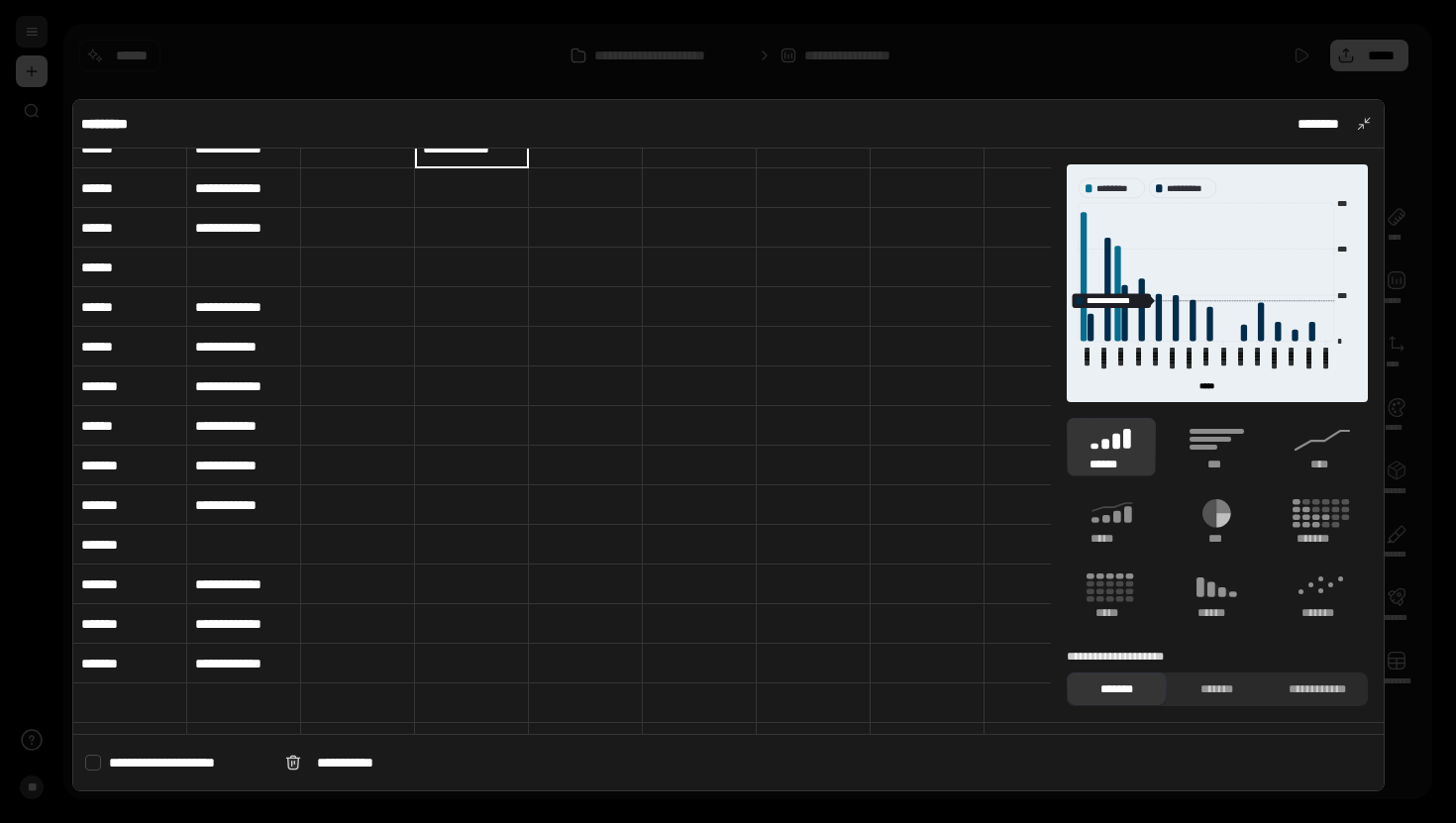 scroll, scrollTop: 100, scrollLeft: 0, axis: vertical 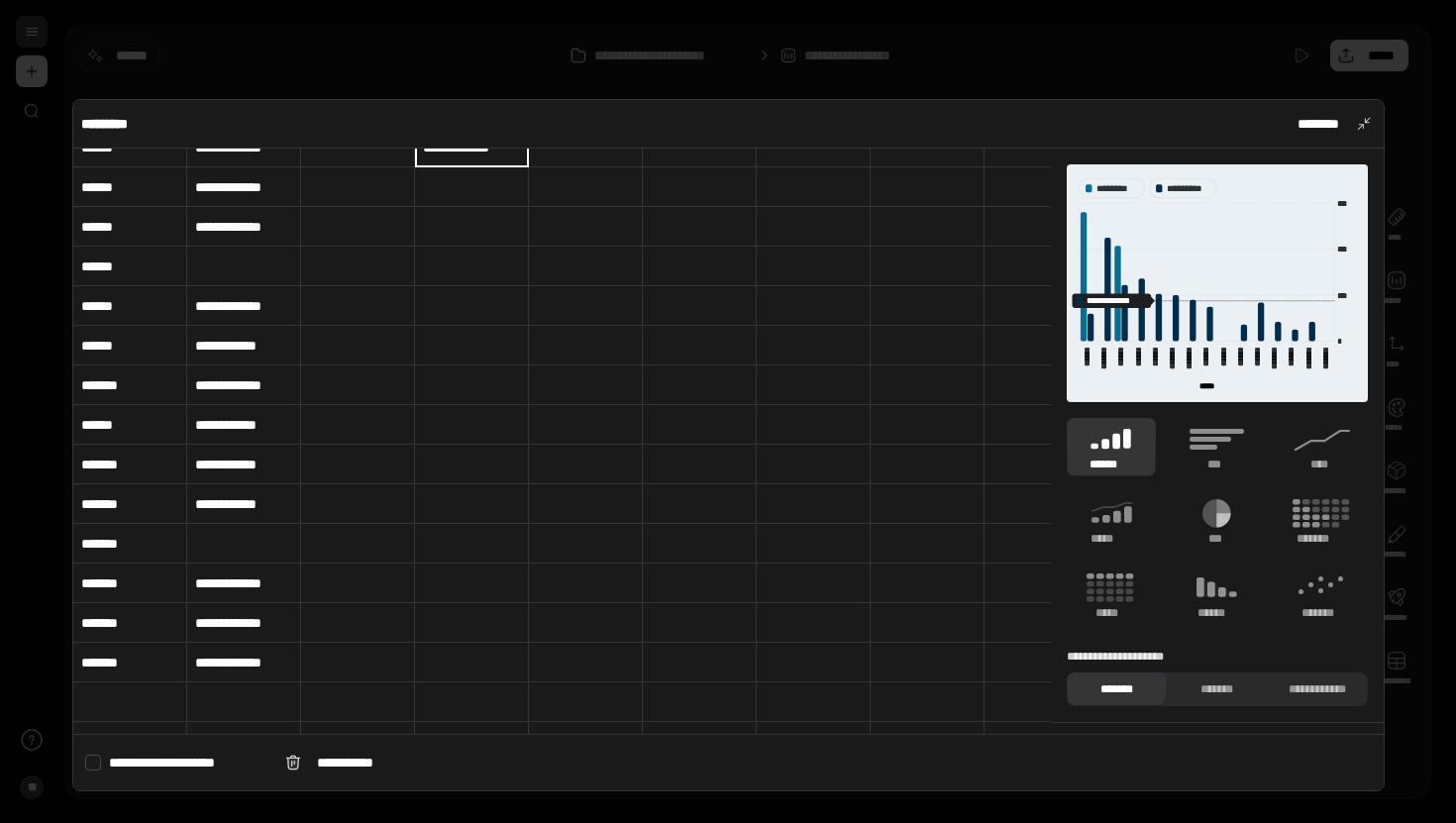 click on "**********" at bounding box center (244, 623) 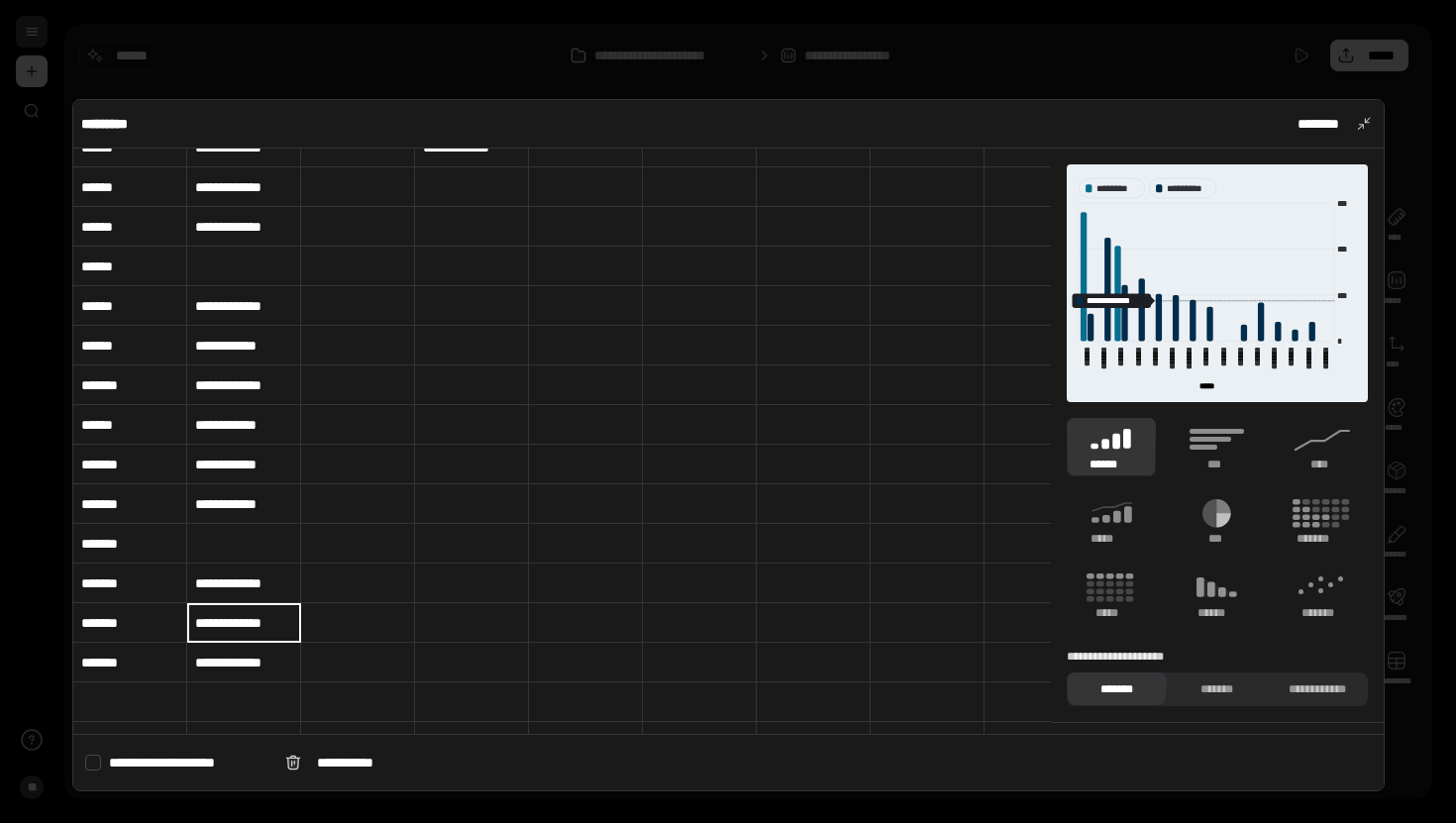 type 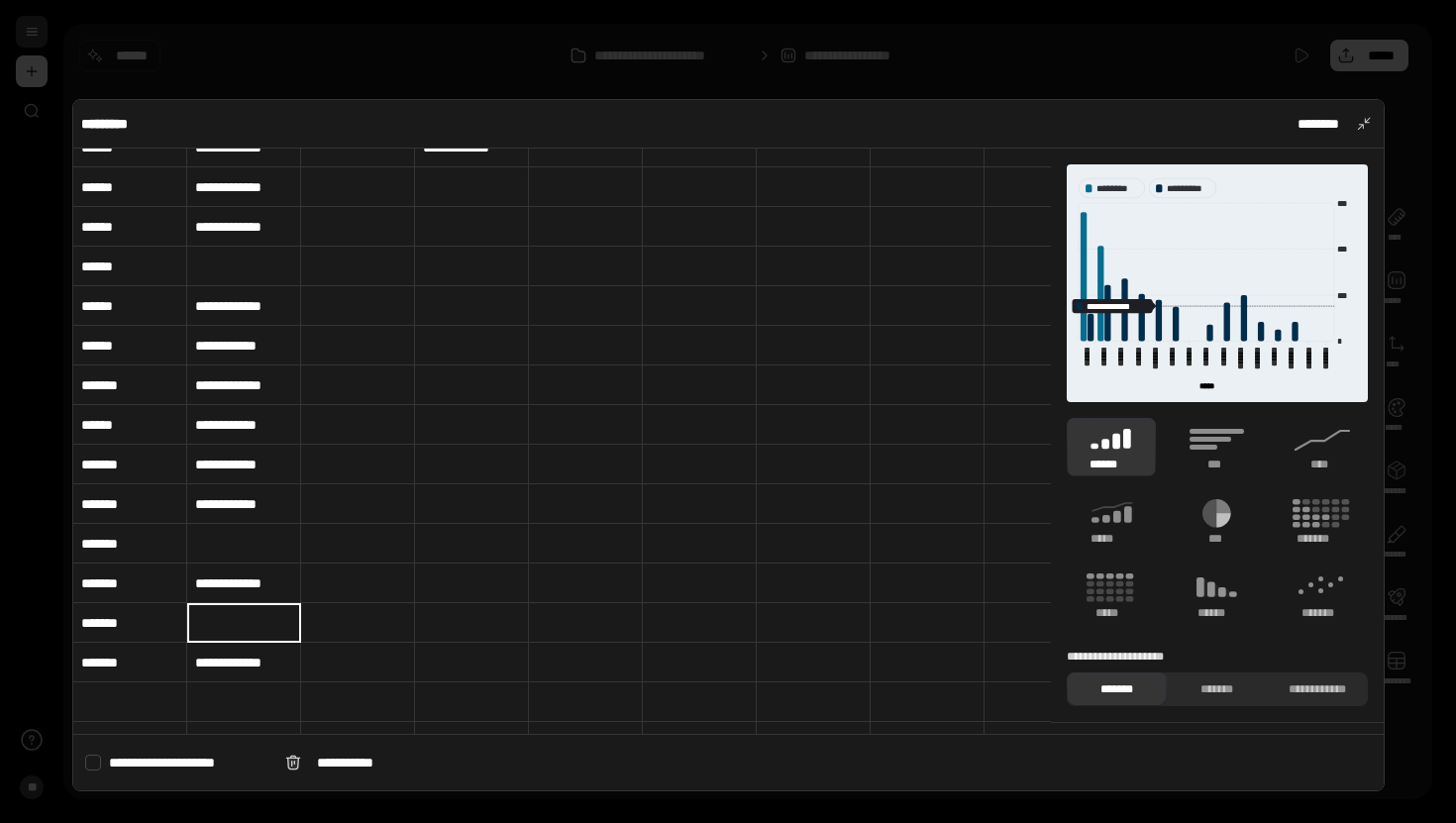 scroll, scrollTop: 0, scrollLeft: 0, axis: both 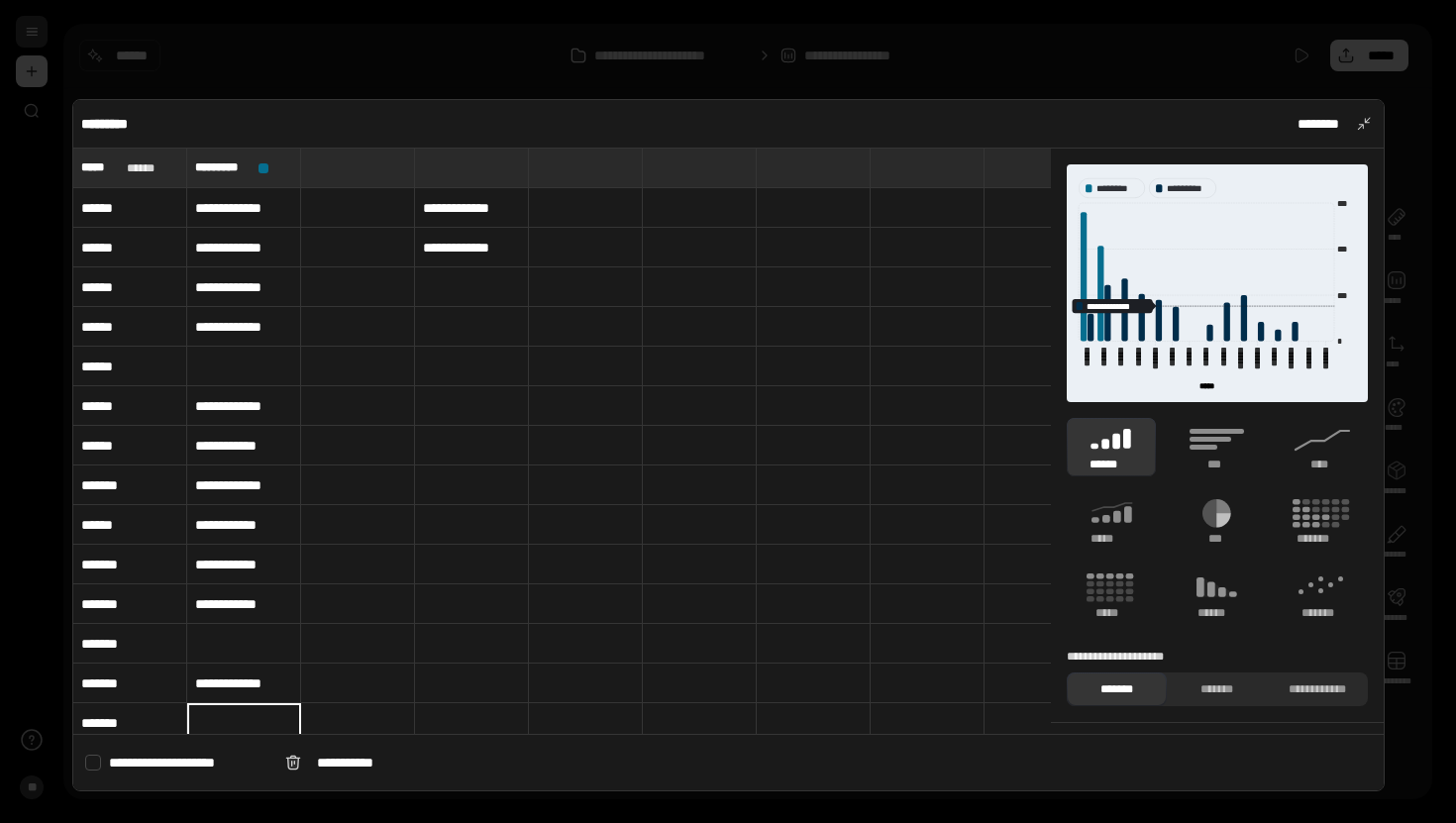 click at bounding box center [471, 327] 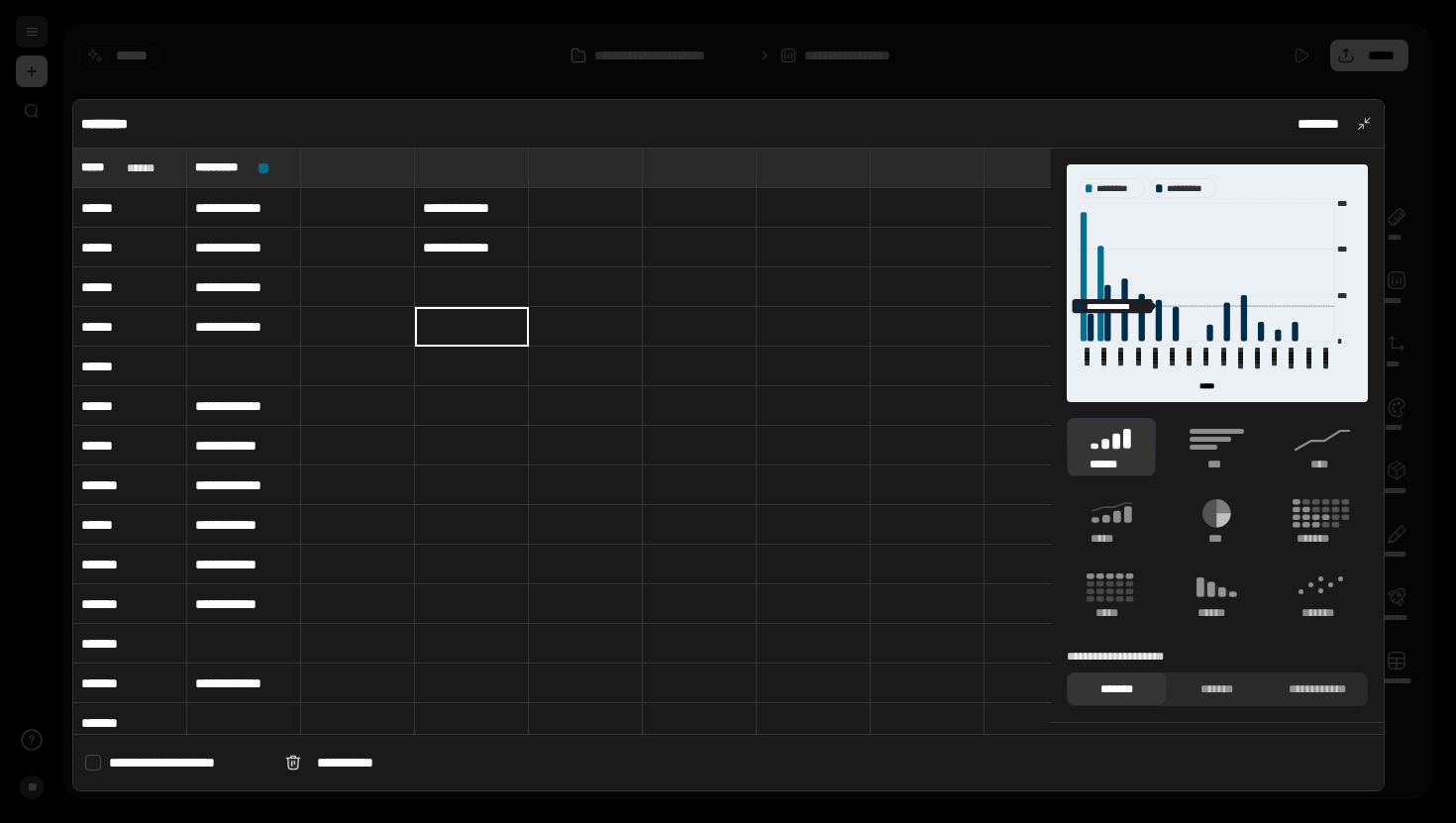 type on "**********" 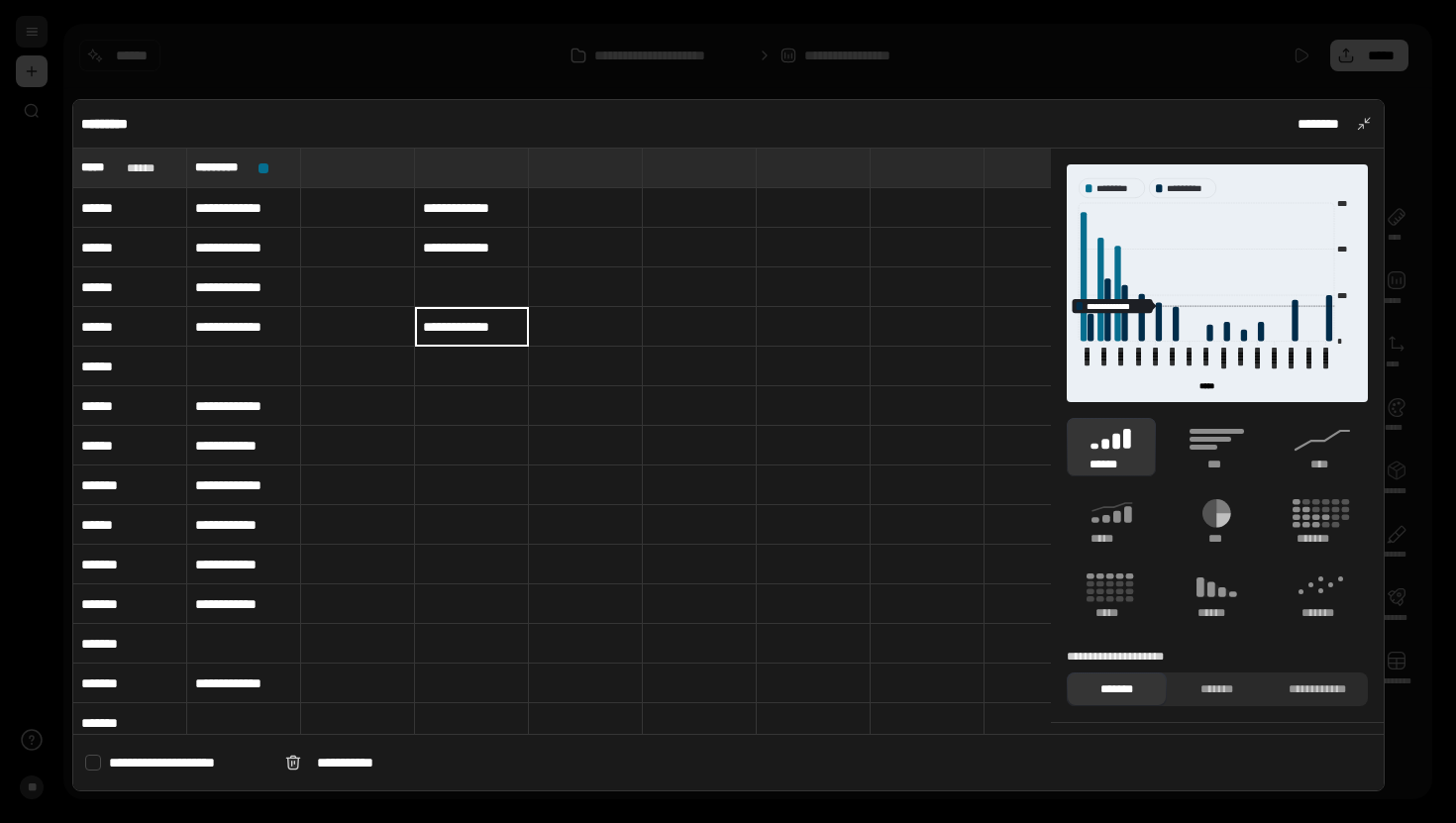 click on "**********" at bounding box center (471, 248) 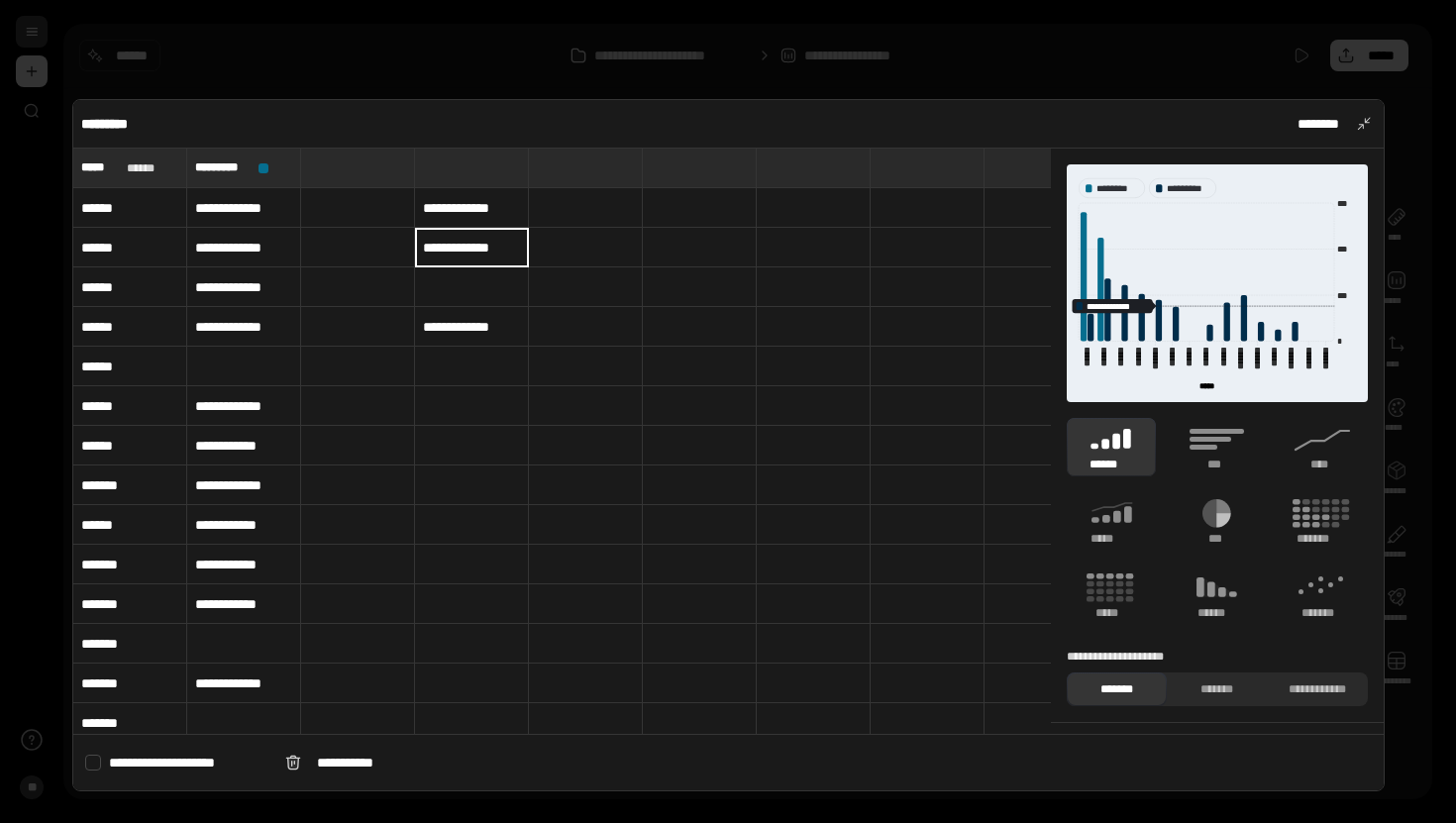 type 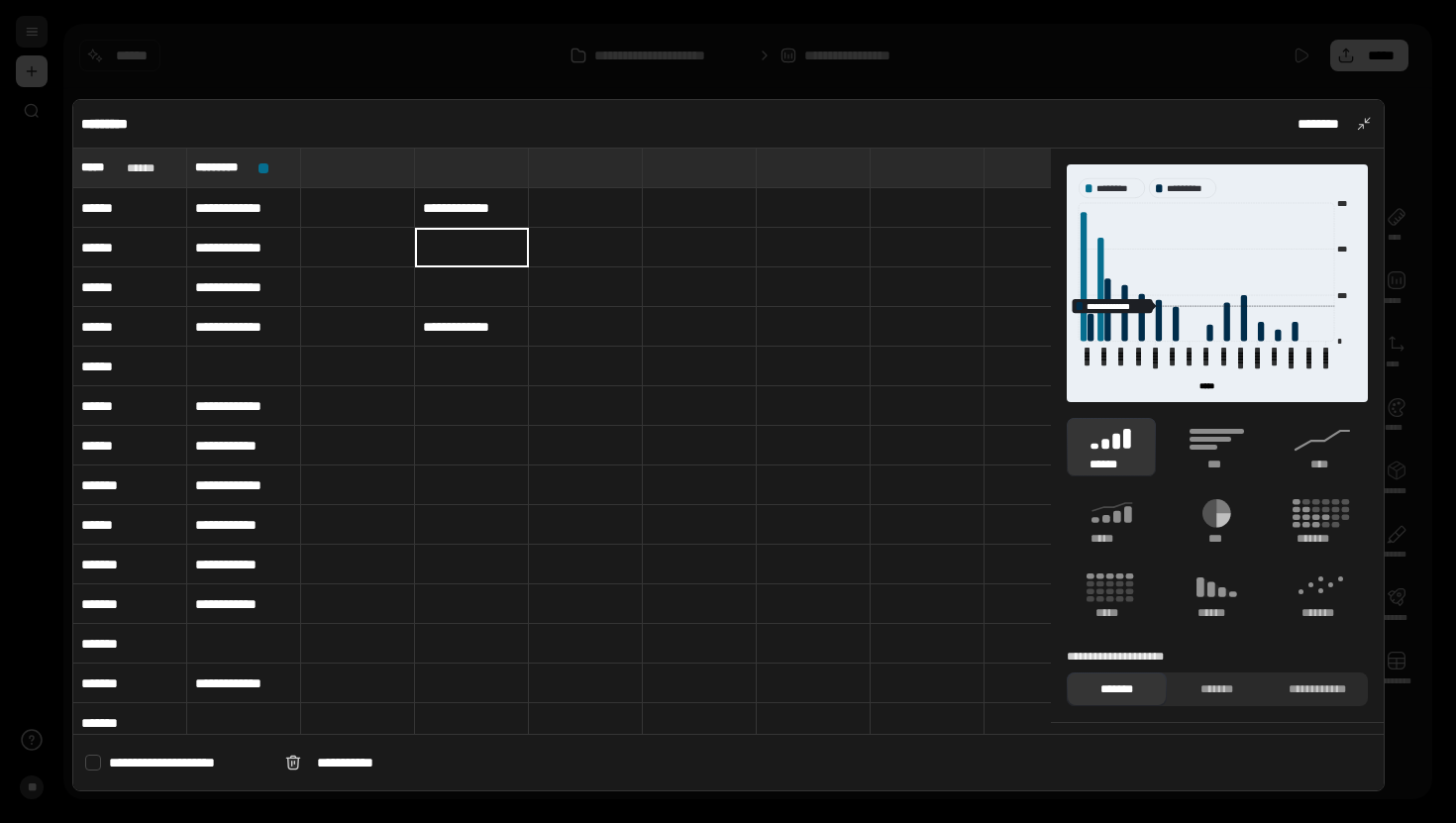 click at bounding box center (471, 287) 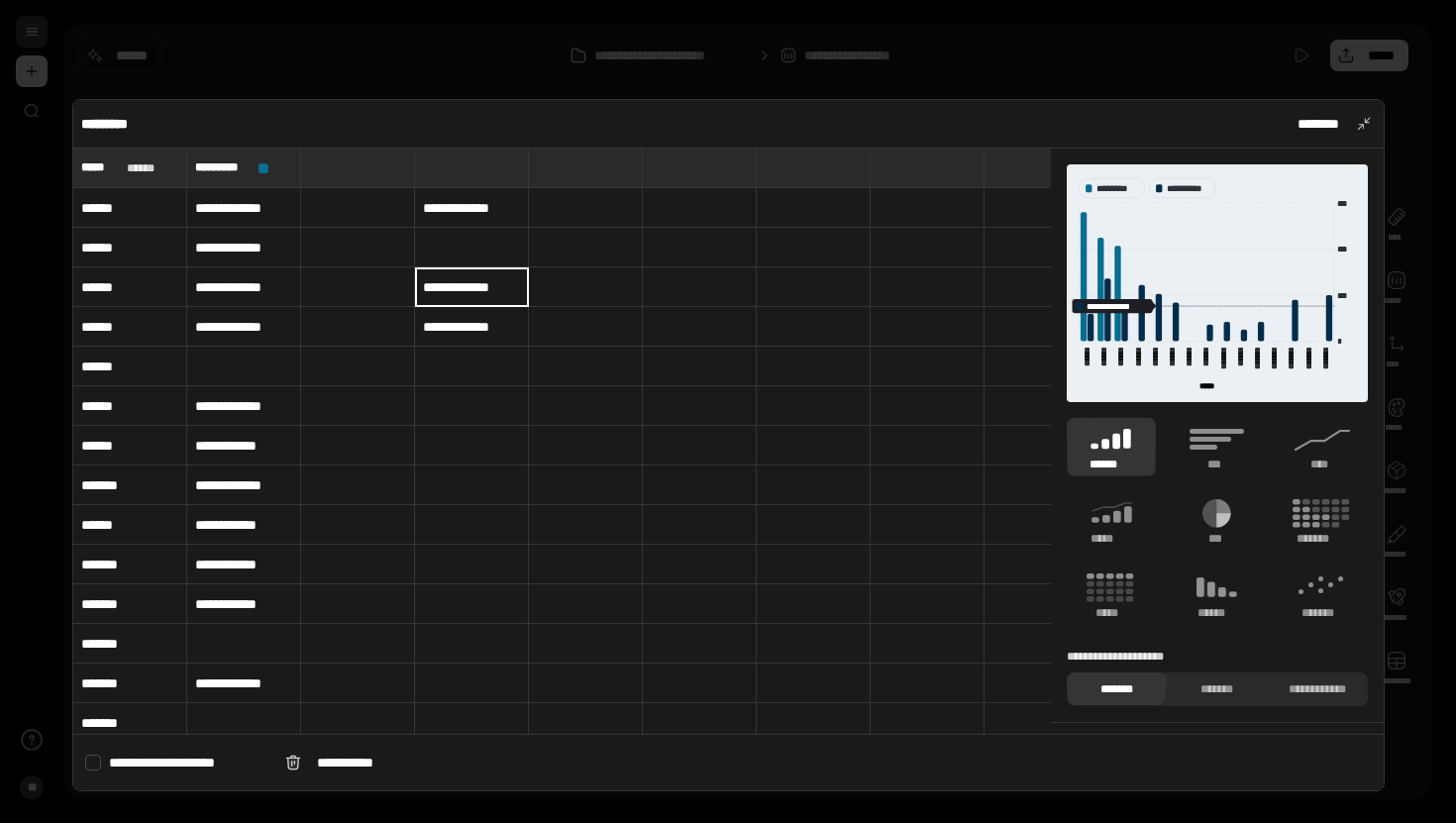 click on "**********" at bounding box center [471, 327] 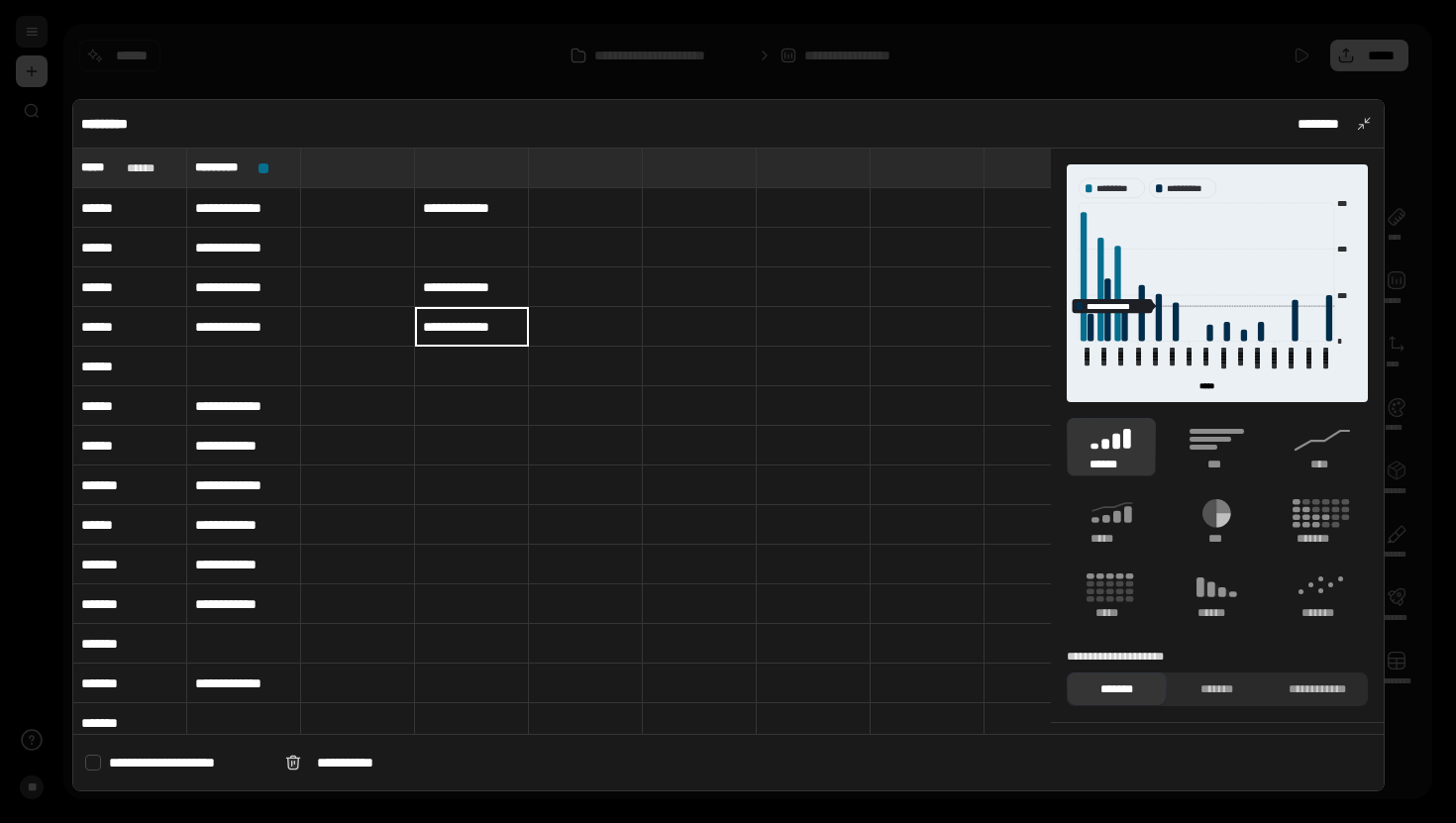 type 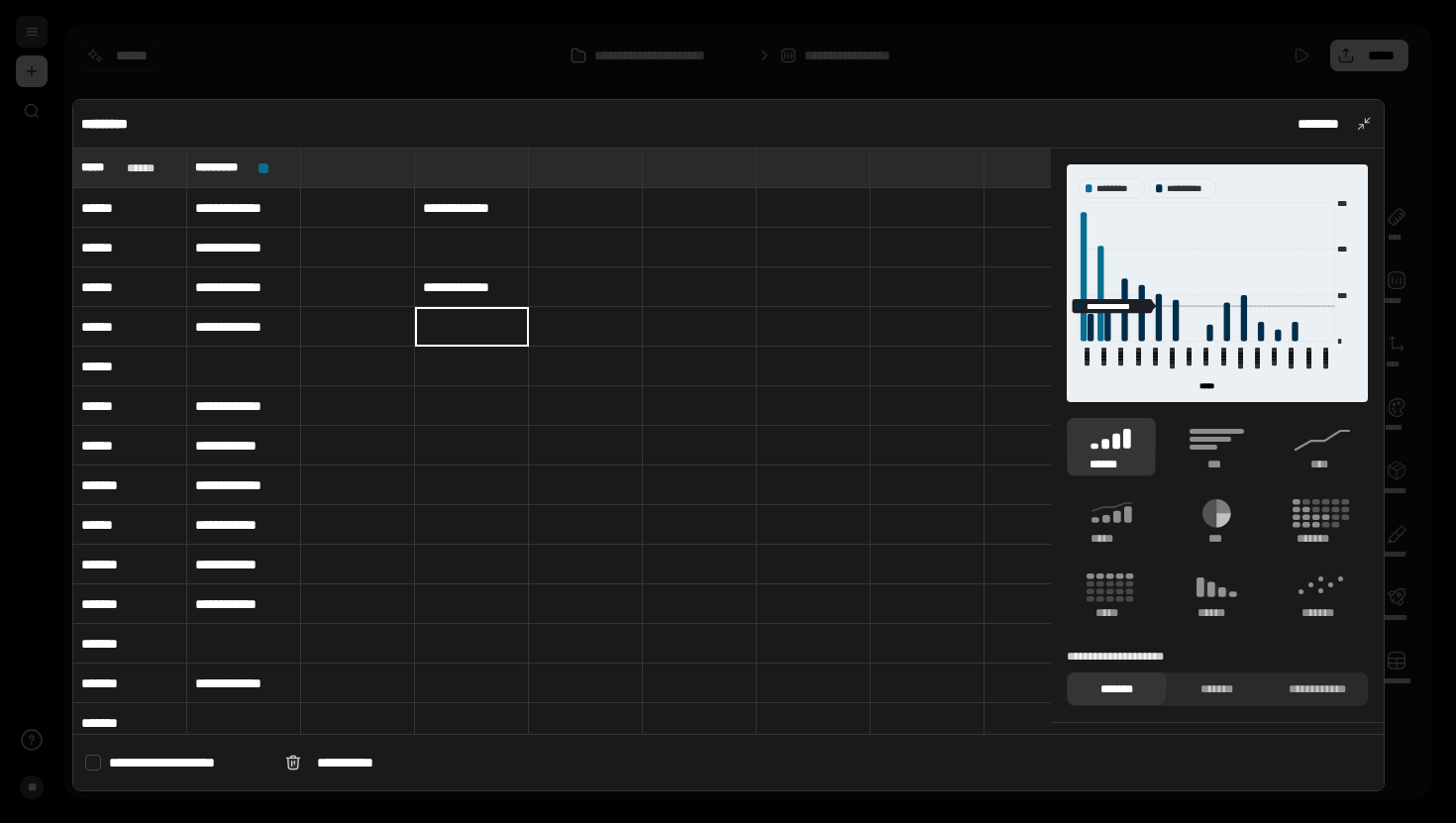 click at bounding box center [471, 248] 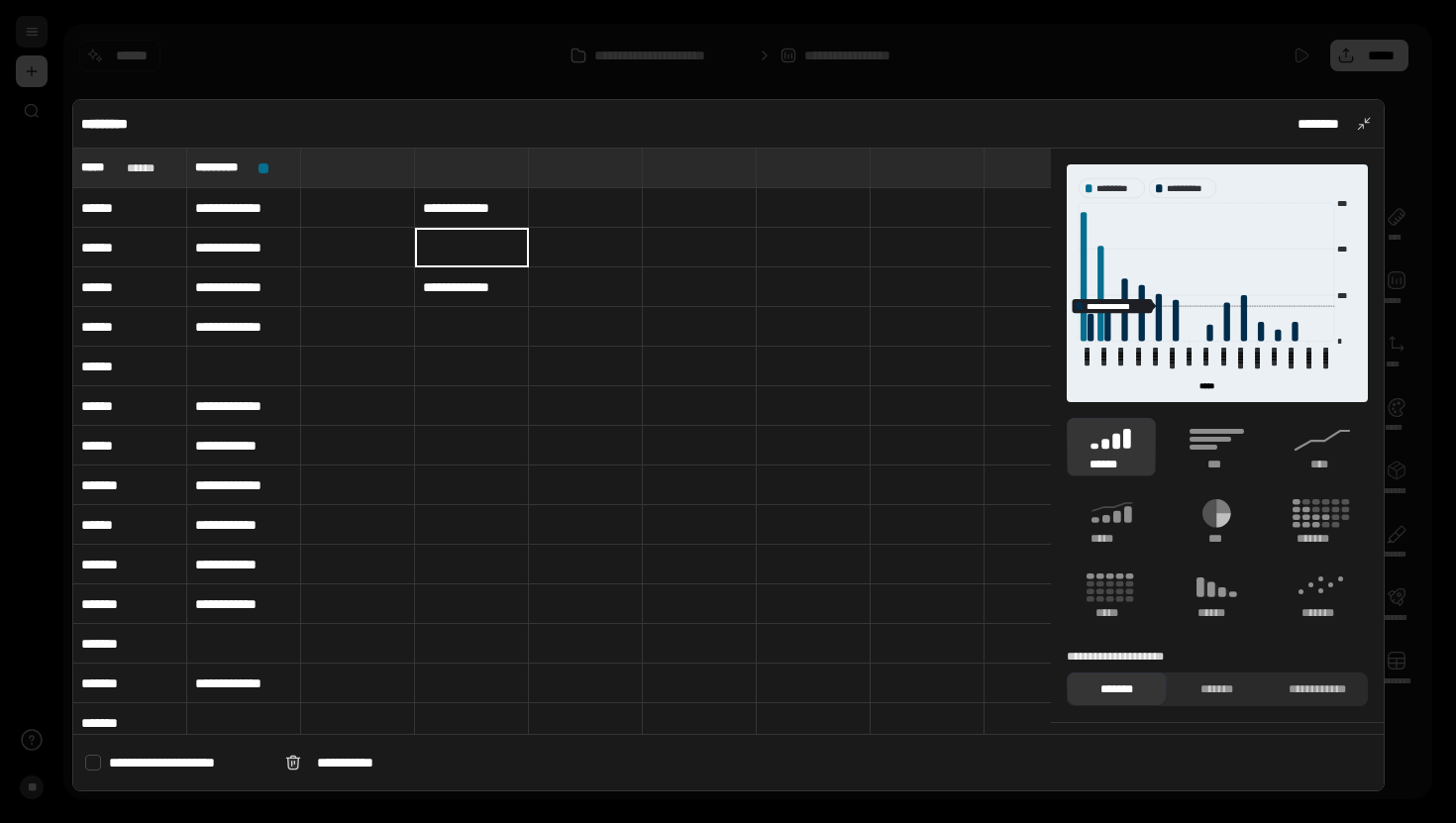 type on "**********" 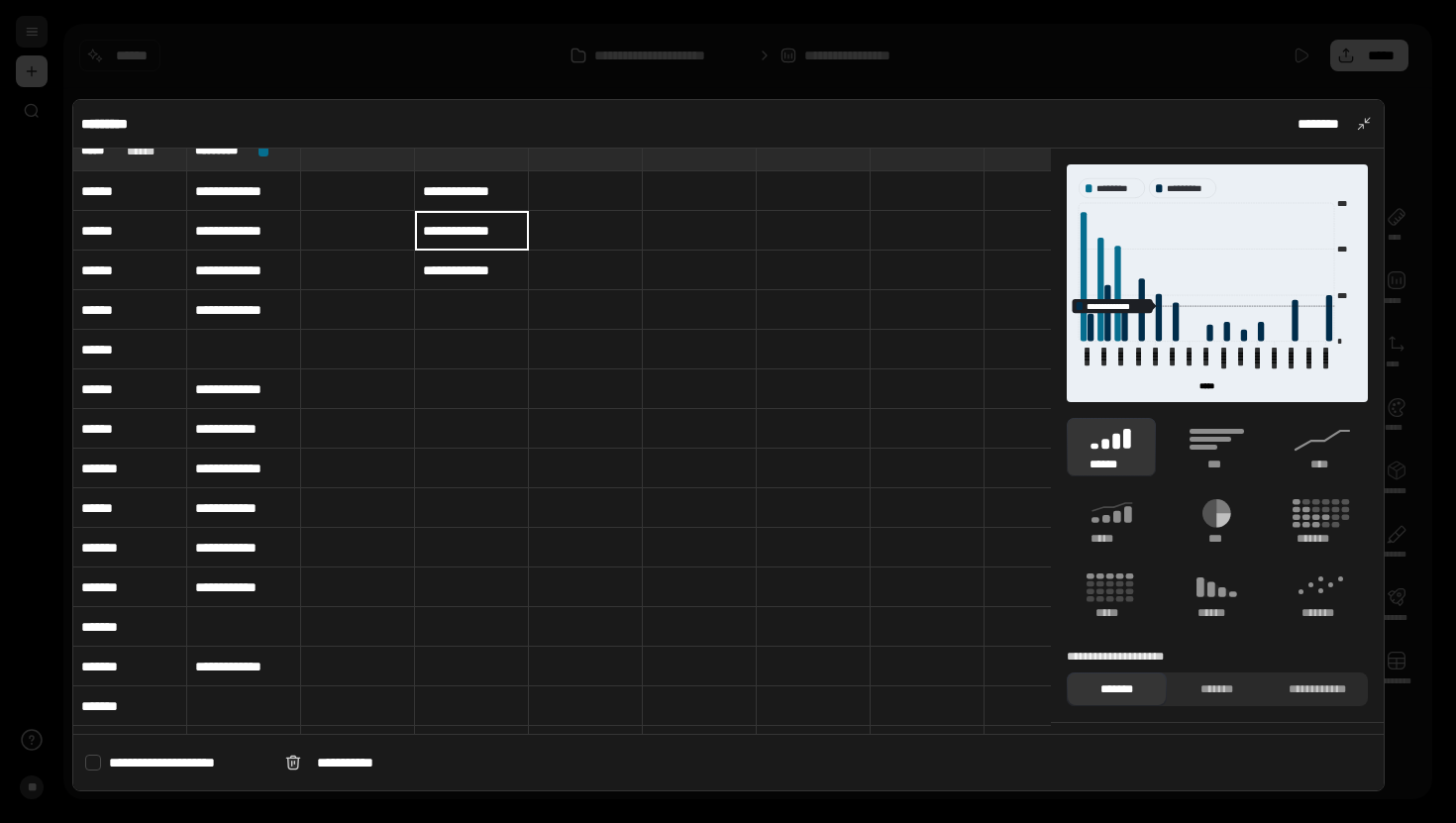 scroll, scrollTop: 0, scrollLeft: 0, axis: both 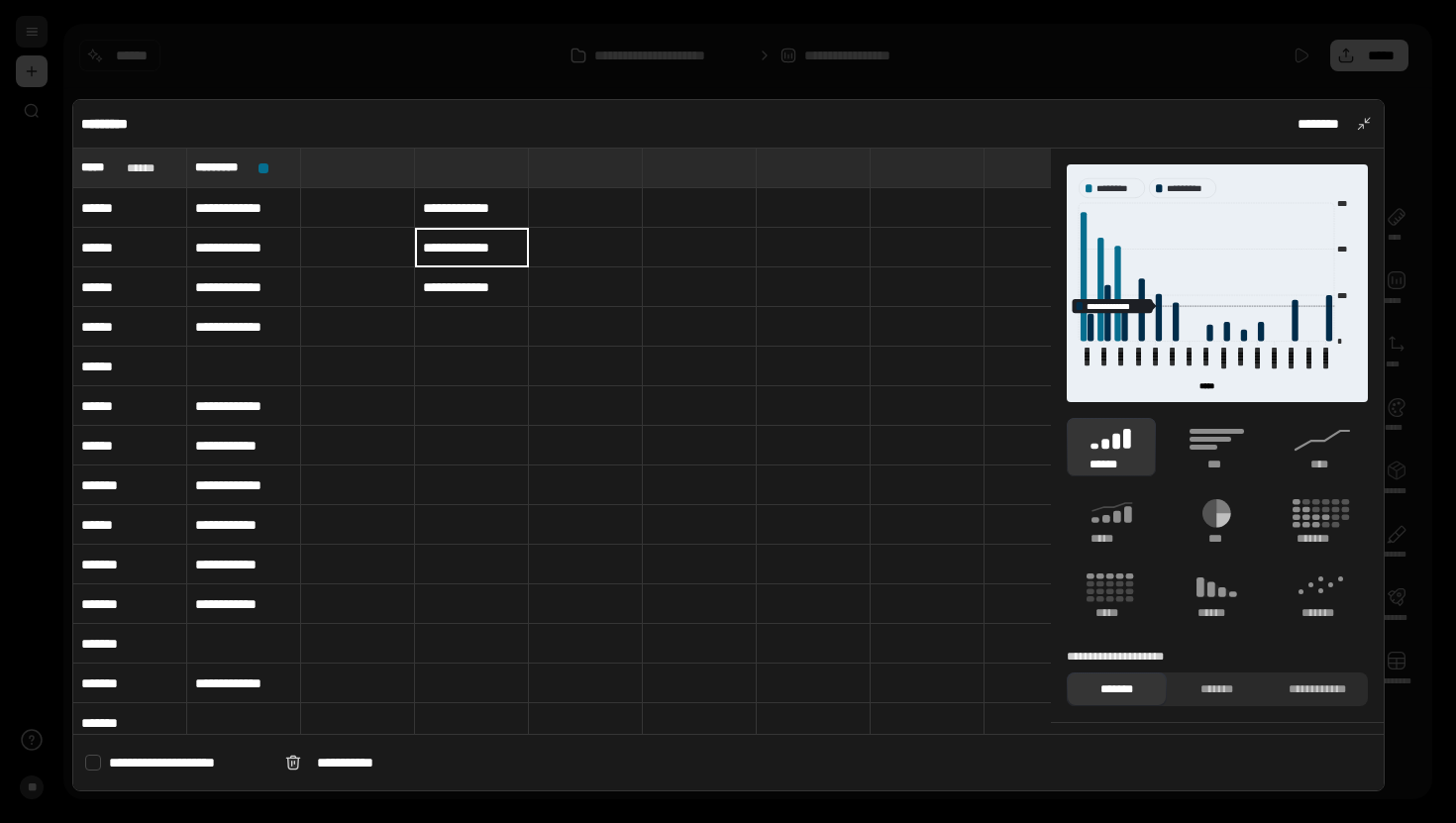 click on "**********" at bounding box center (244, 327) 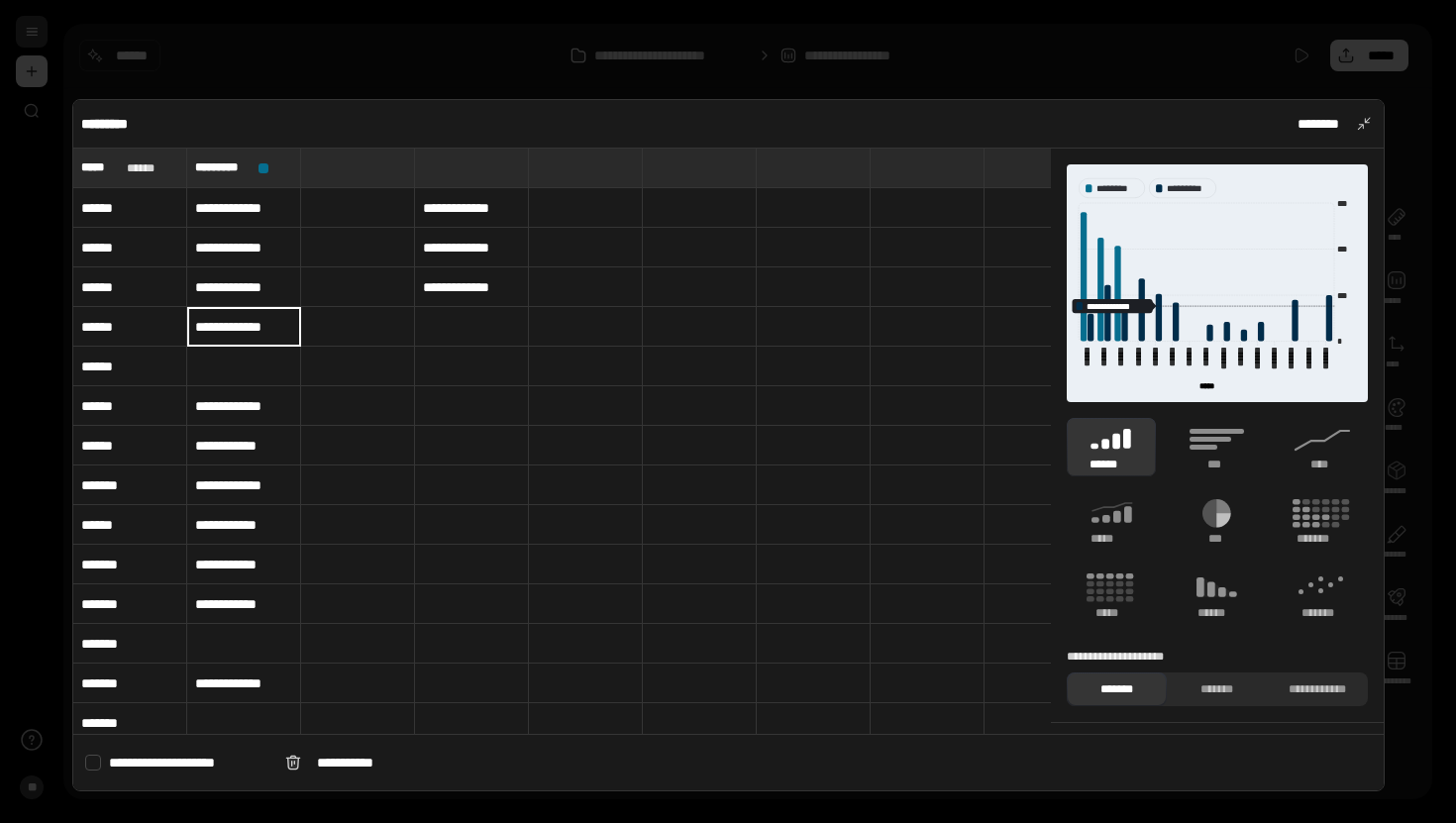 type 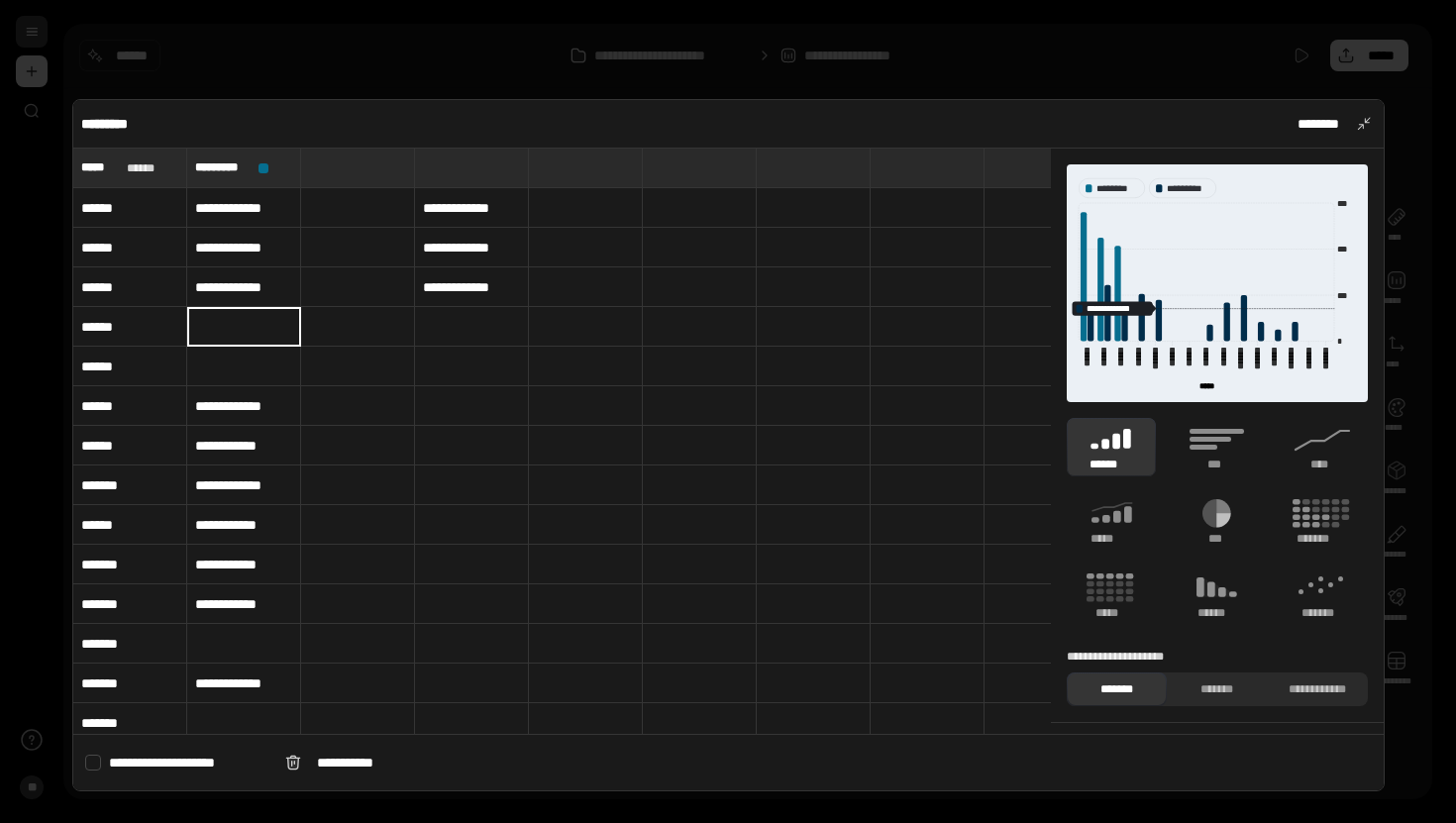 click at bounding box center [471, 327] 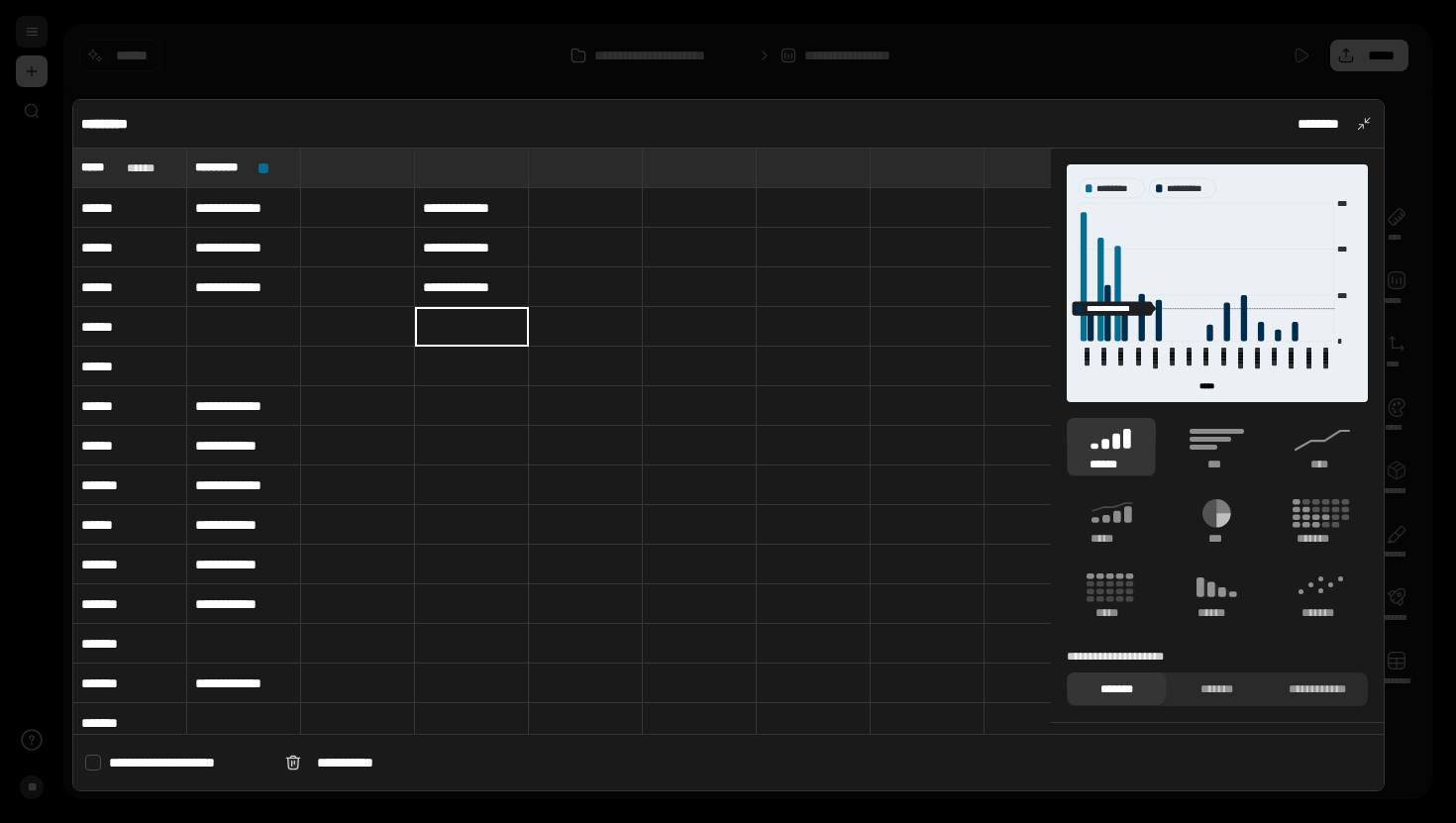 type on "**********" 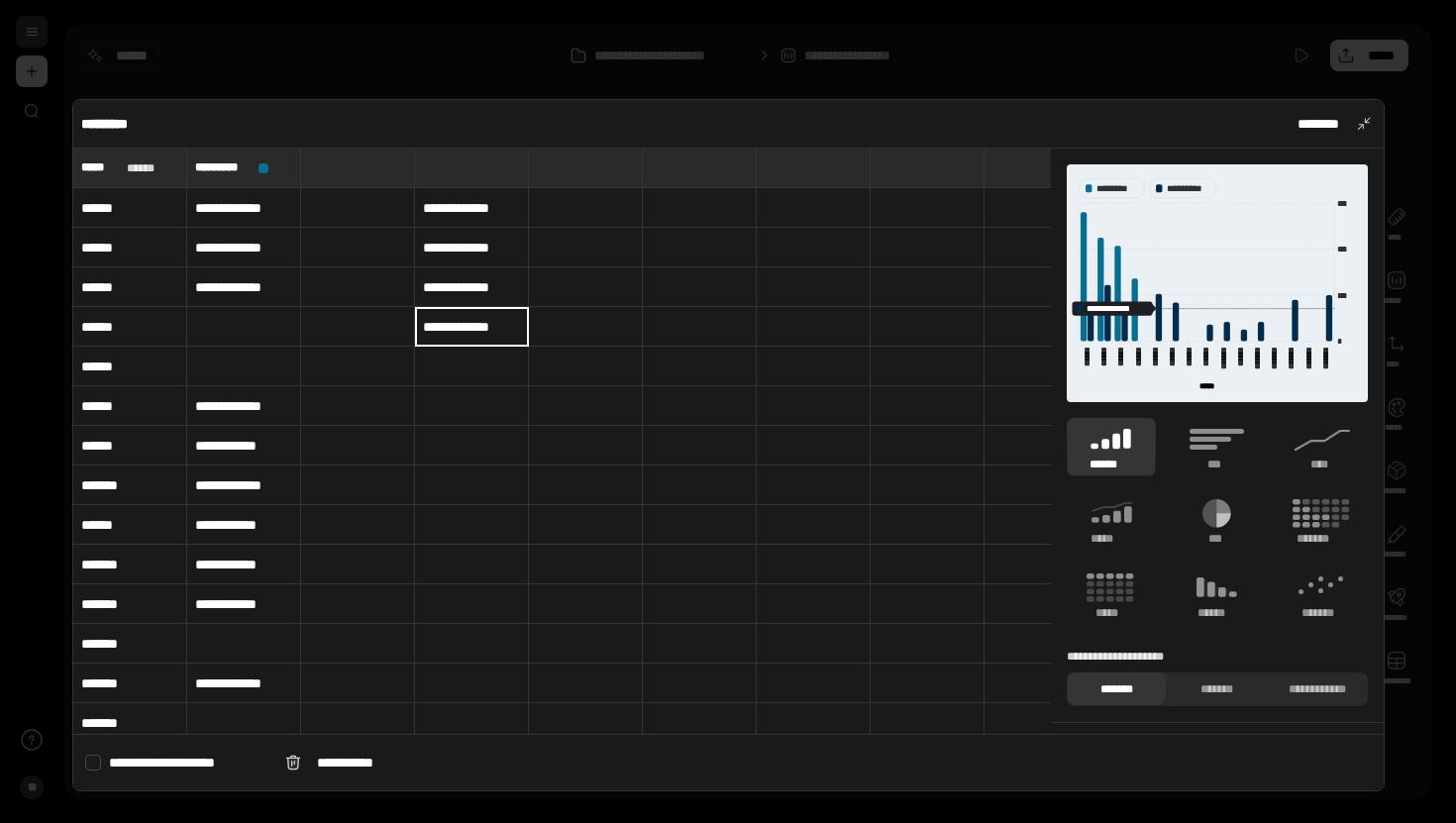 click on "**********" at bounding box center (244, 248) 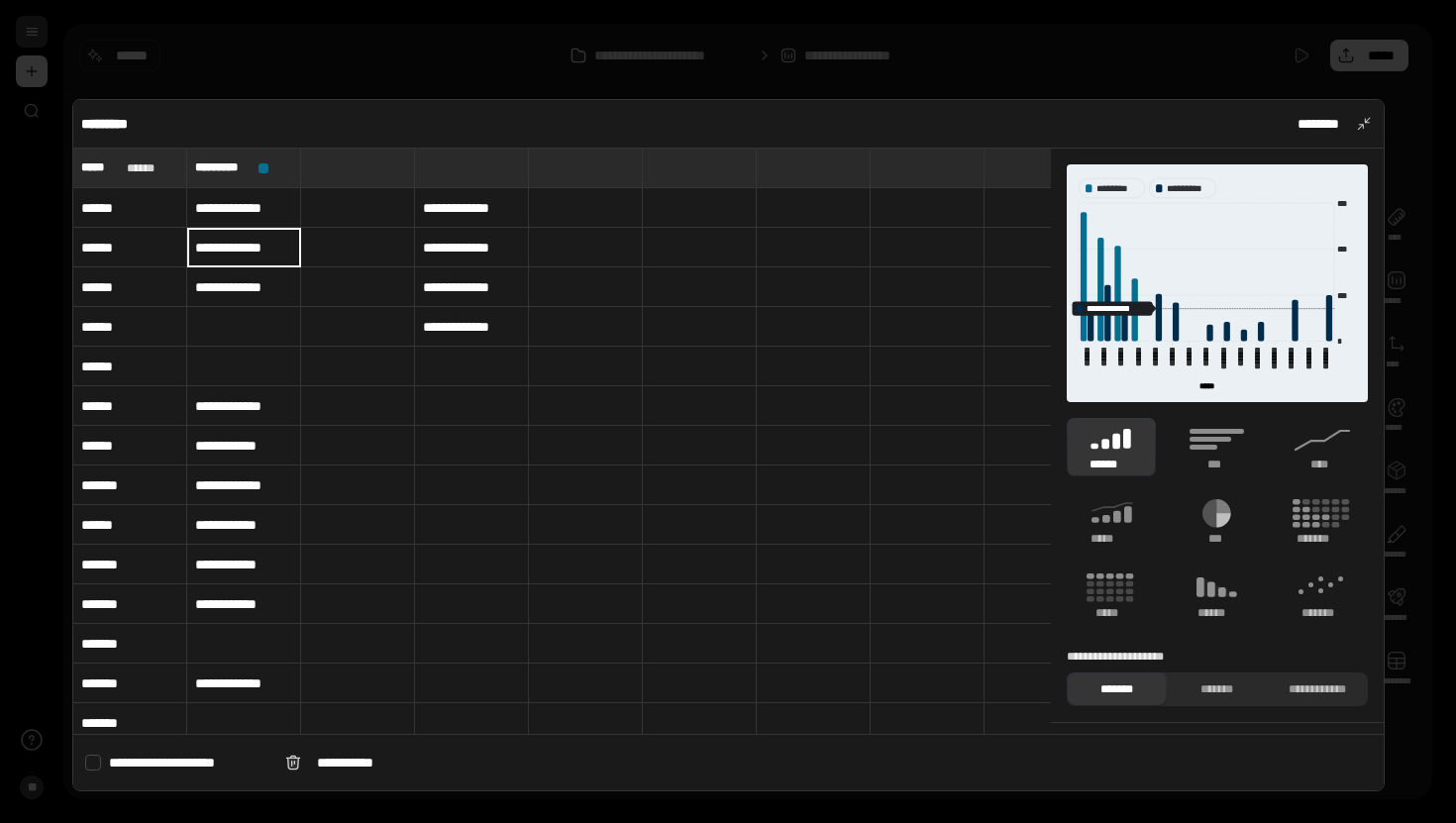 type 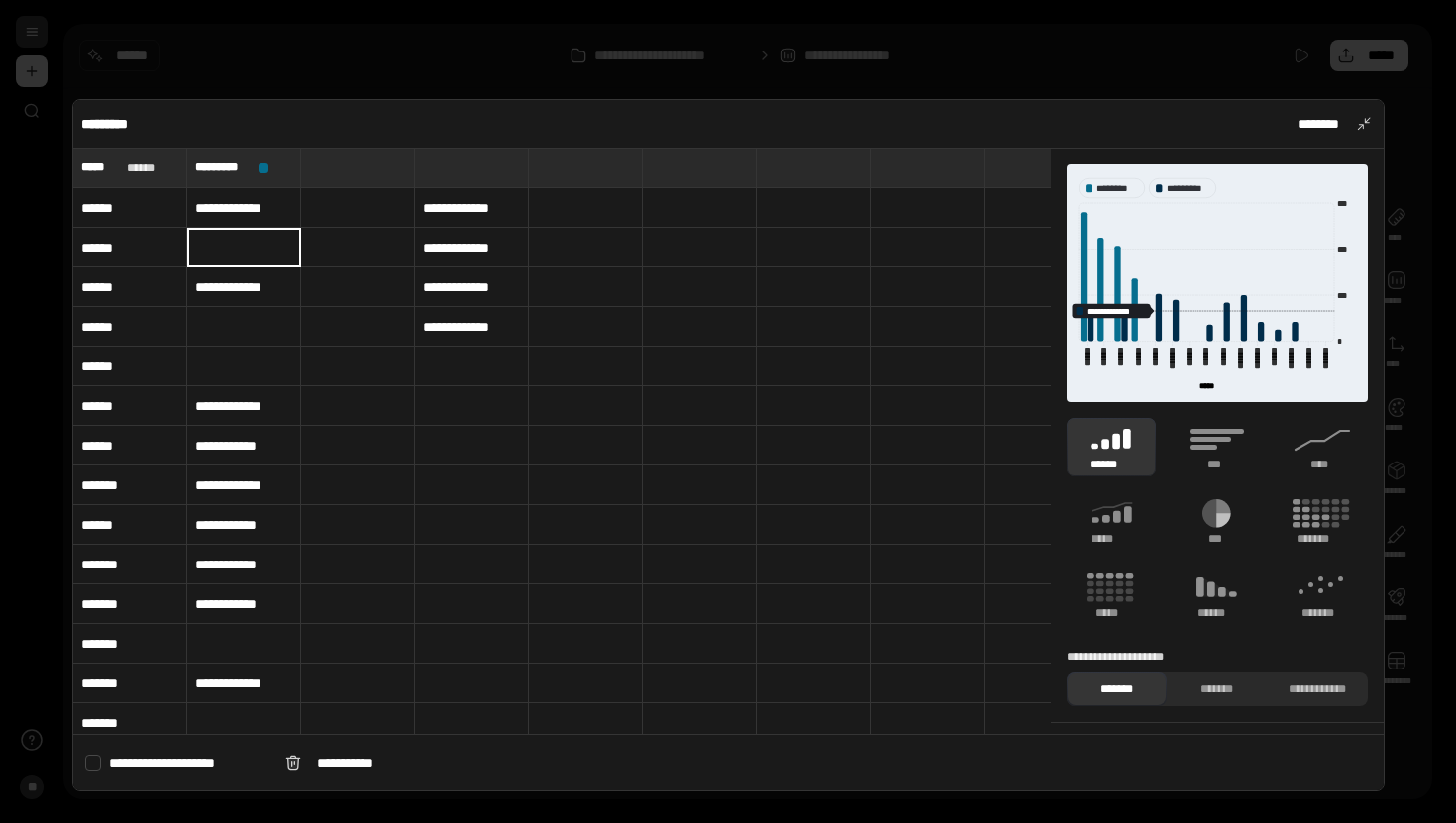 click at bounding box center [471, 366] 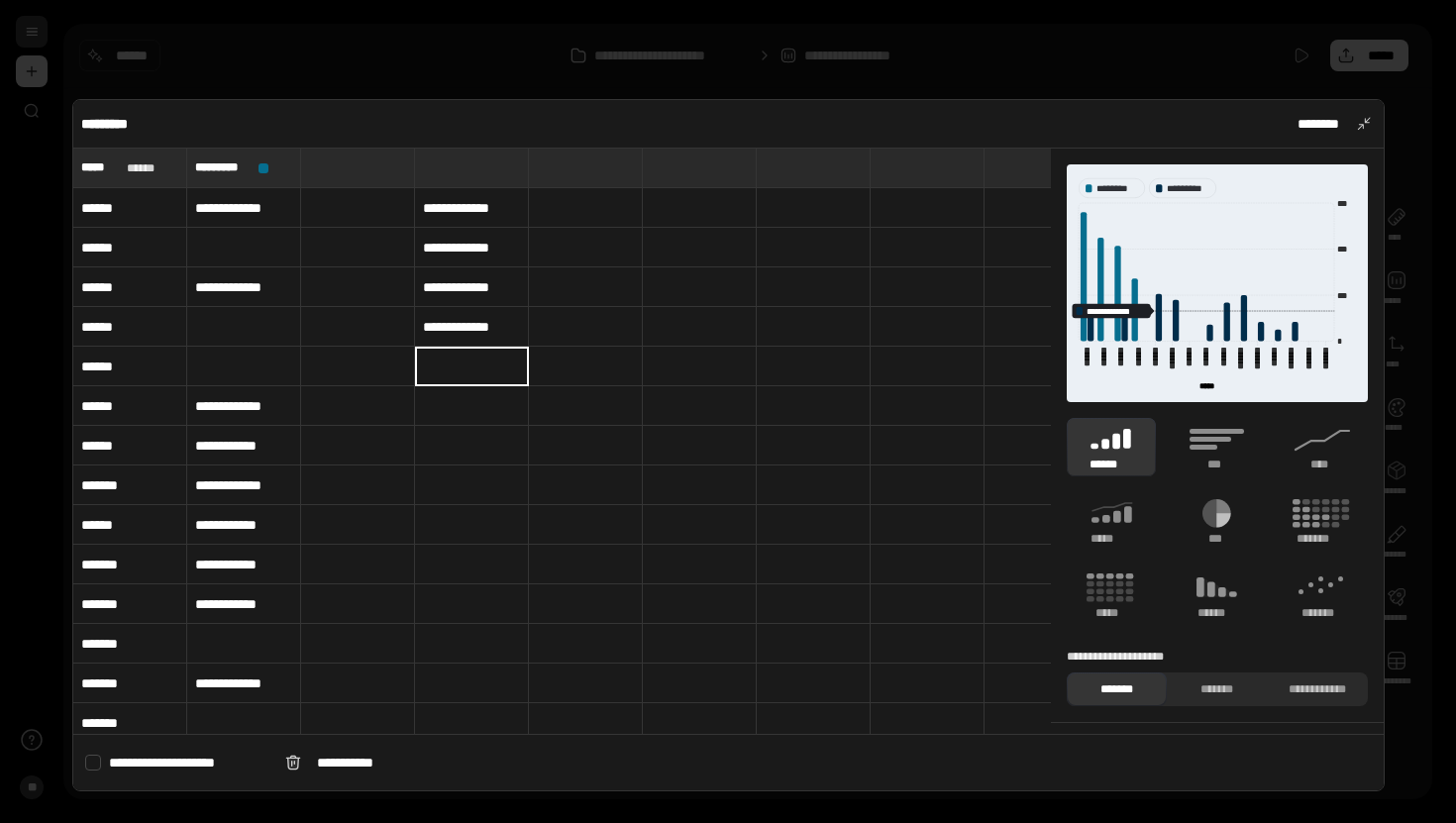 type on "**********" 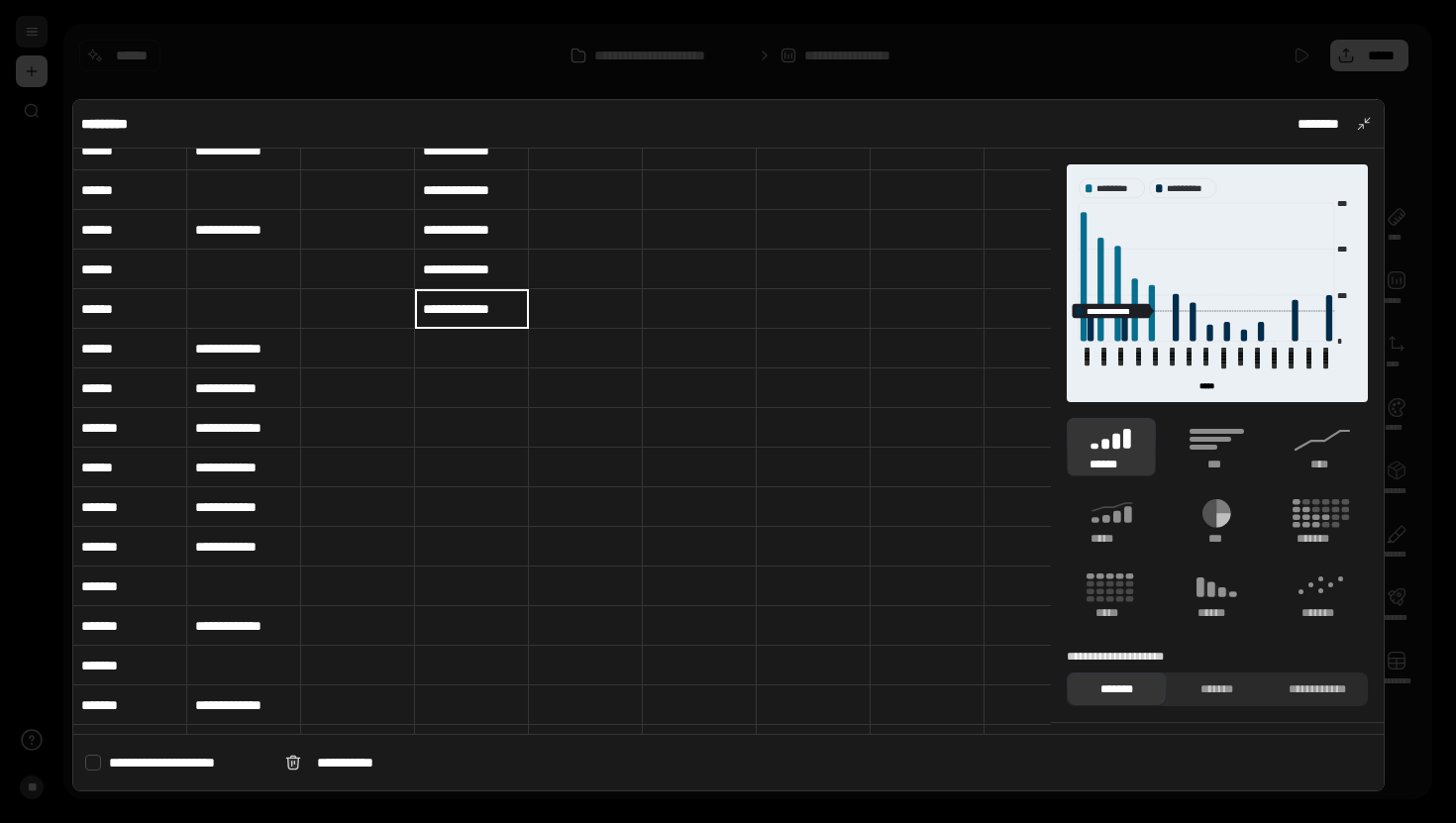scroll, scrollTop: 55, scrollLeft: 0, axis: vertical 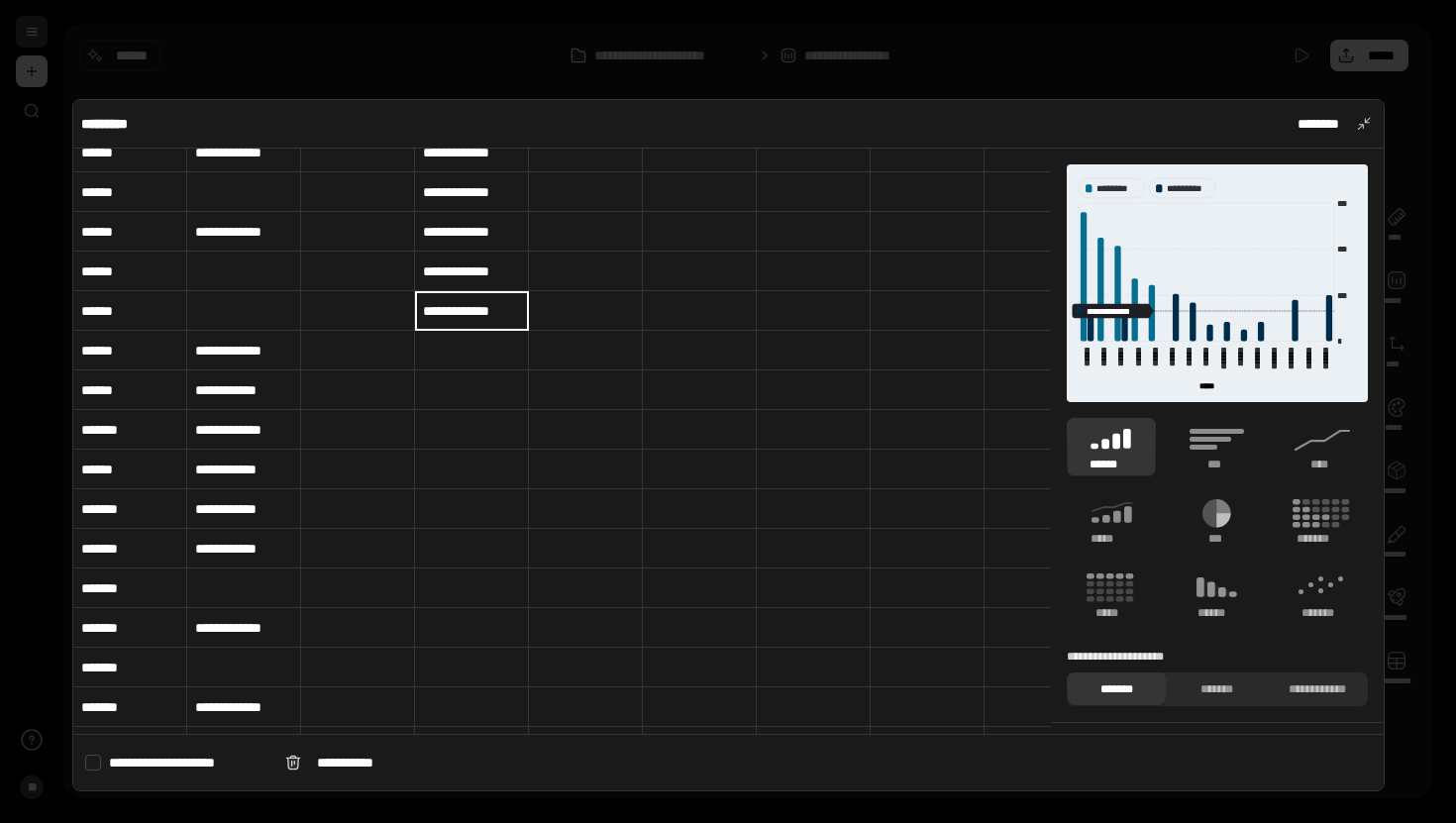 click on "**********" at bounding box center (244, 351) 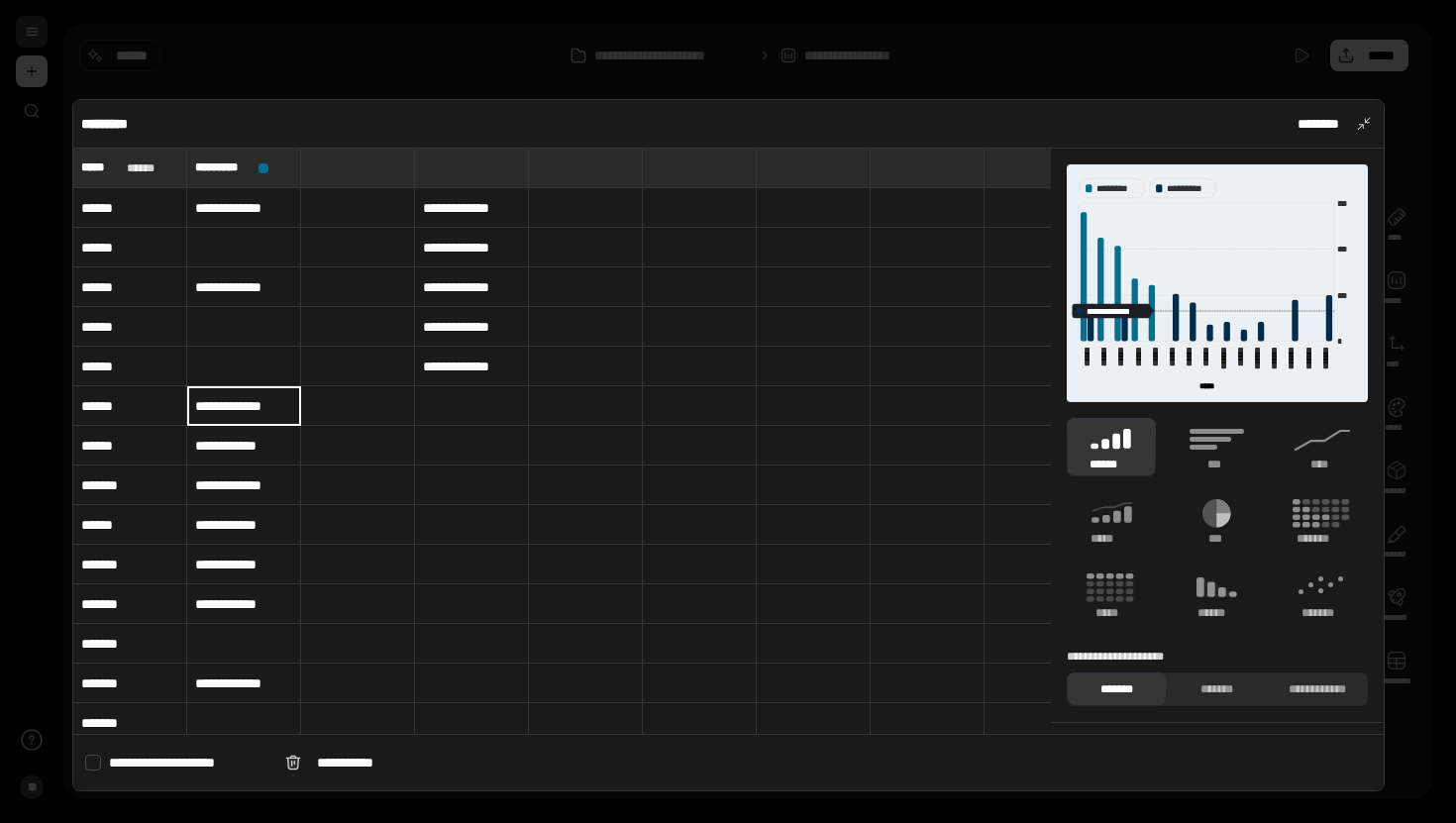 scroll, scrollTop: 1, scrollLeft: 0, axis: vertical 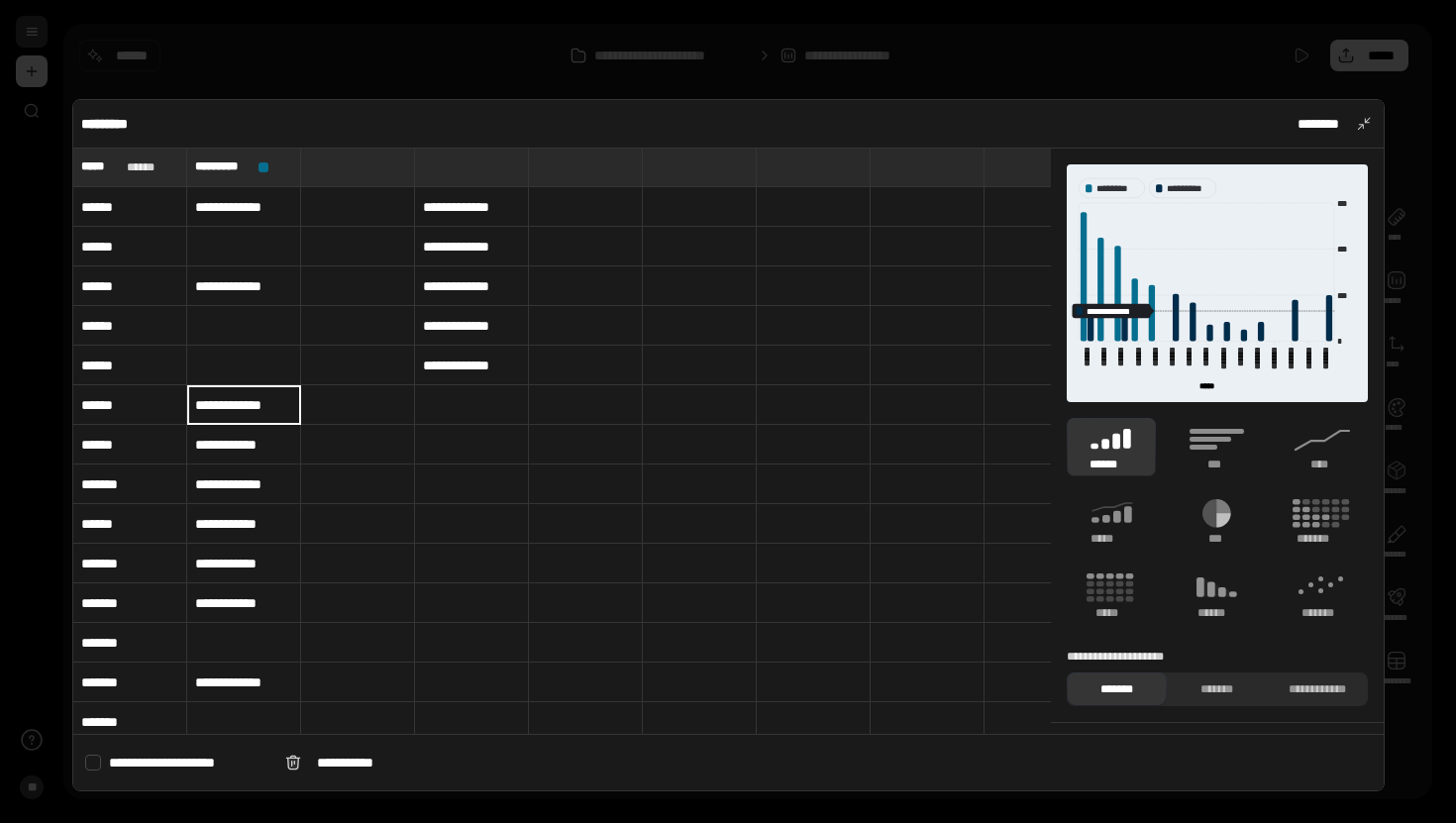 type 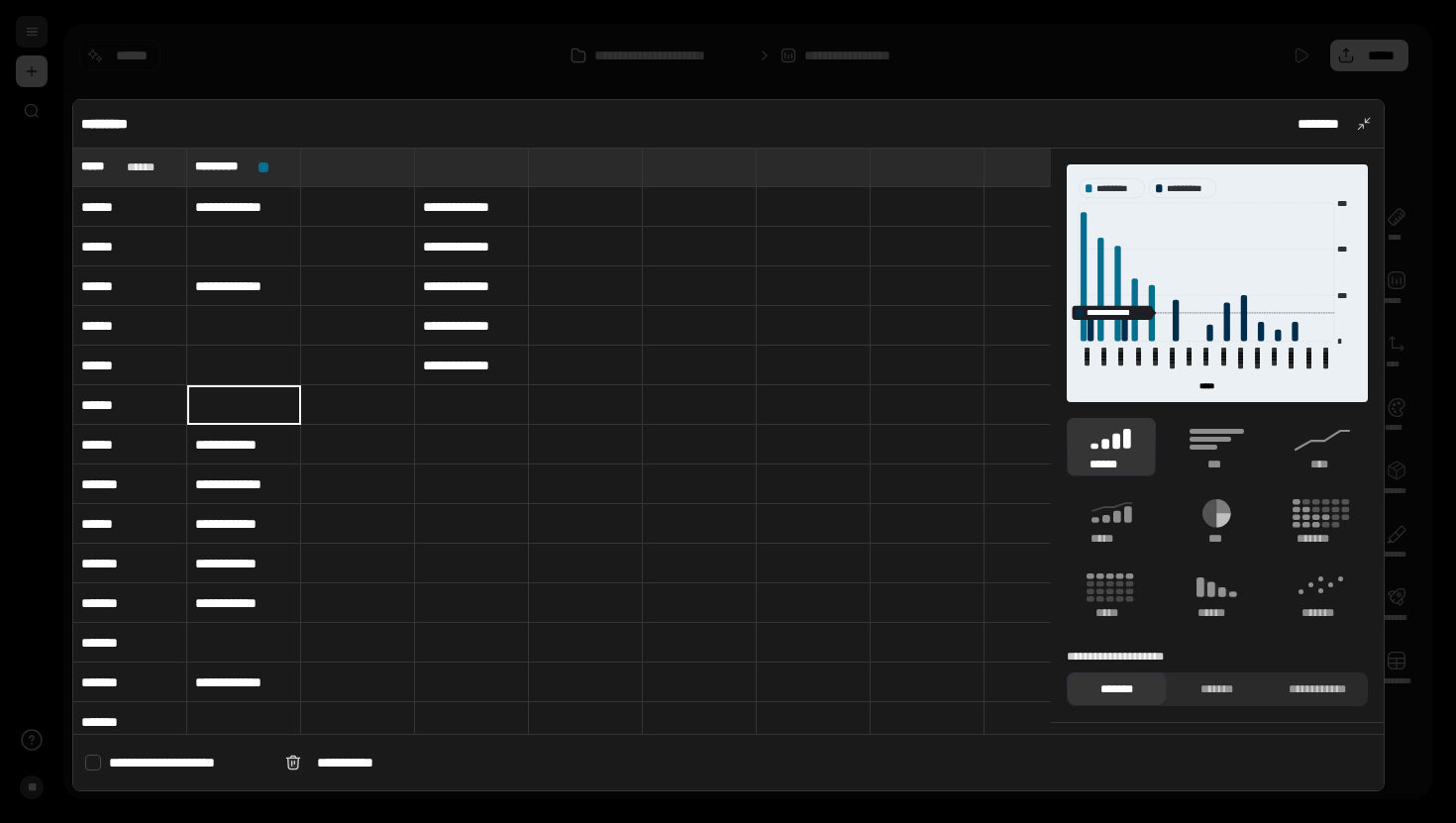 click on "**********" at bounding box center (471, 365) 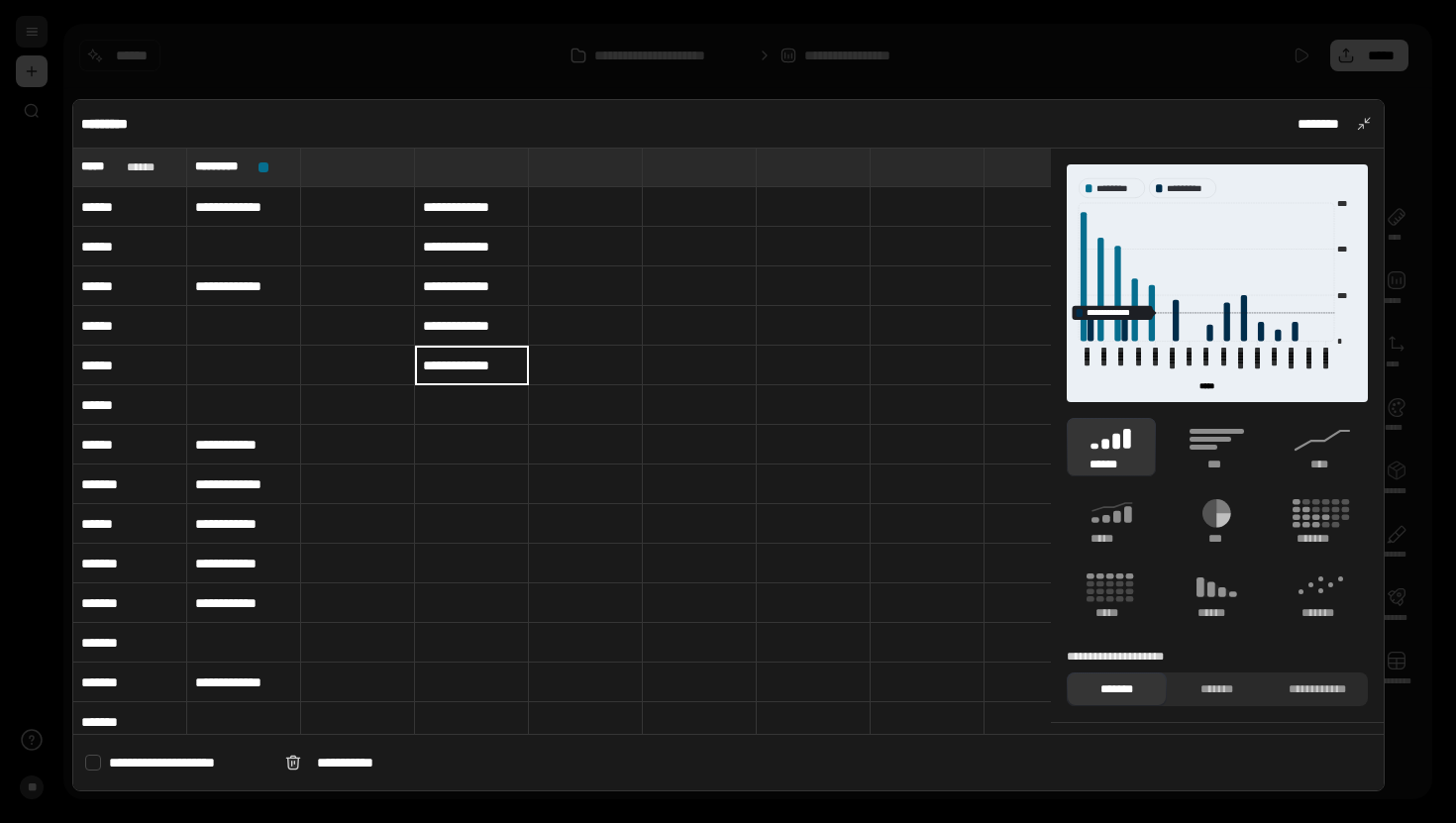 click at bounding box center [471, 405] 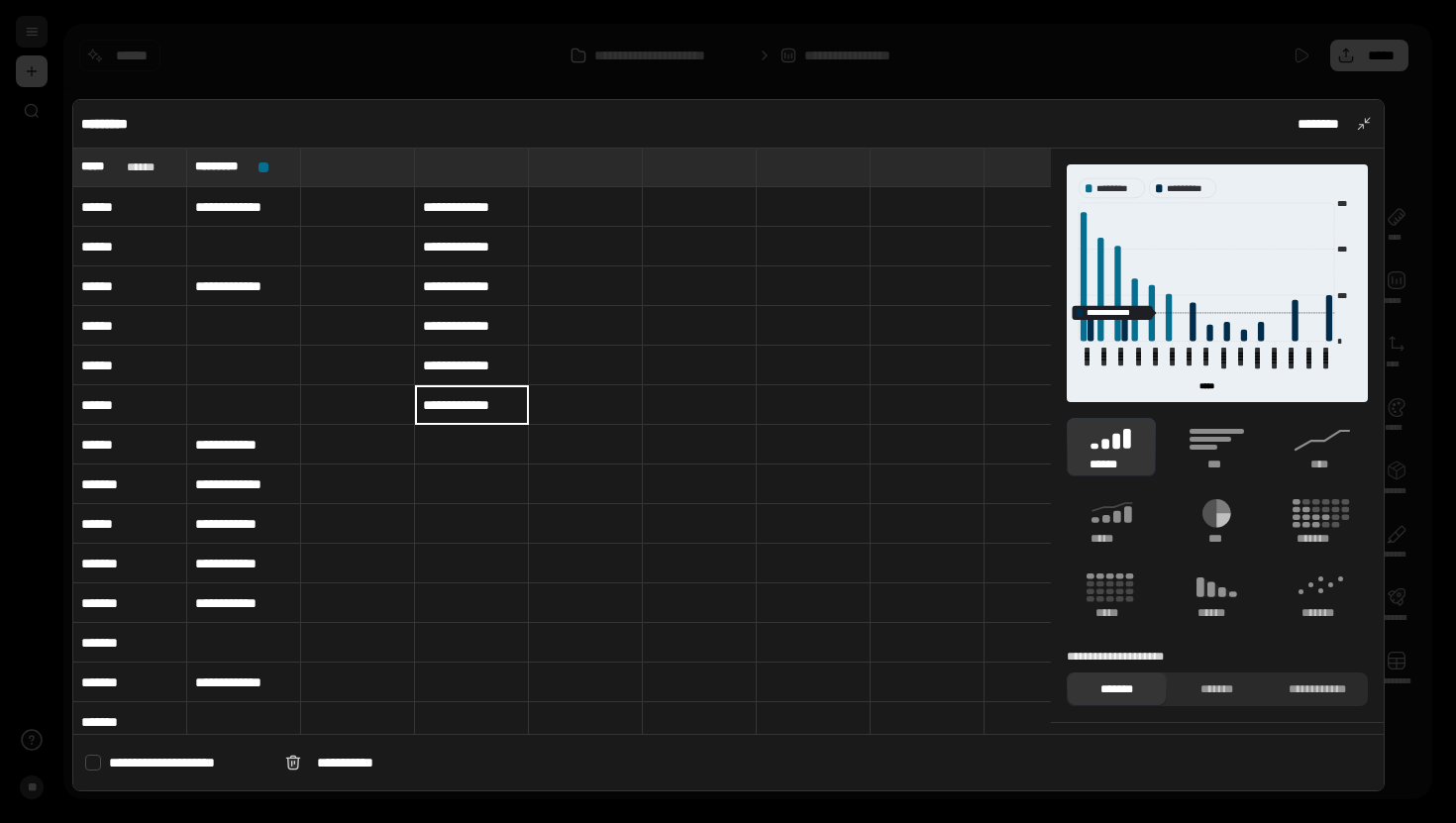 type on "**********" 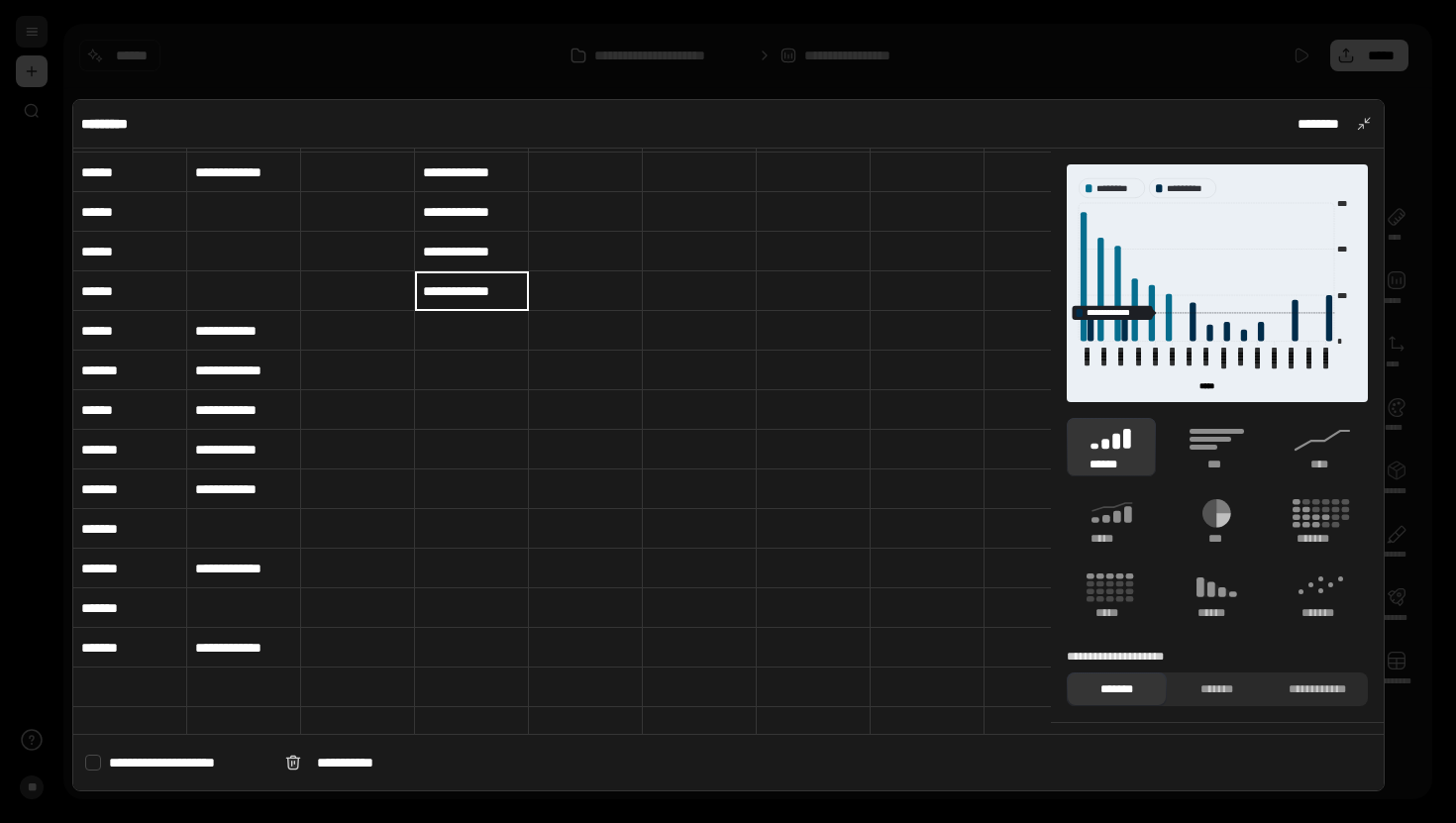 scroll, scrollTop: 117, scrollLeft: 0, axis: vertical 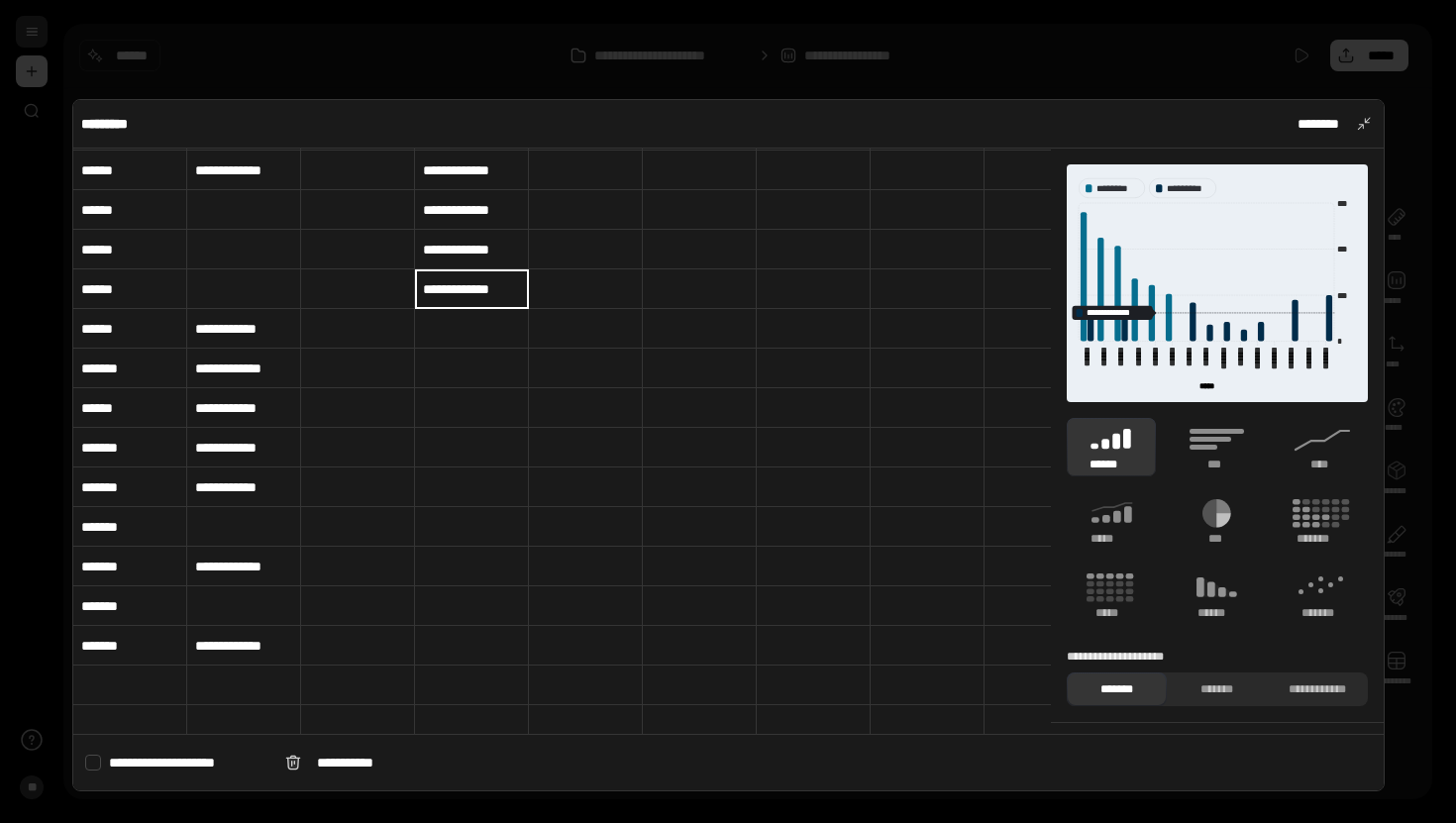 click on "**********" at bounding box center (244, 646) 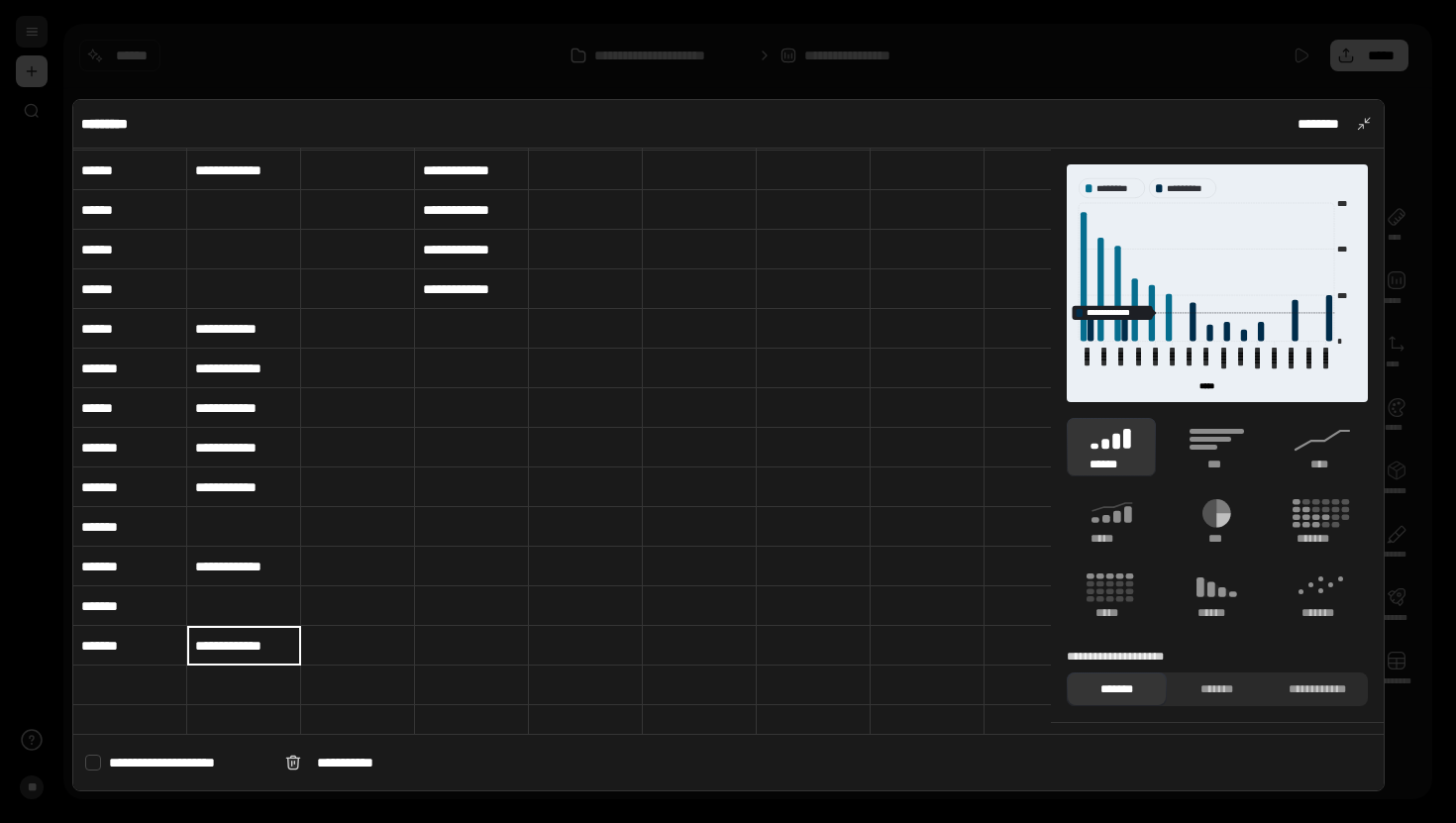 type 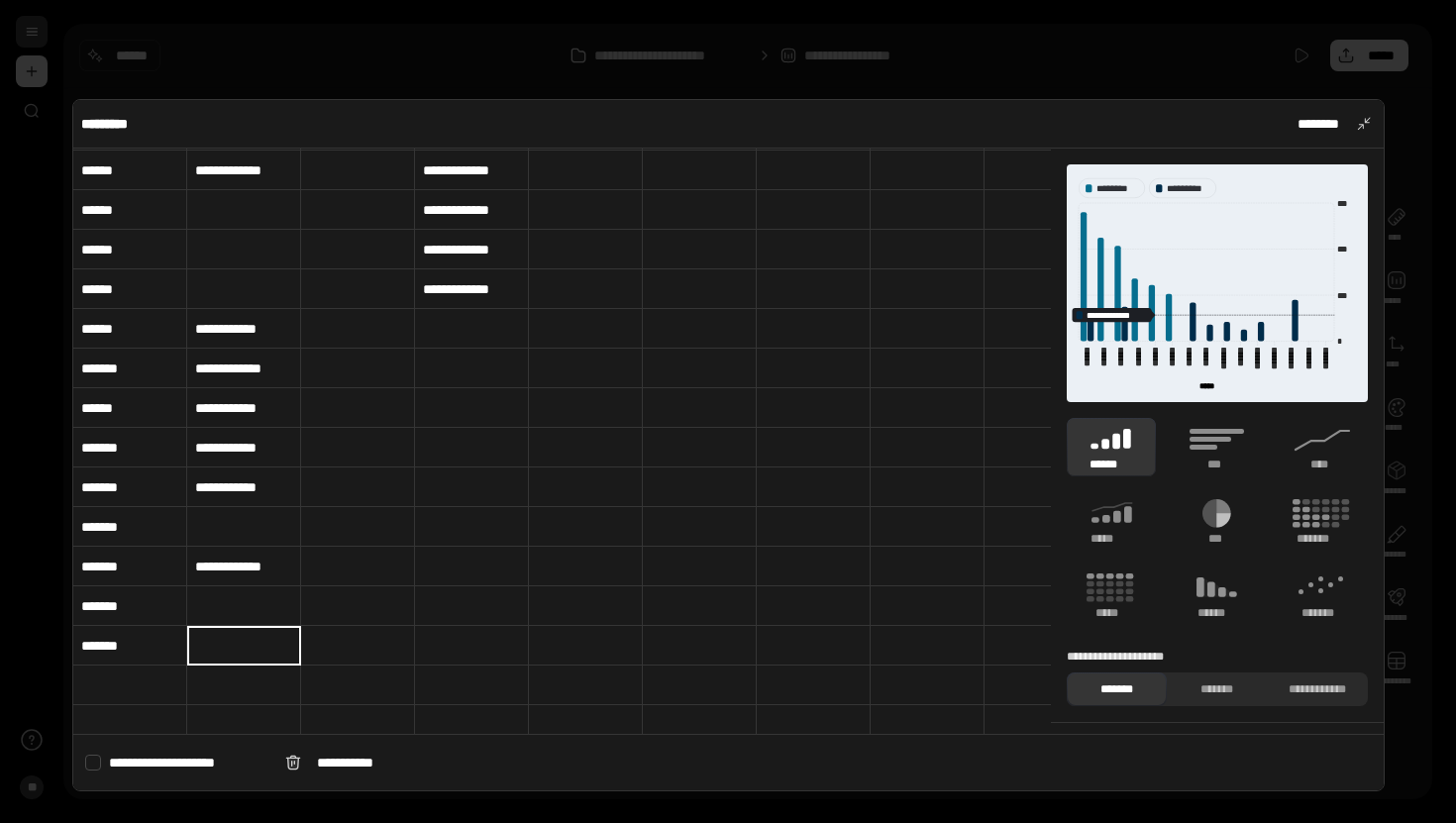 click at bounding box center [471, 329] 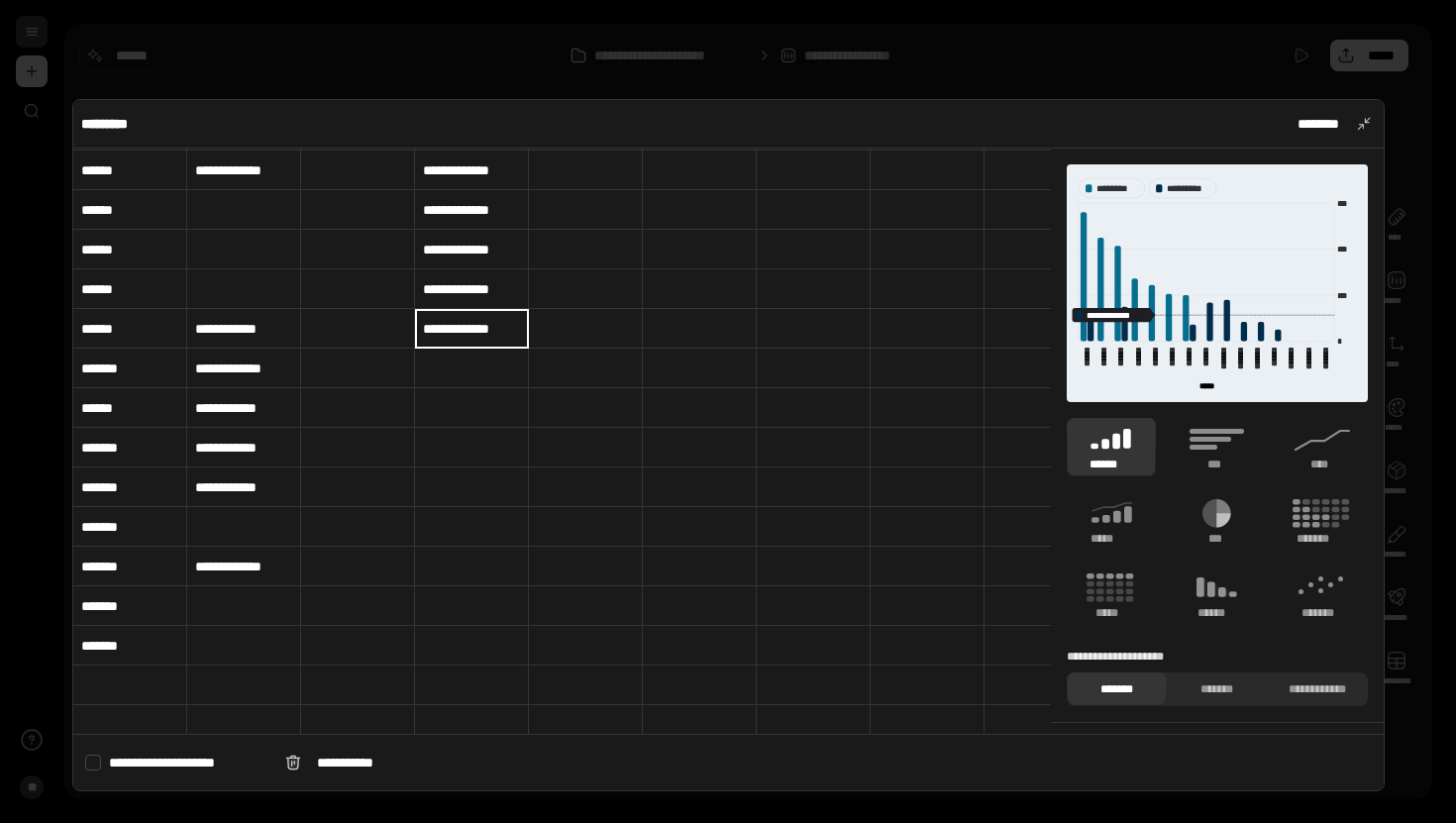 type on "**********" 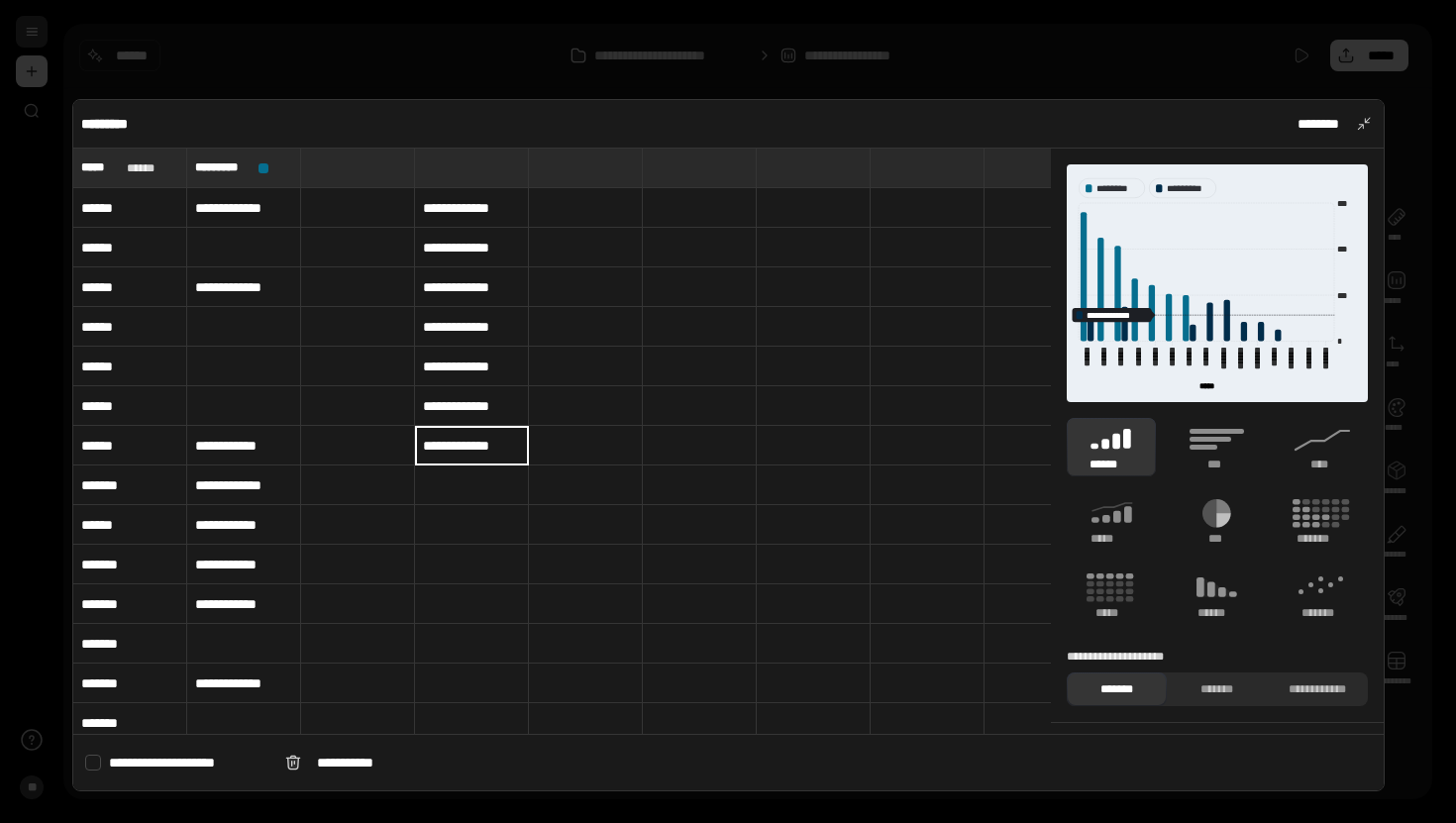 scroll, scrollTop: 21, scrollLeft: 0, axis: vertical 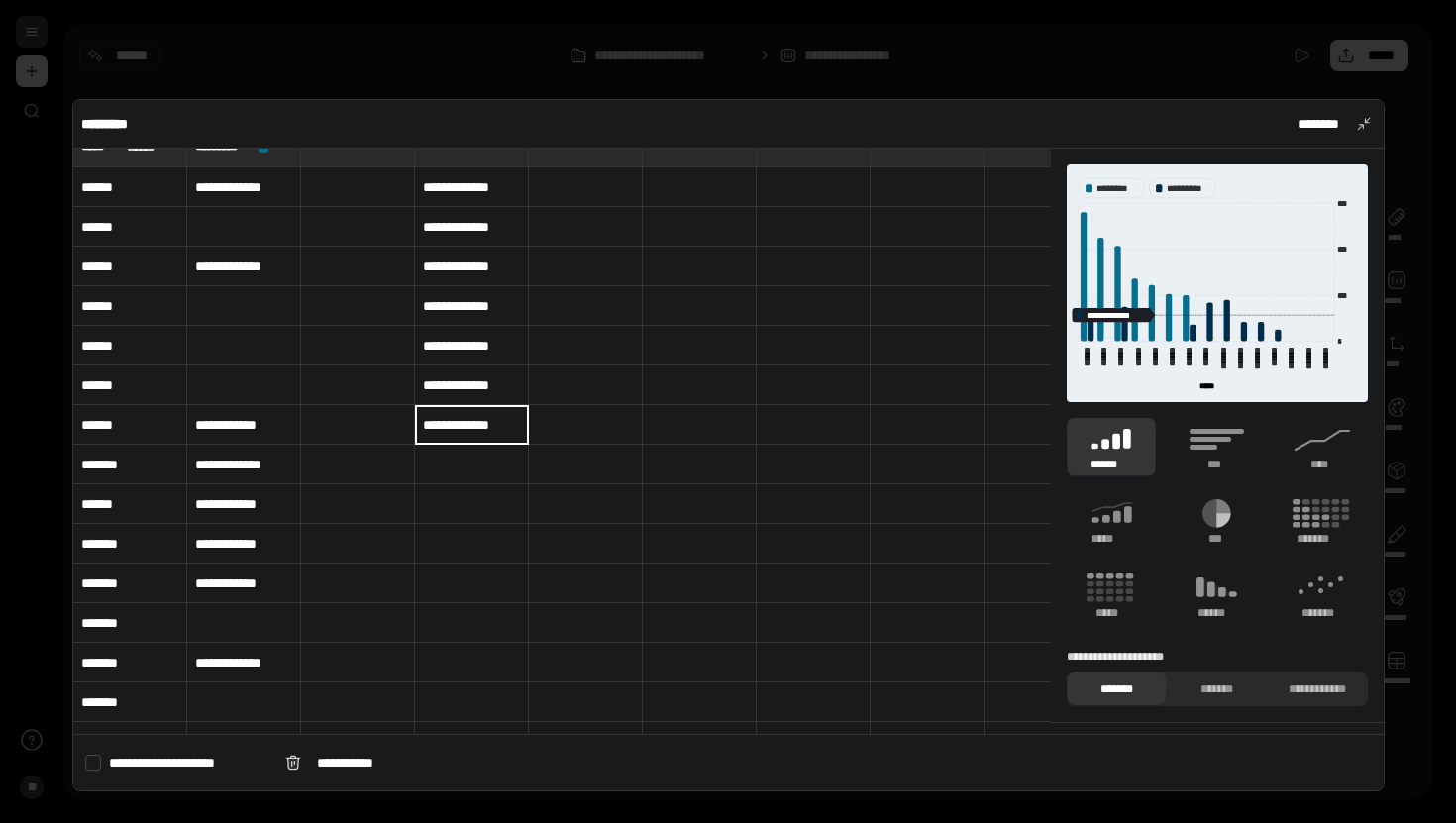 click on "**********" at bounding box center (244, 464) 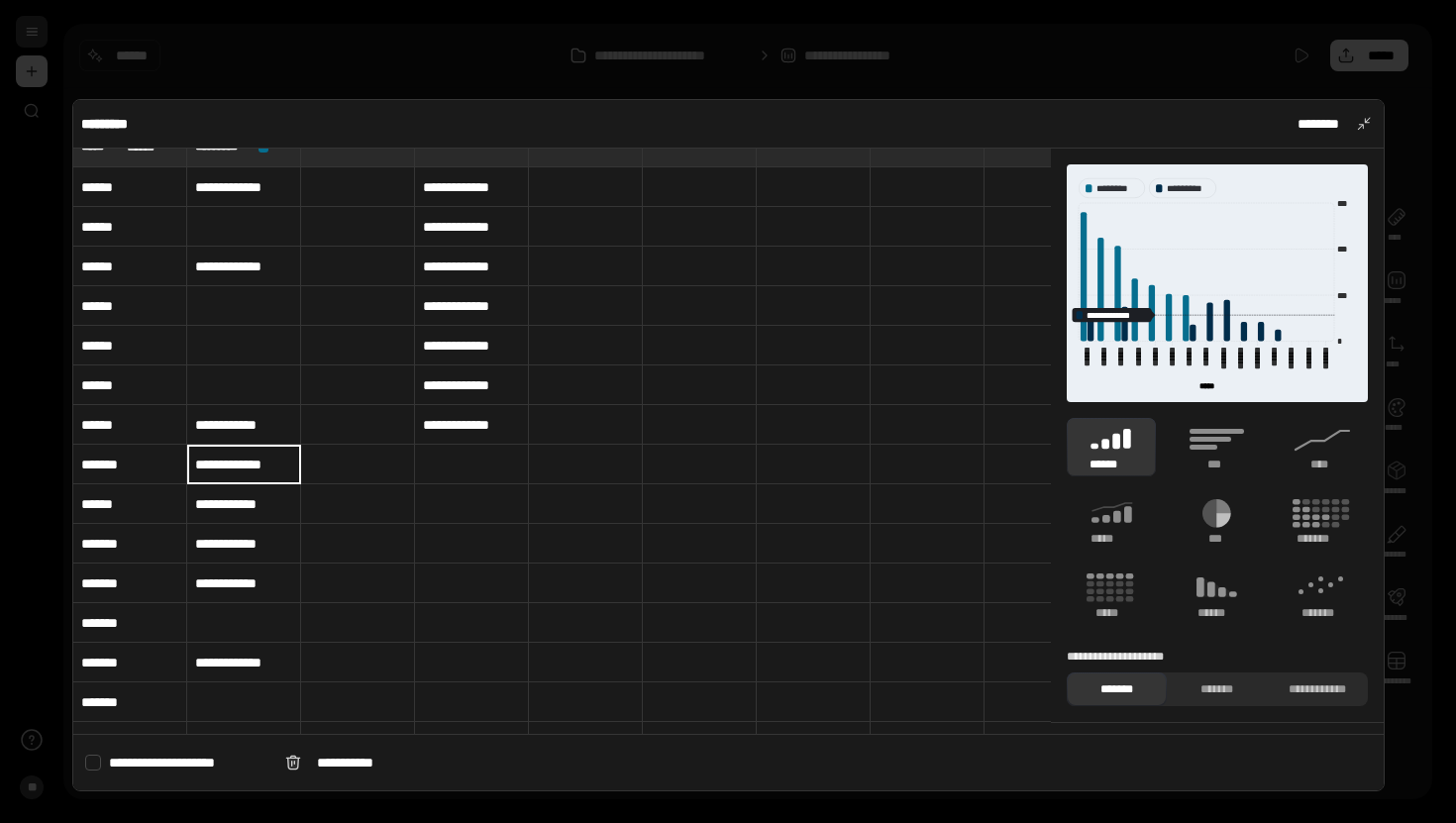 click at bounding box center [244, 623] 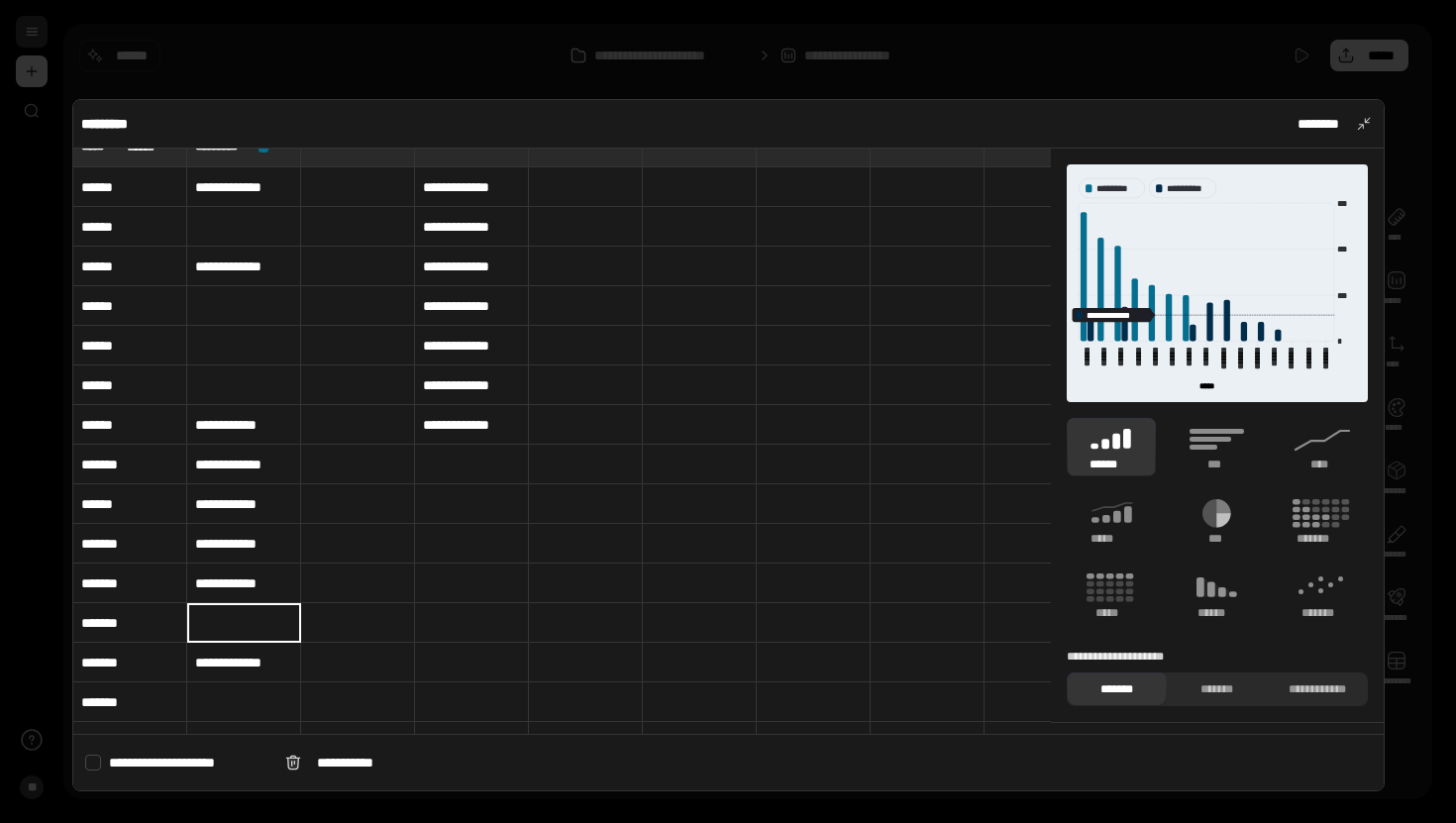 click on "**********" at bounding box center (244, 663) 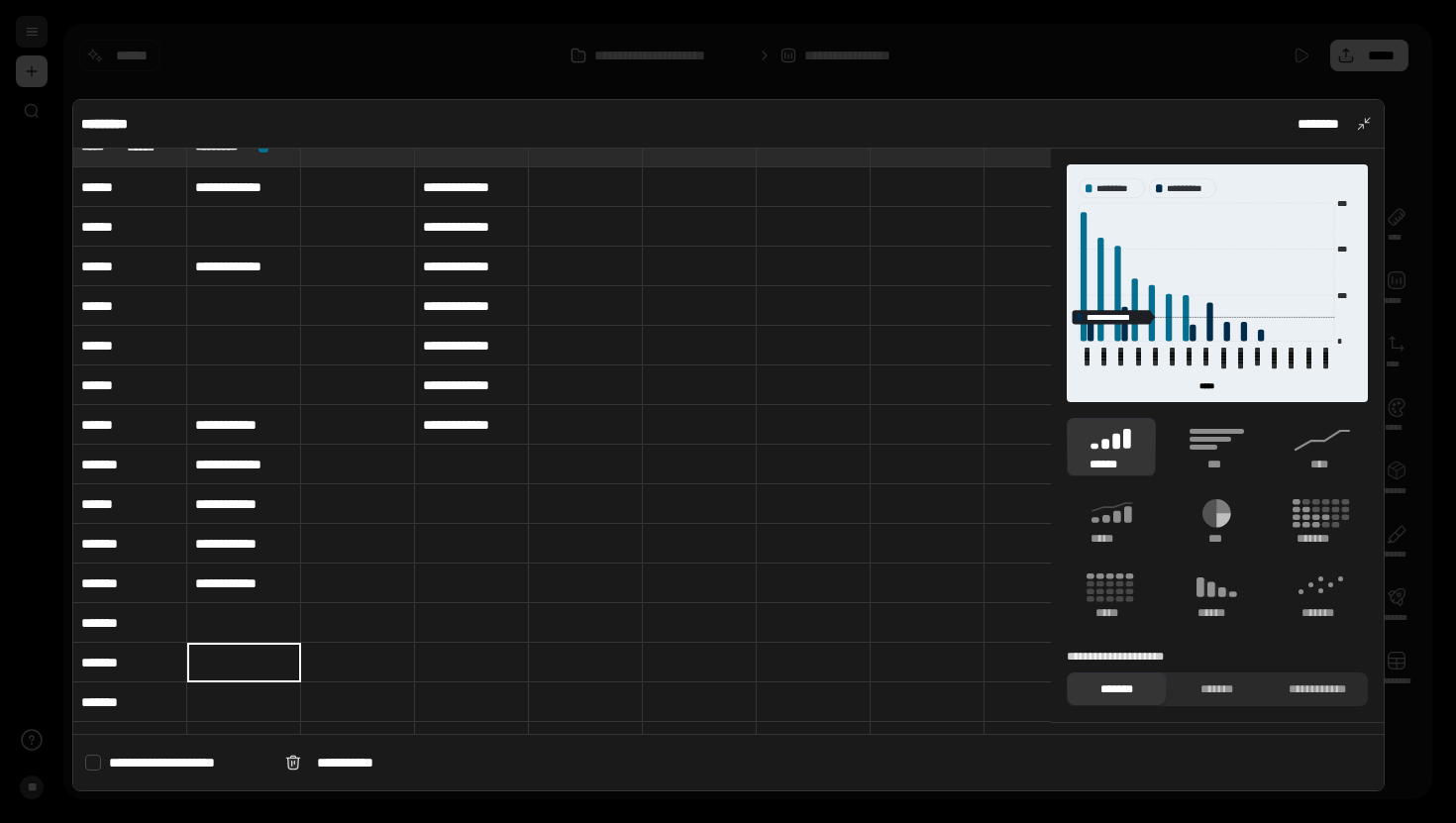 type 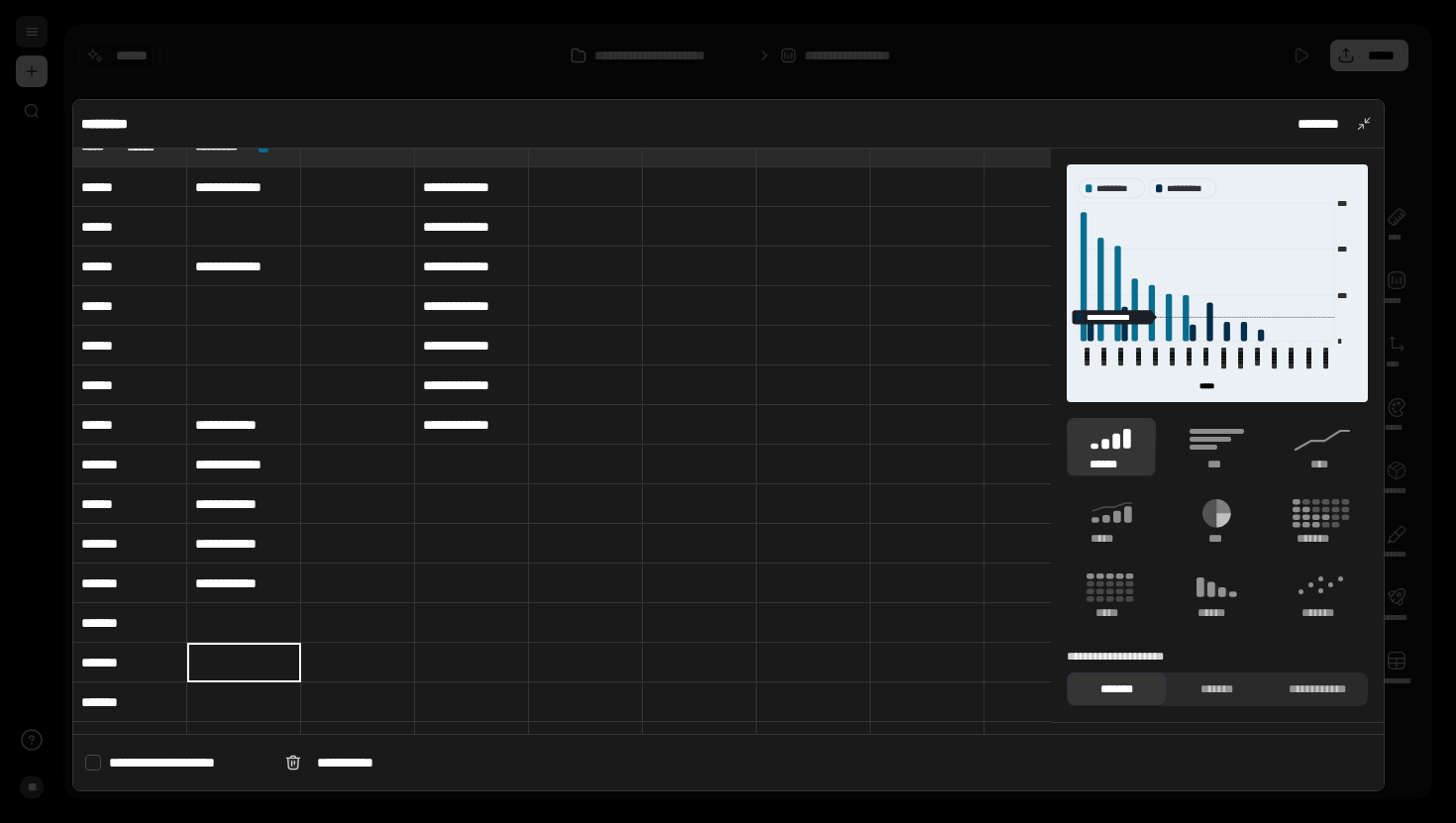 click at bounding box center [471, 464] 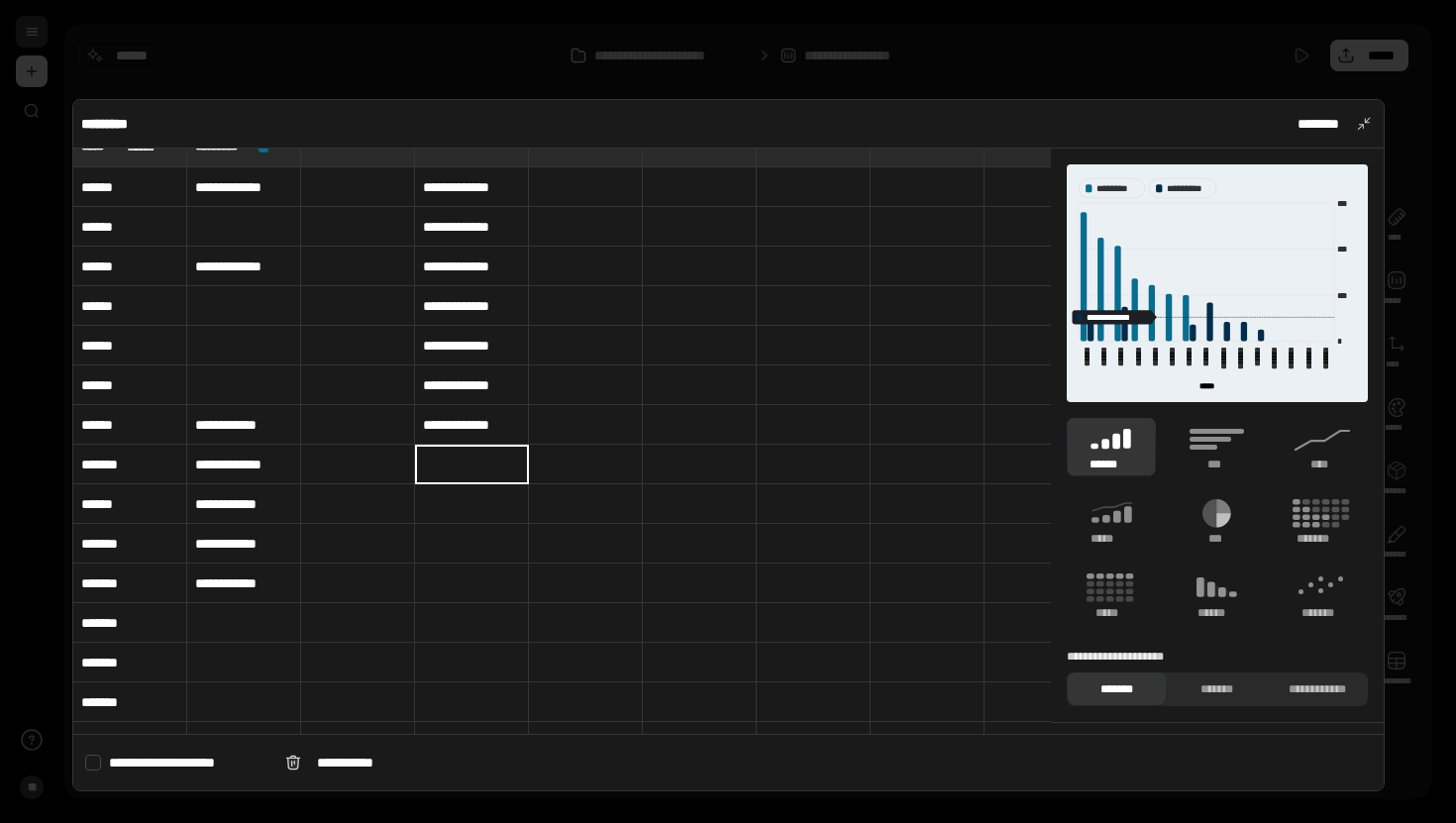type on "**********" 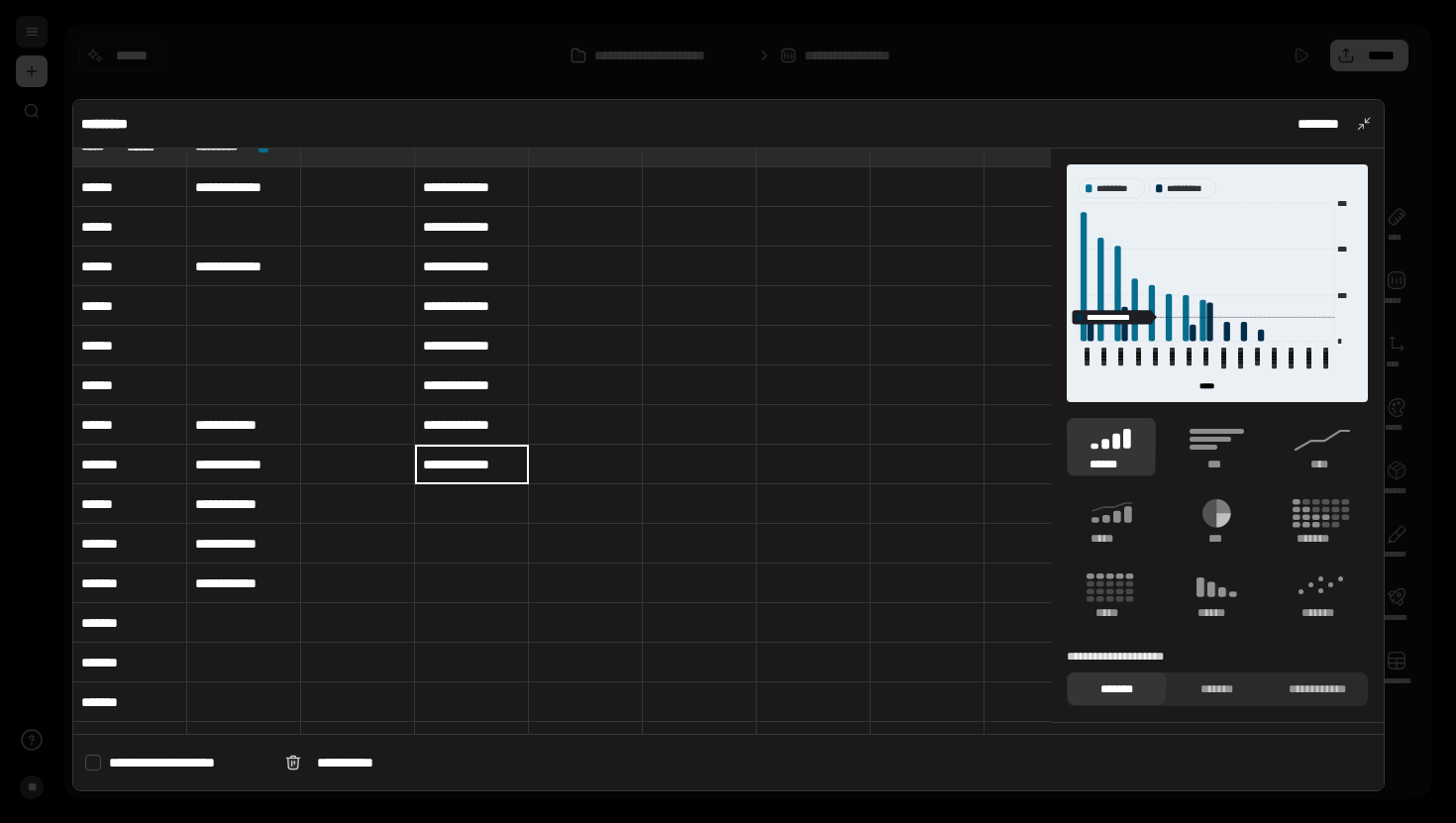 click on "**********" at bounding box center [244, 464] 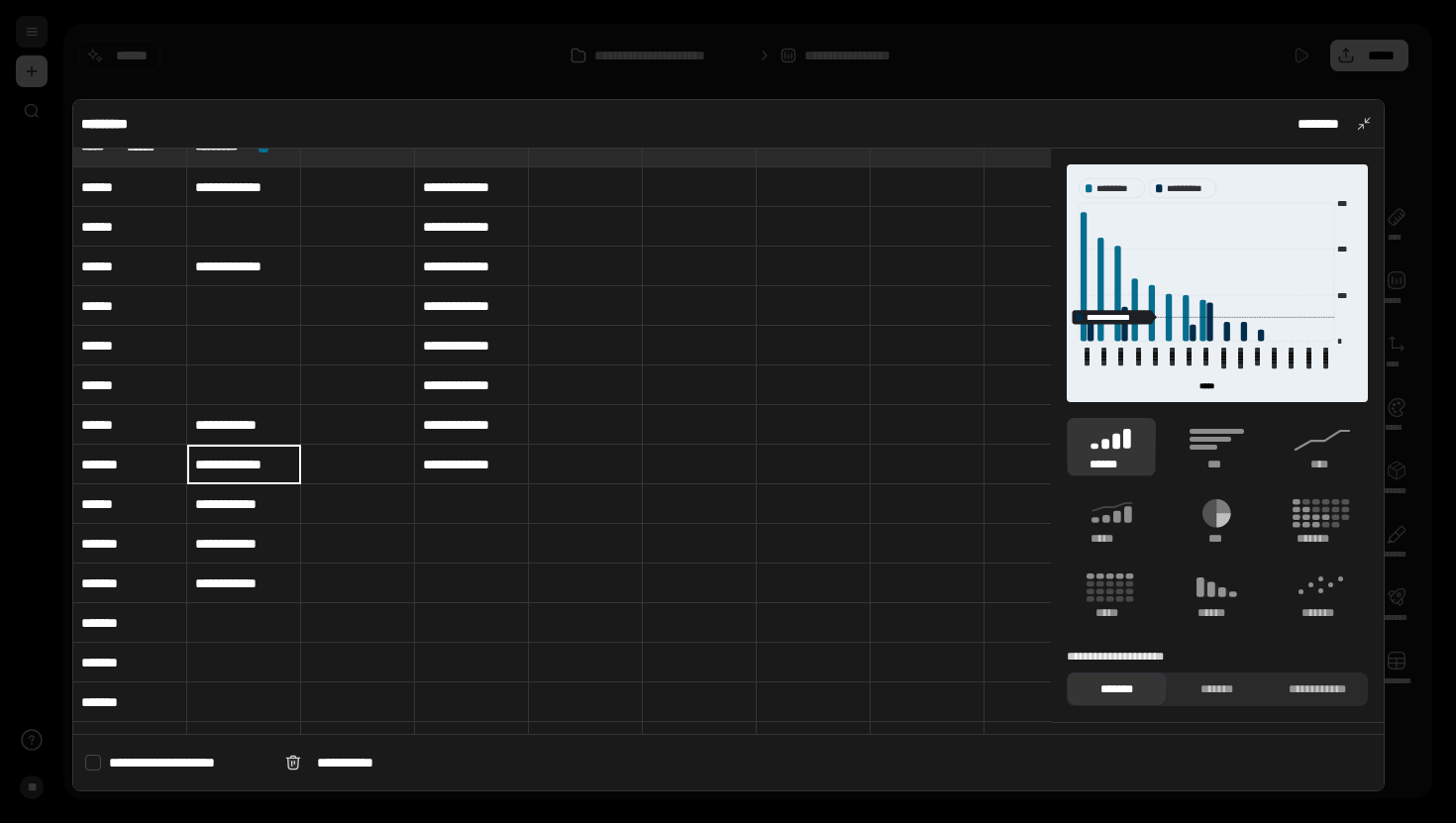 type 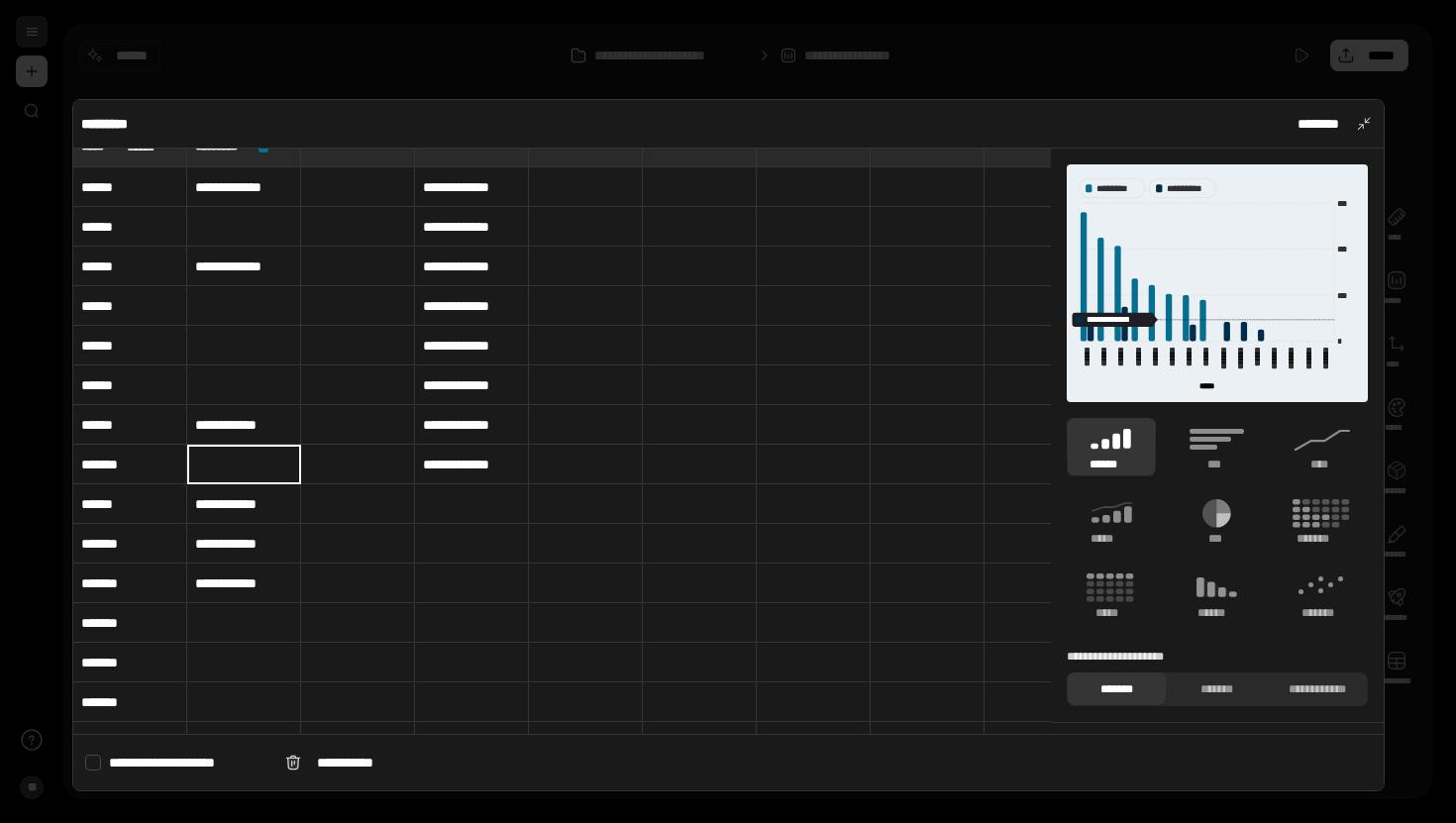 click at bounding box center (471, 504) 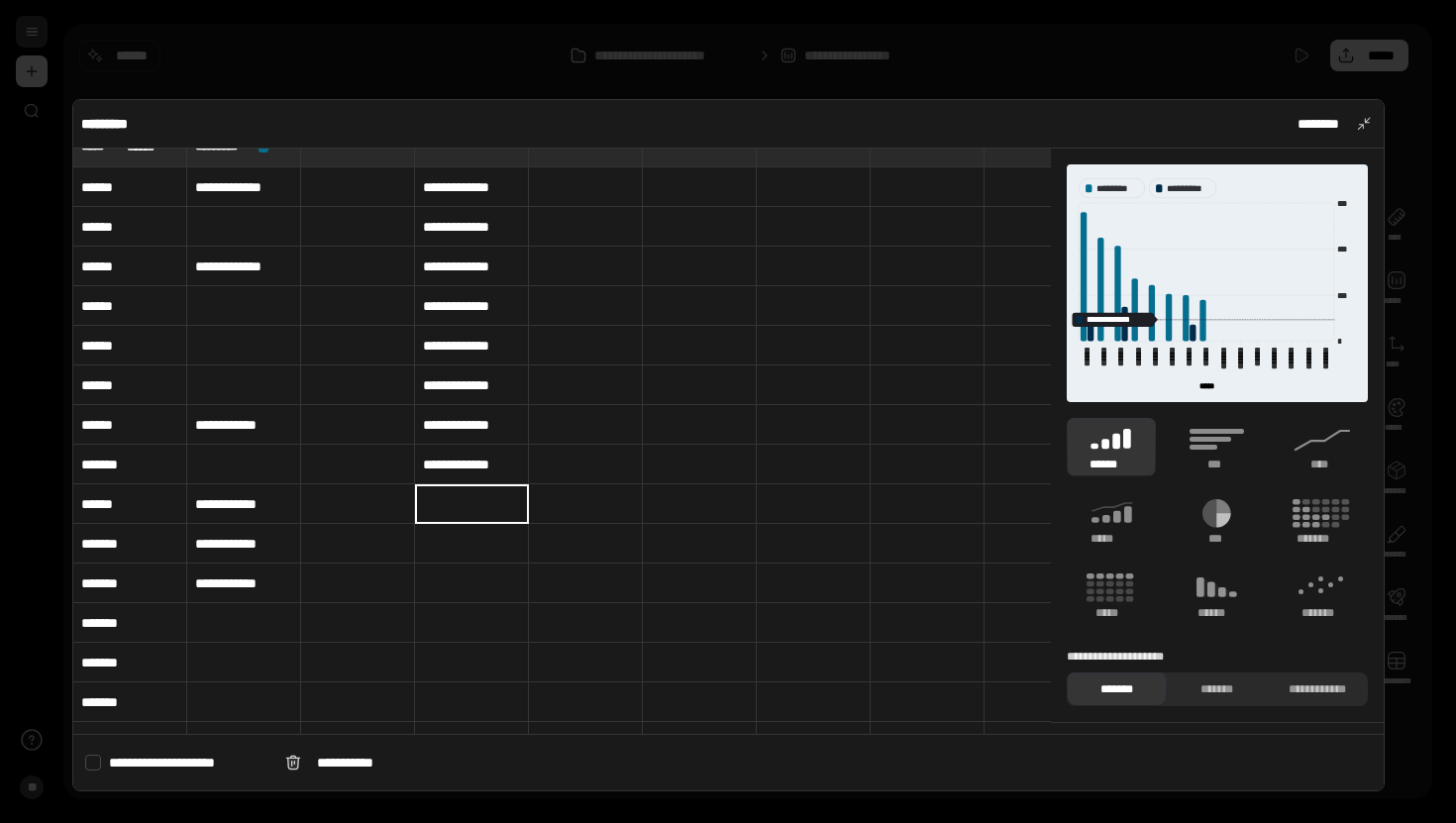 type on "**********" 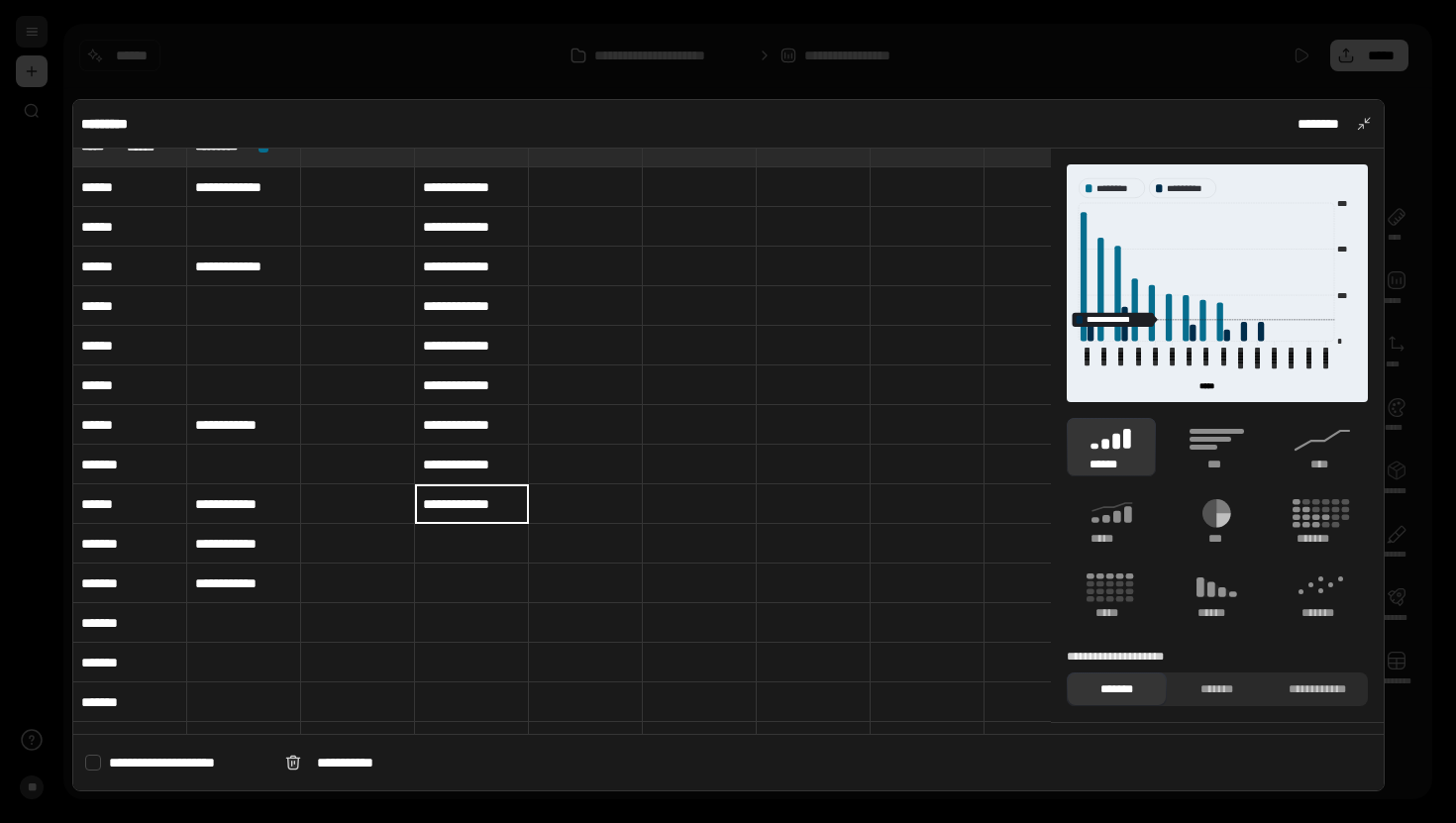 click on "**********" at bounding box center (244, 266) 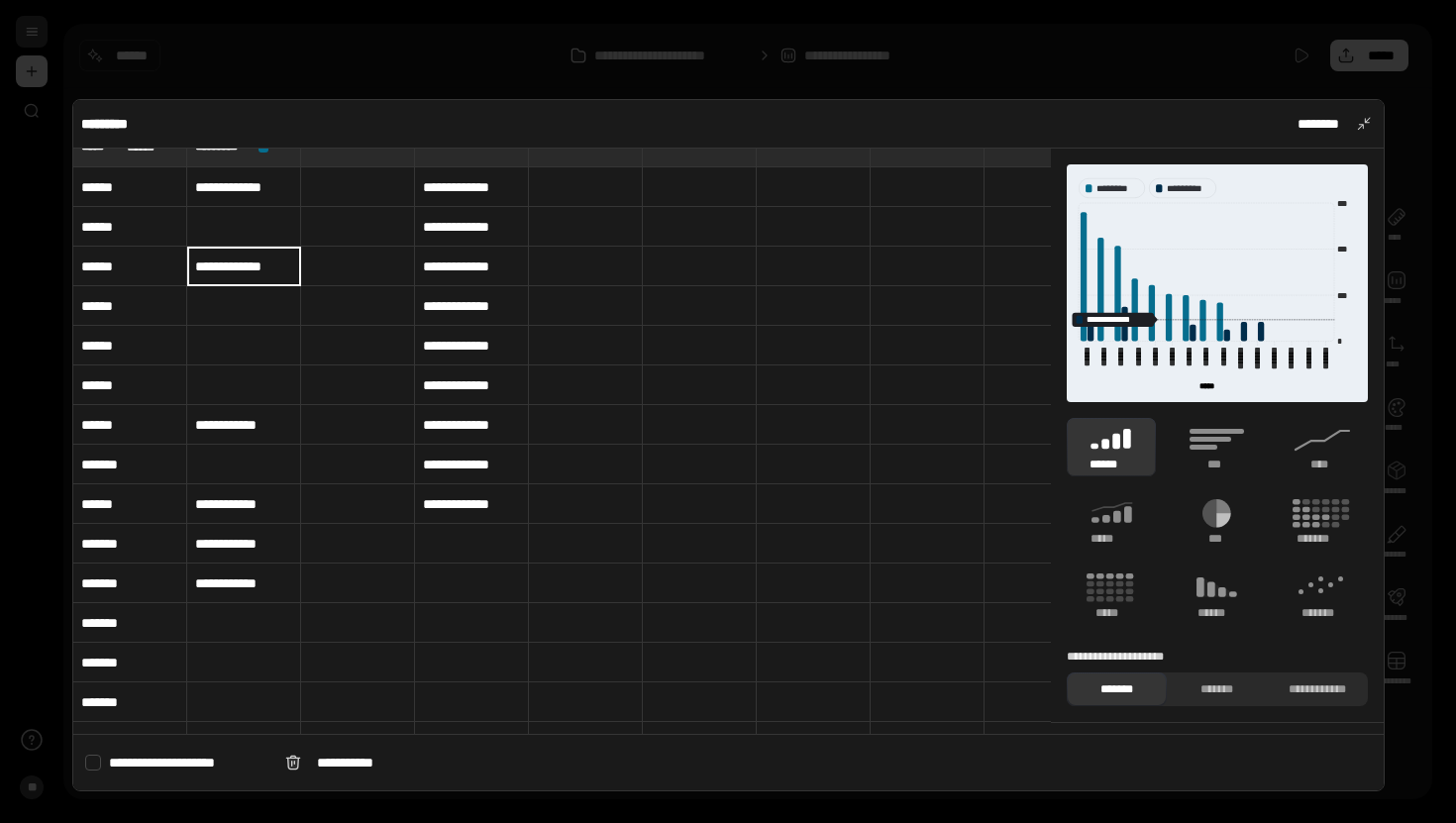 type 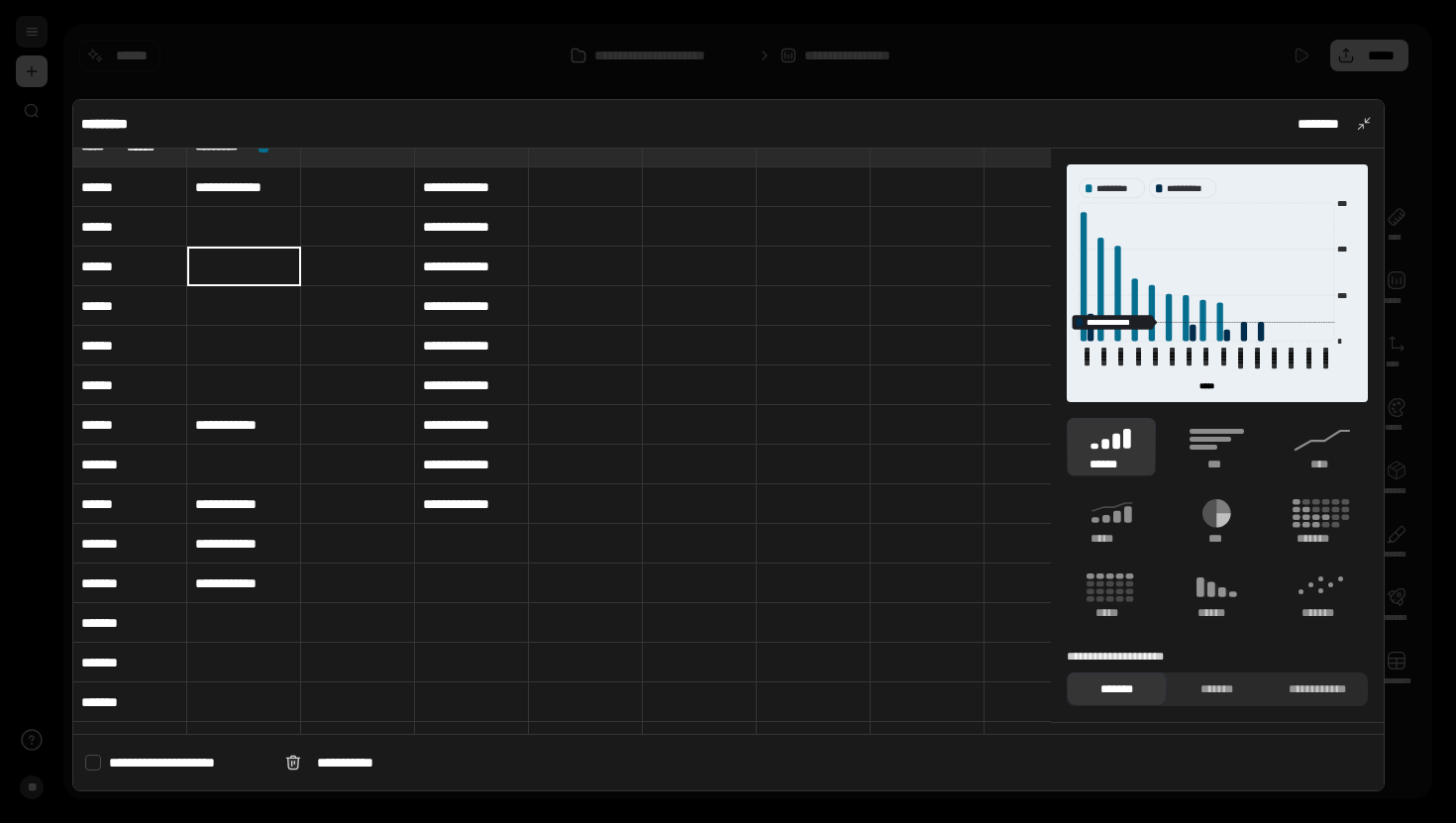 click at bounding box center [471, 544] 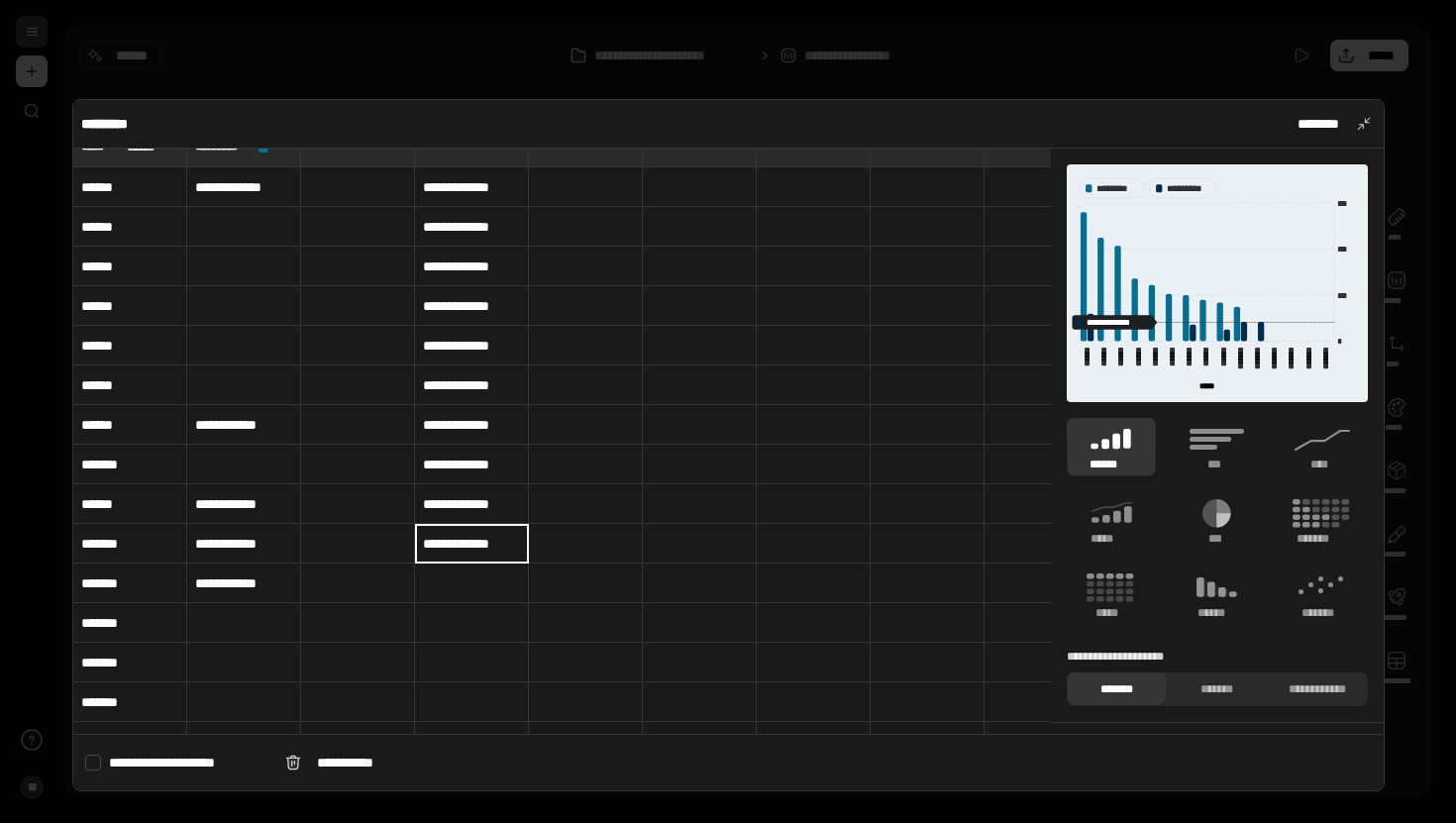 type on "**********" 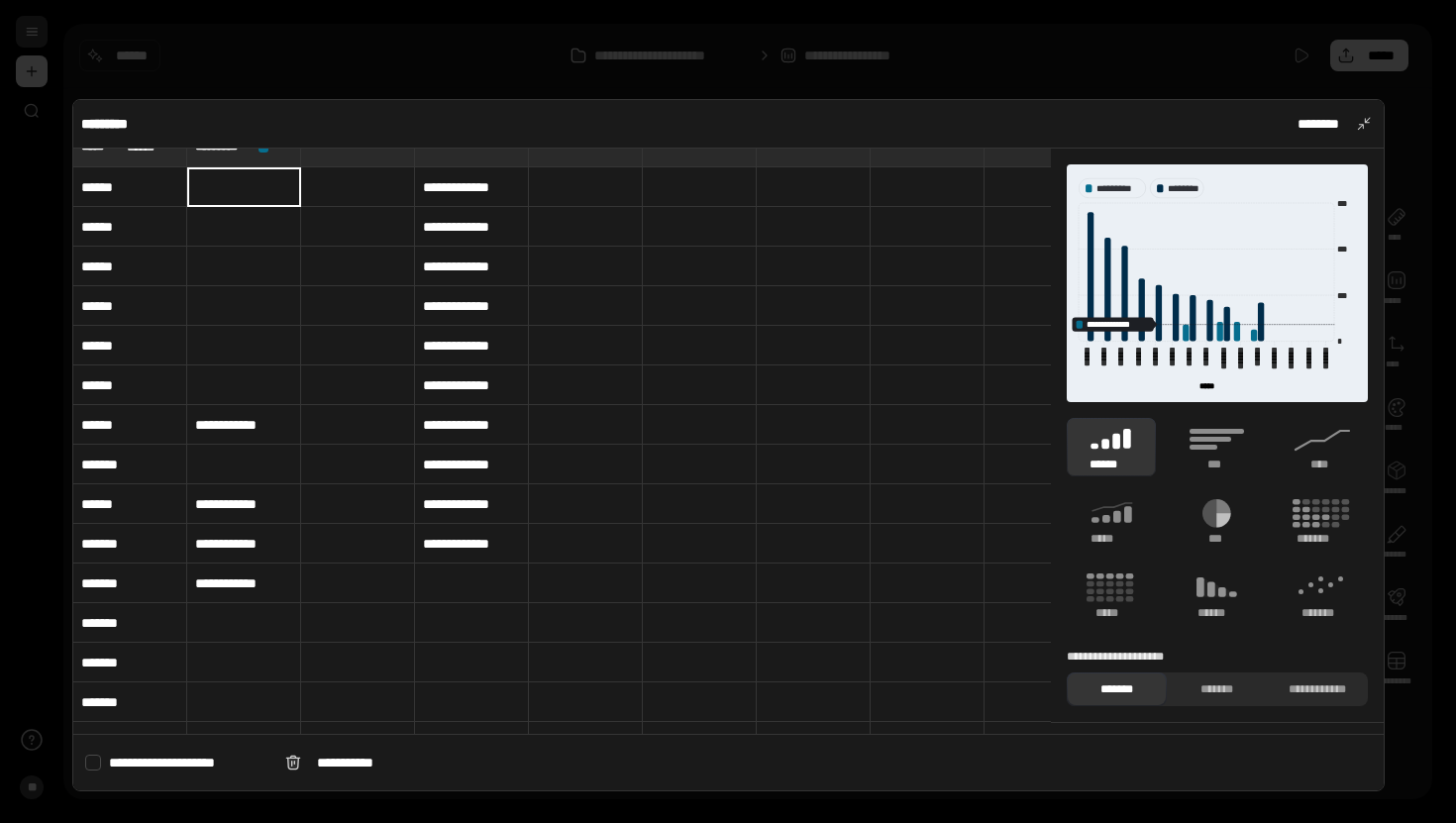 type 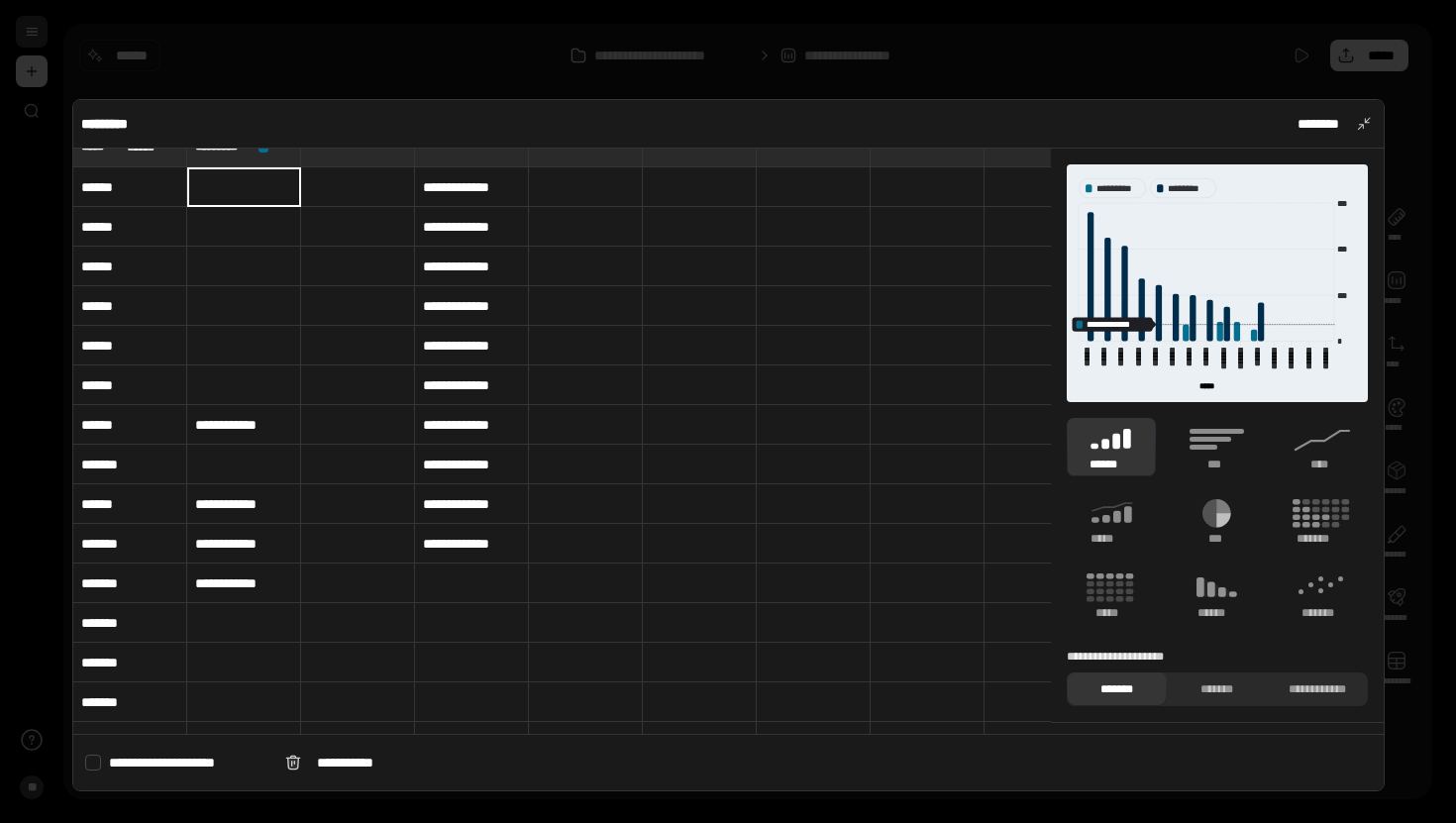 click at bounding box center [471, 583] 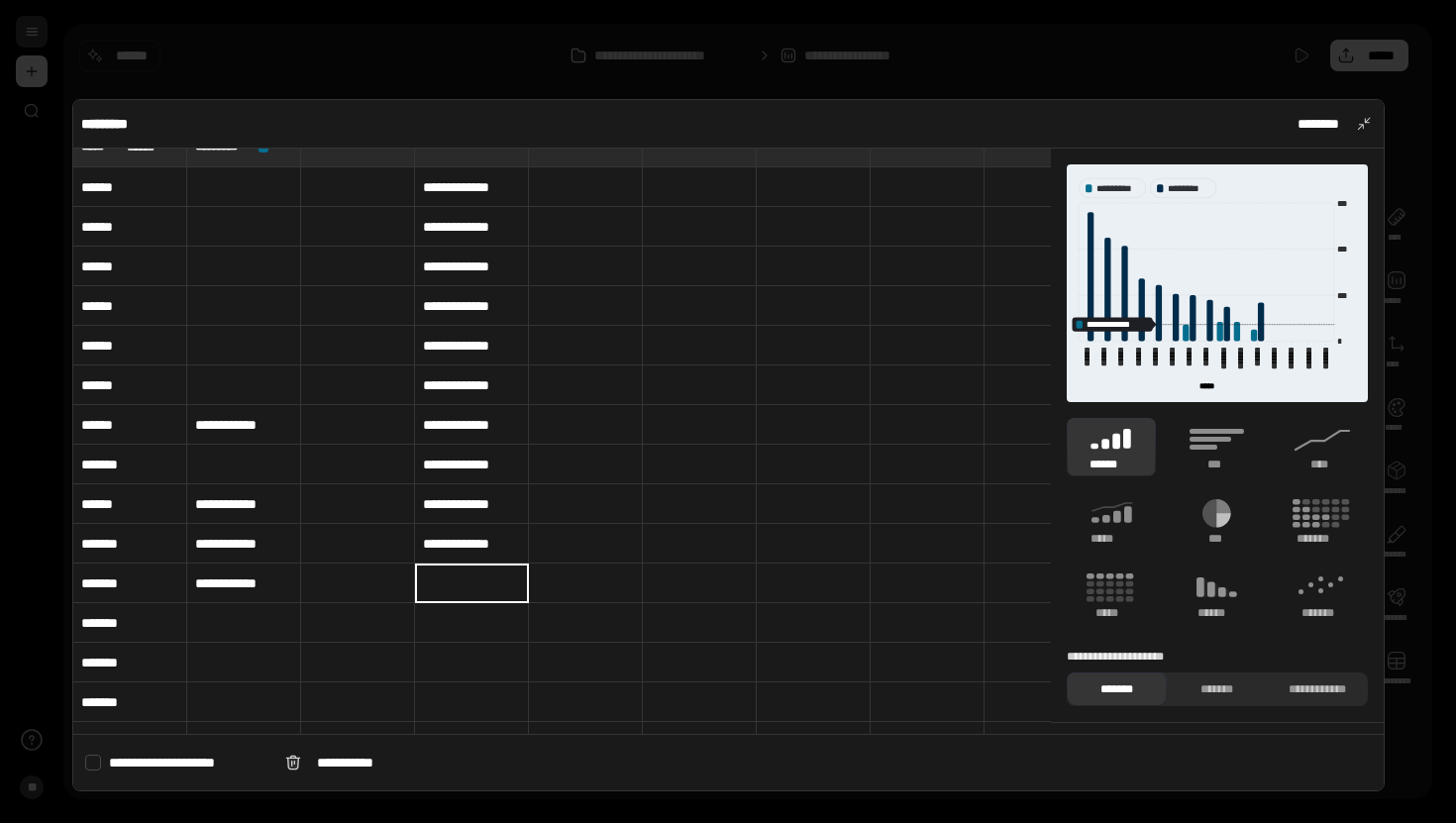 type on "**********" 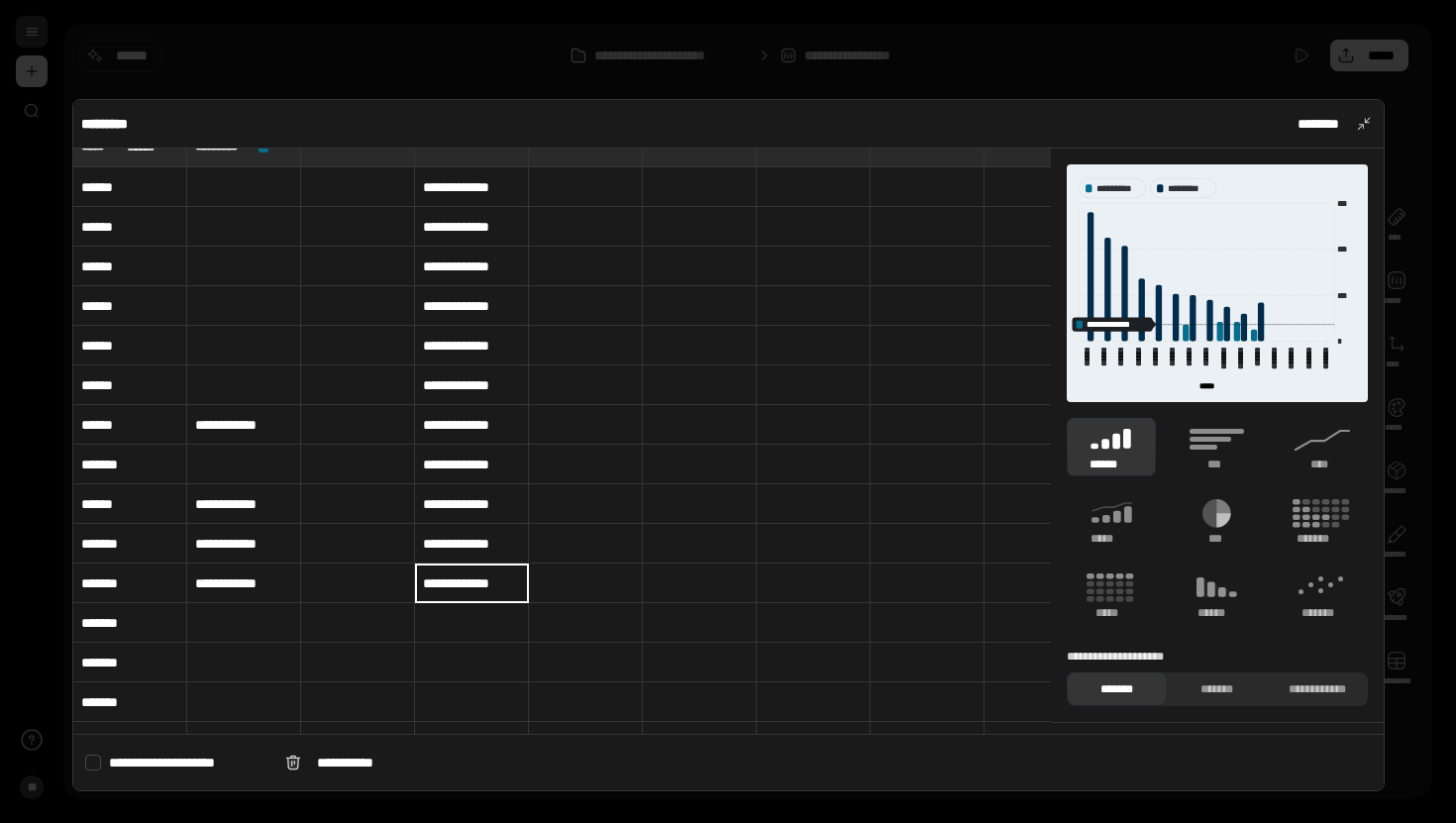 click on "**********" at bounding box center (244, 544) 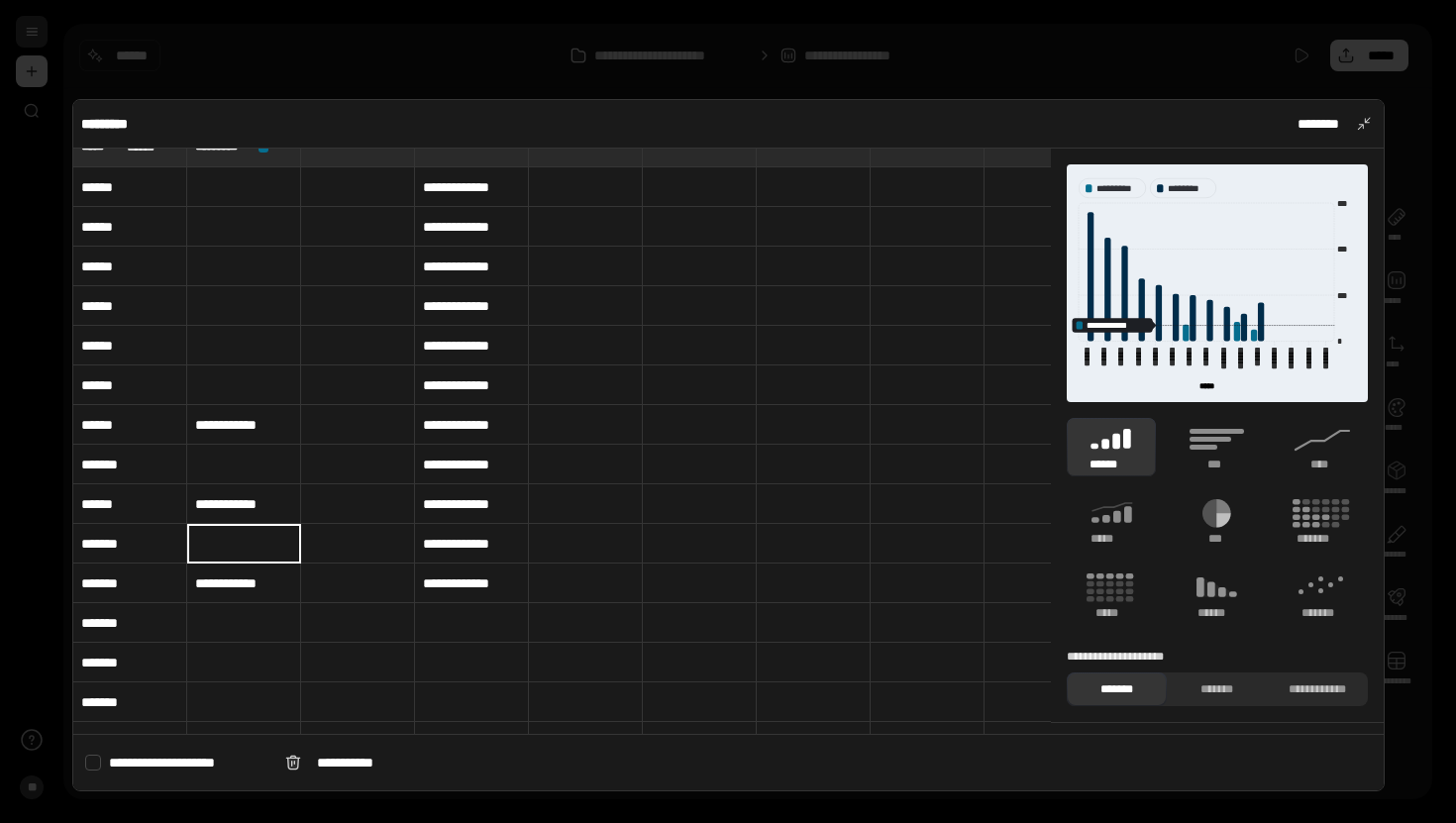 type 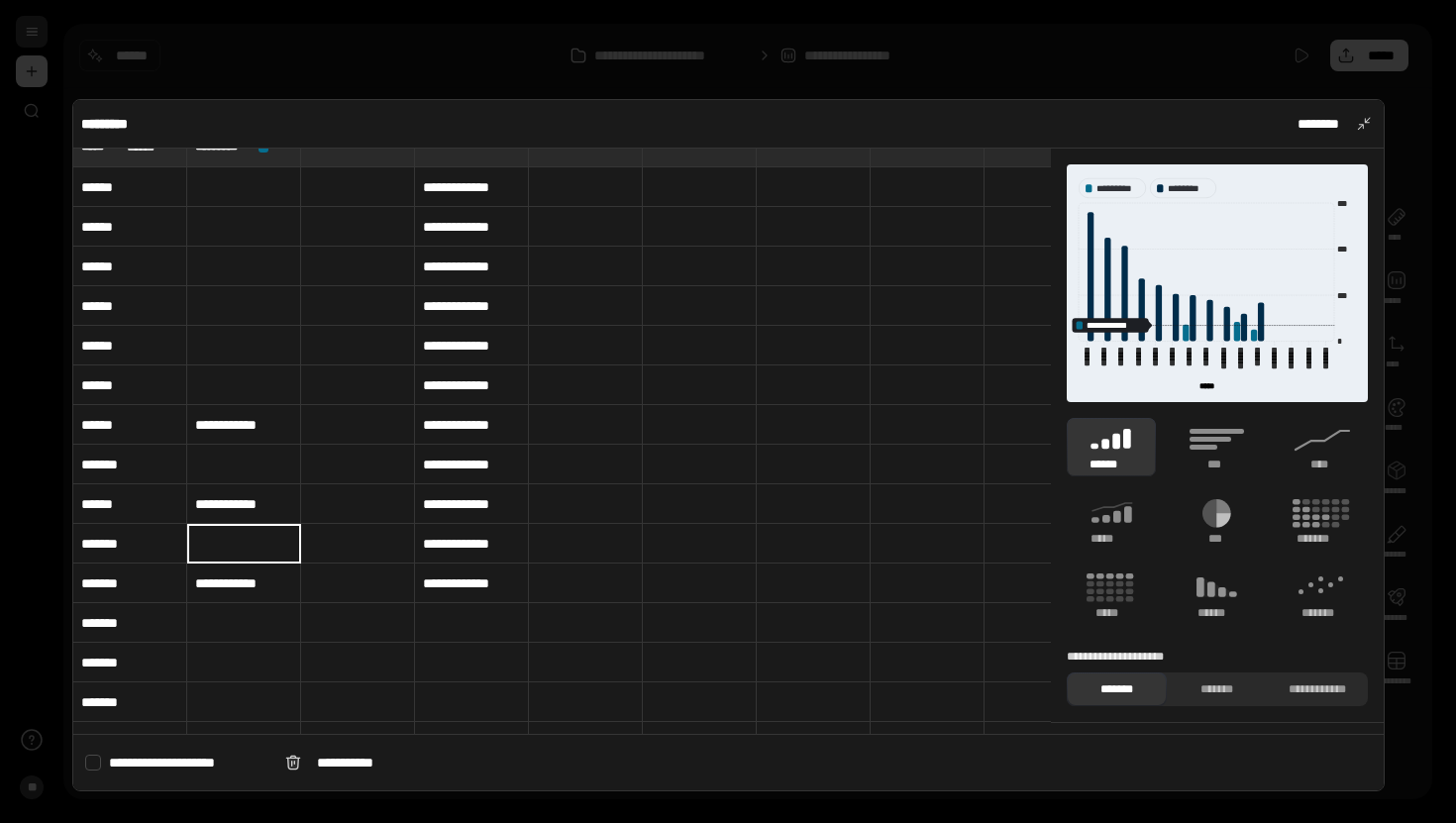 click at bounding box center (471, 663) 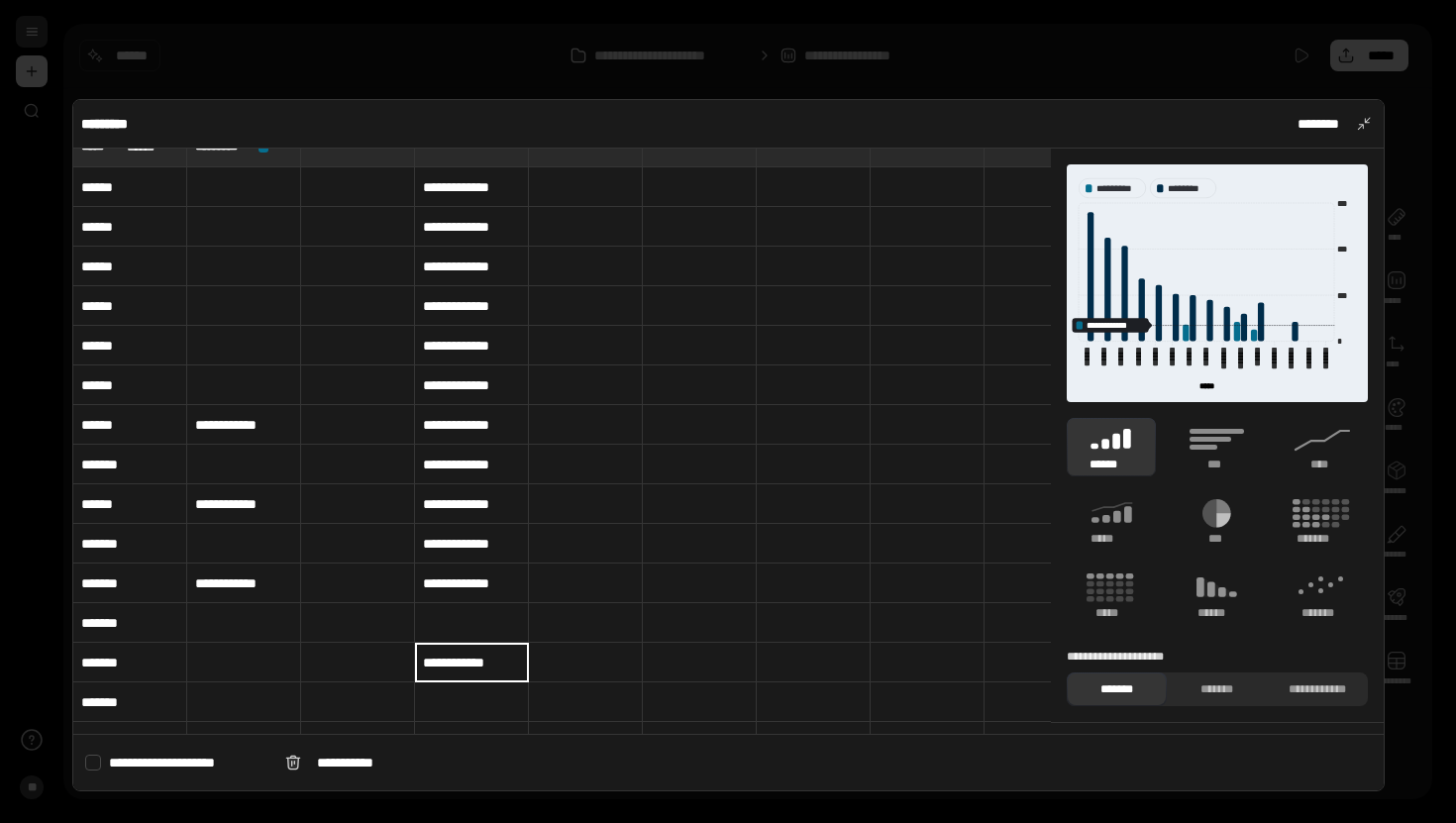 click on "**********" at bounding box center (244, 583) 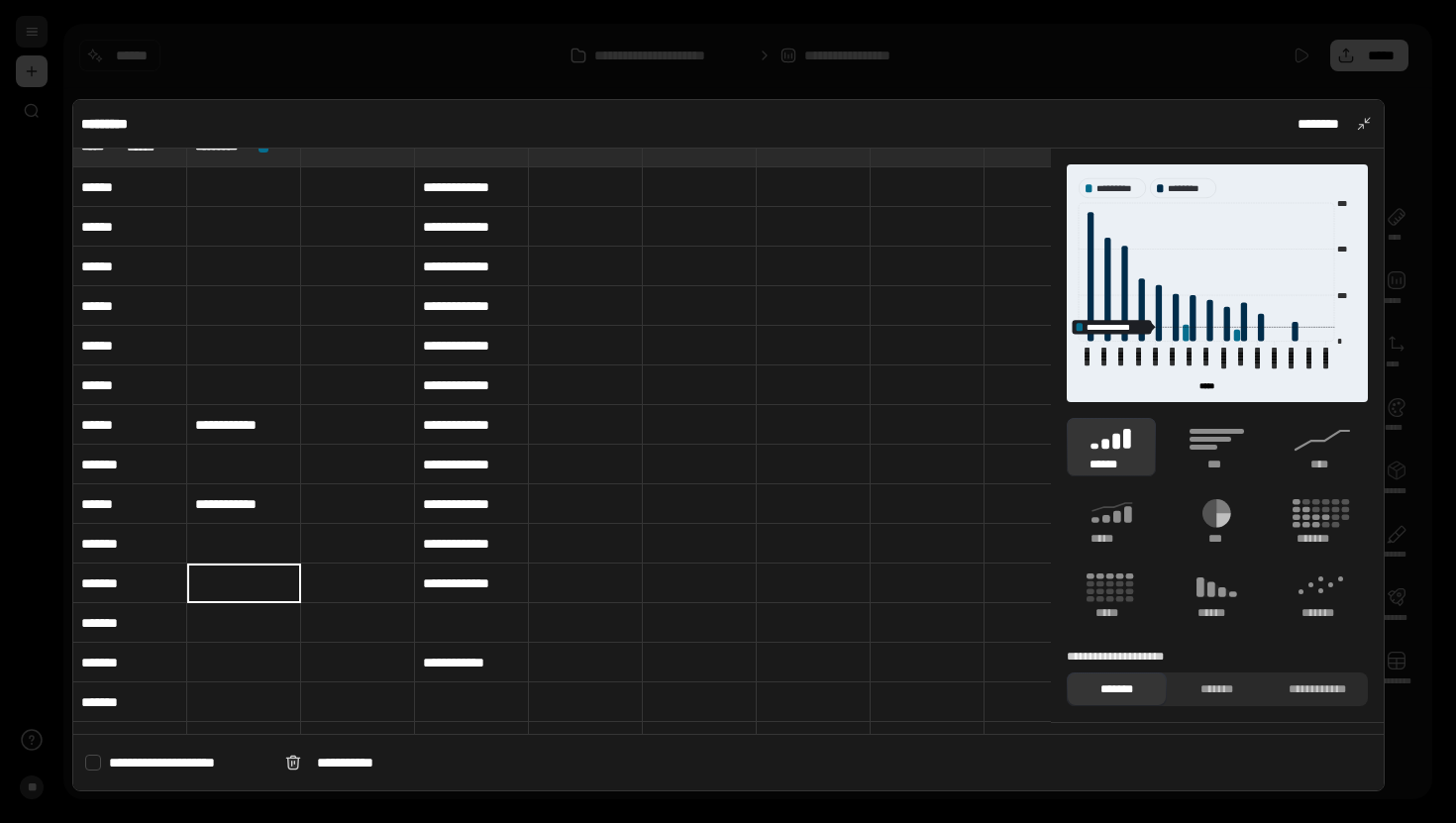 click at bounding box center (471, 623) 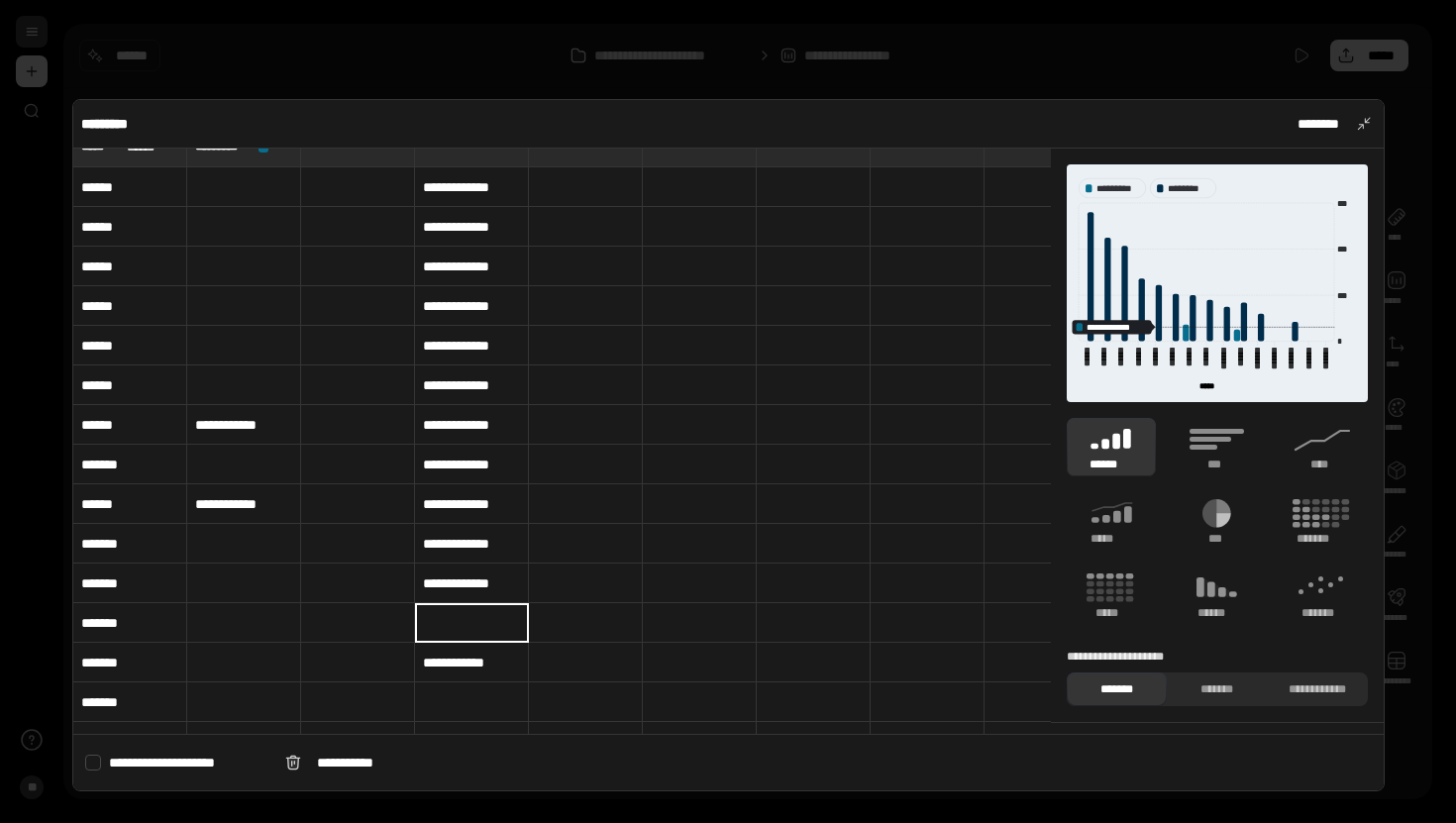 type on "**********" 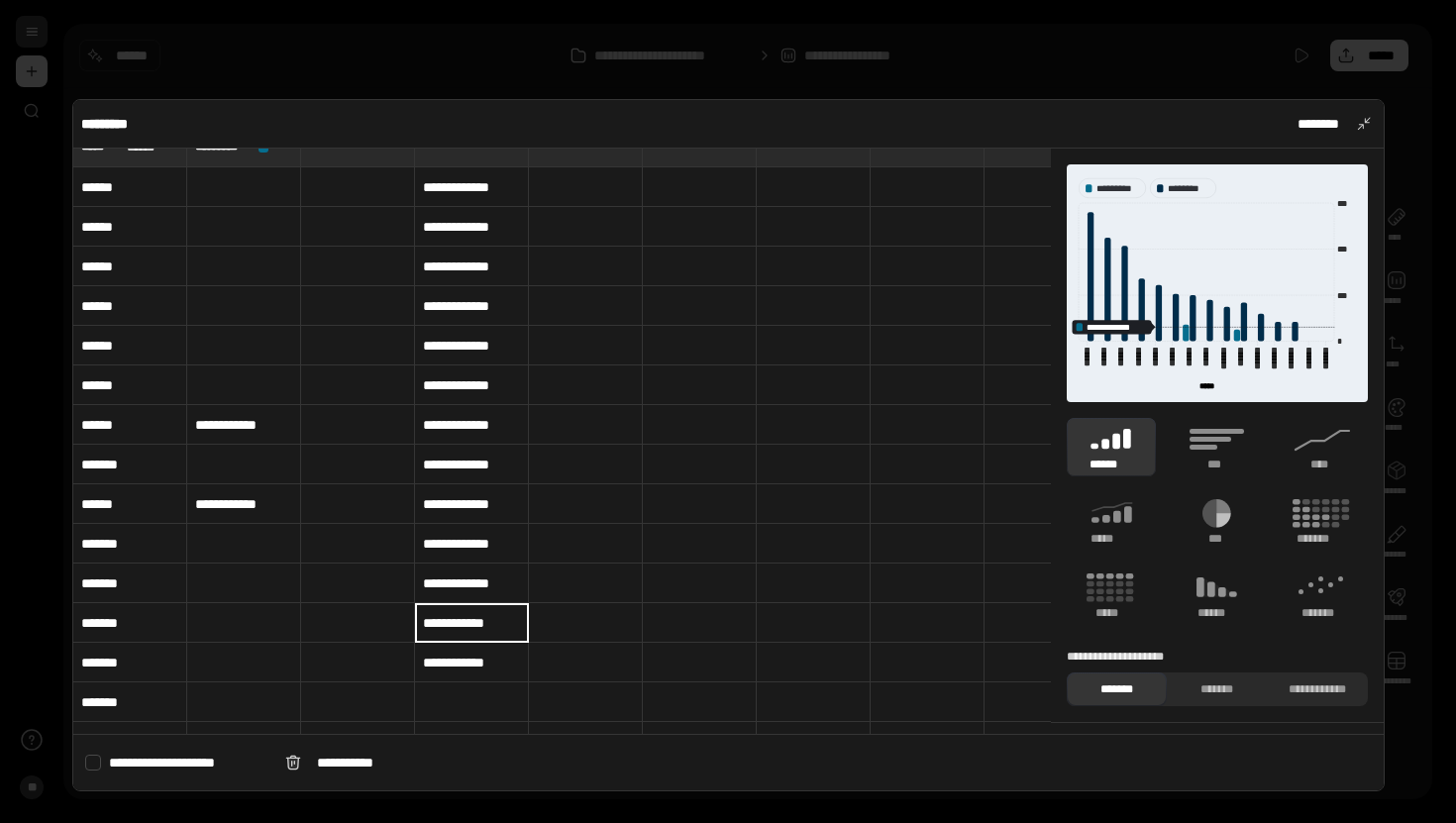 click on "**********" at bounding box center (244, 425) 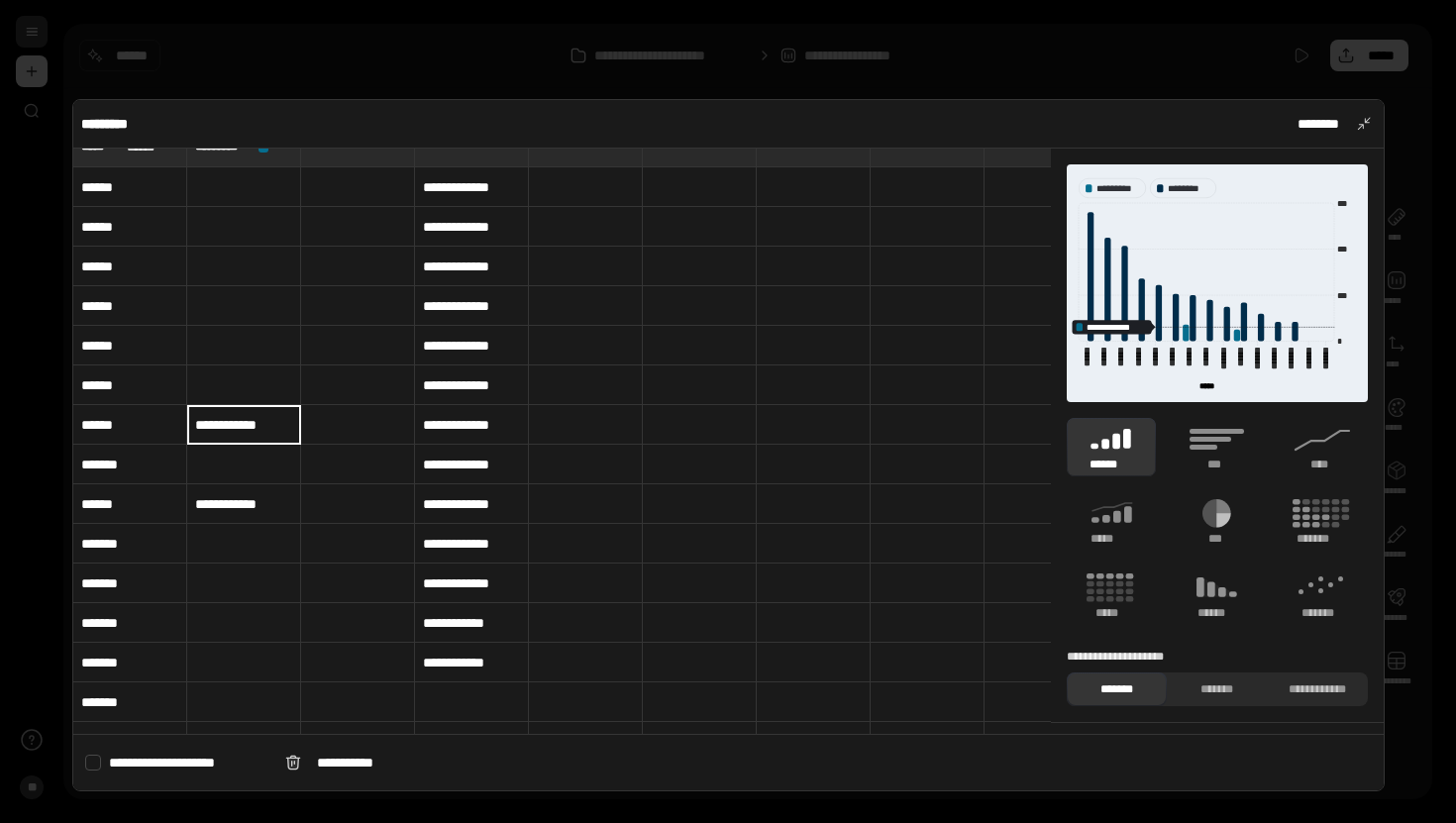 type 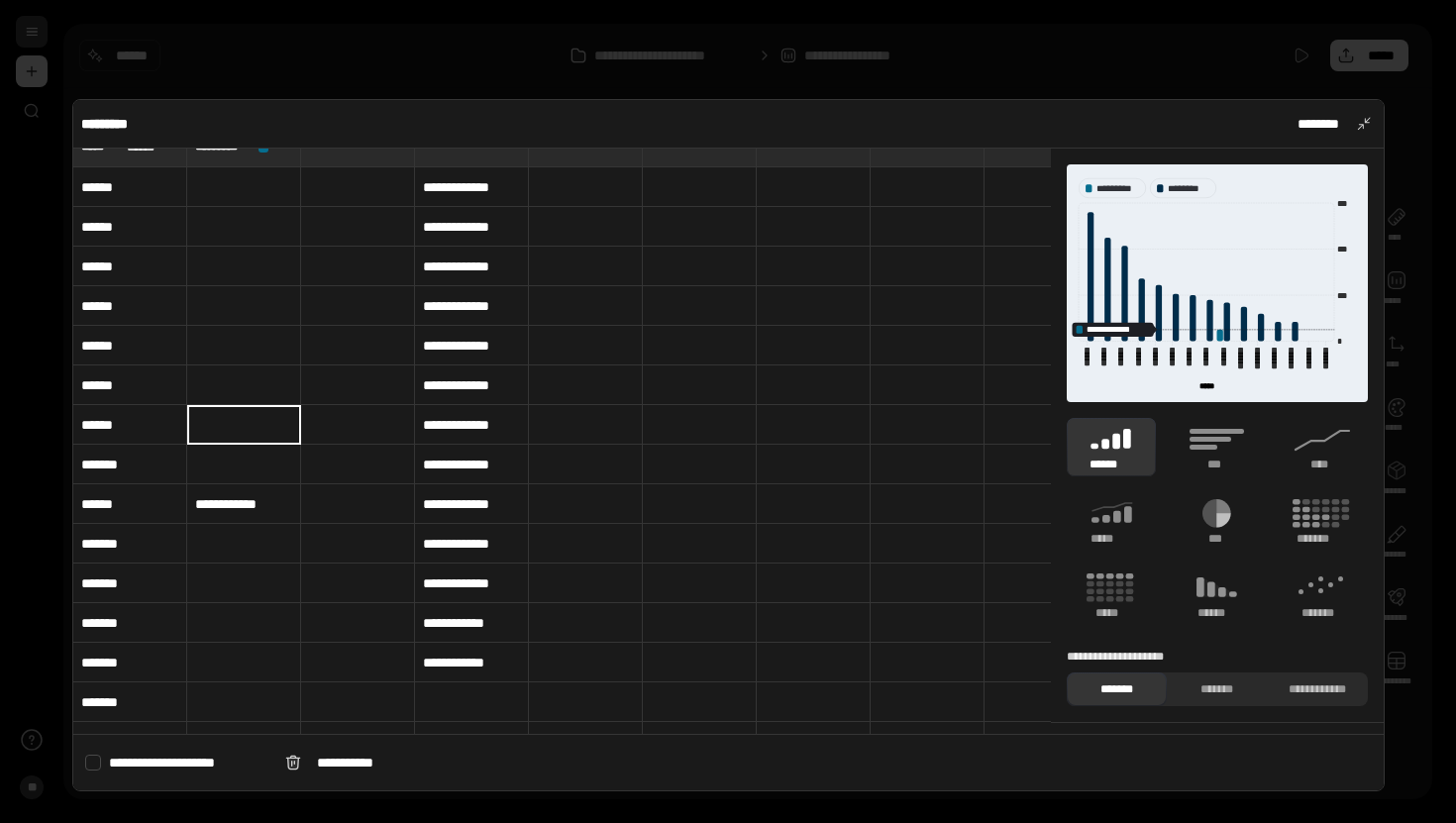 click at bounding box center (471, 702) 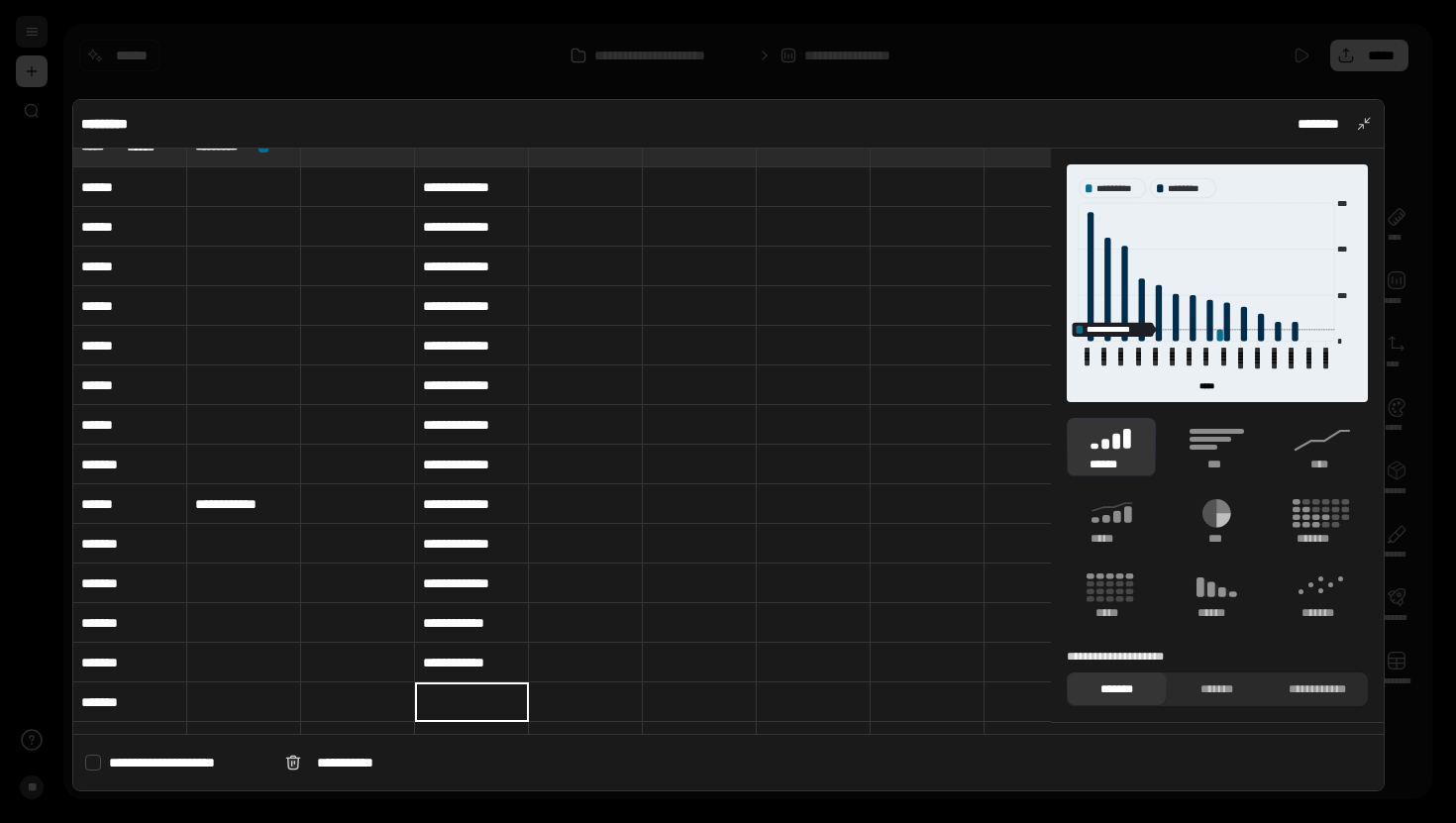 type on "**********" 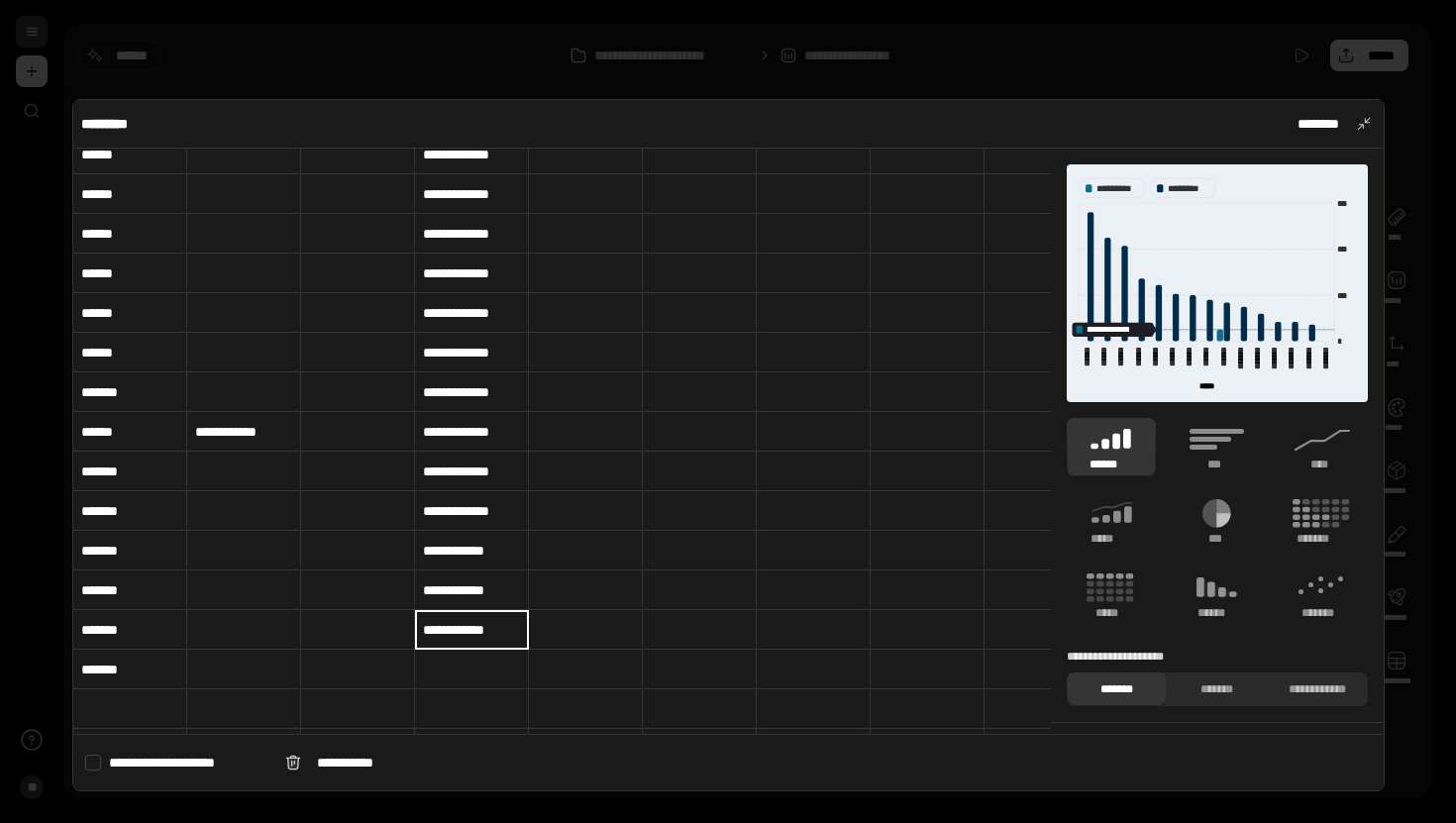 scroll, scrollTop: 94, scrollLeft: 0, axis: vertical 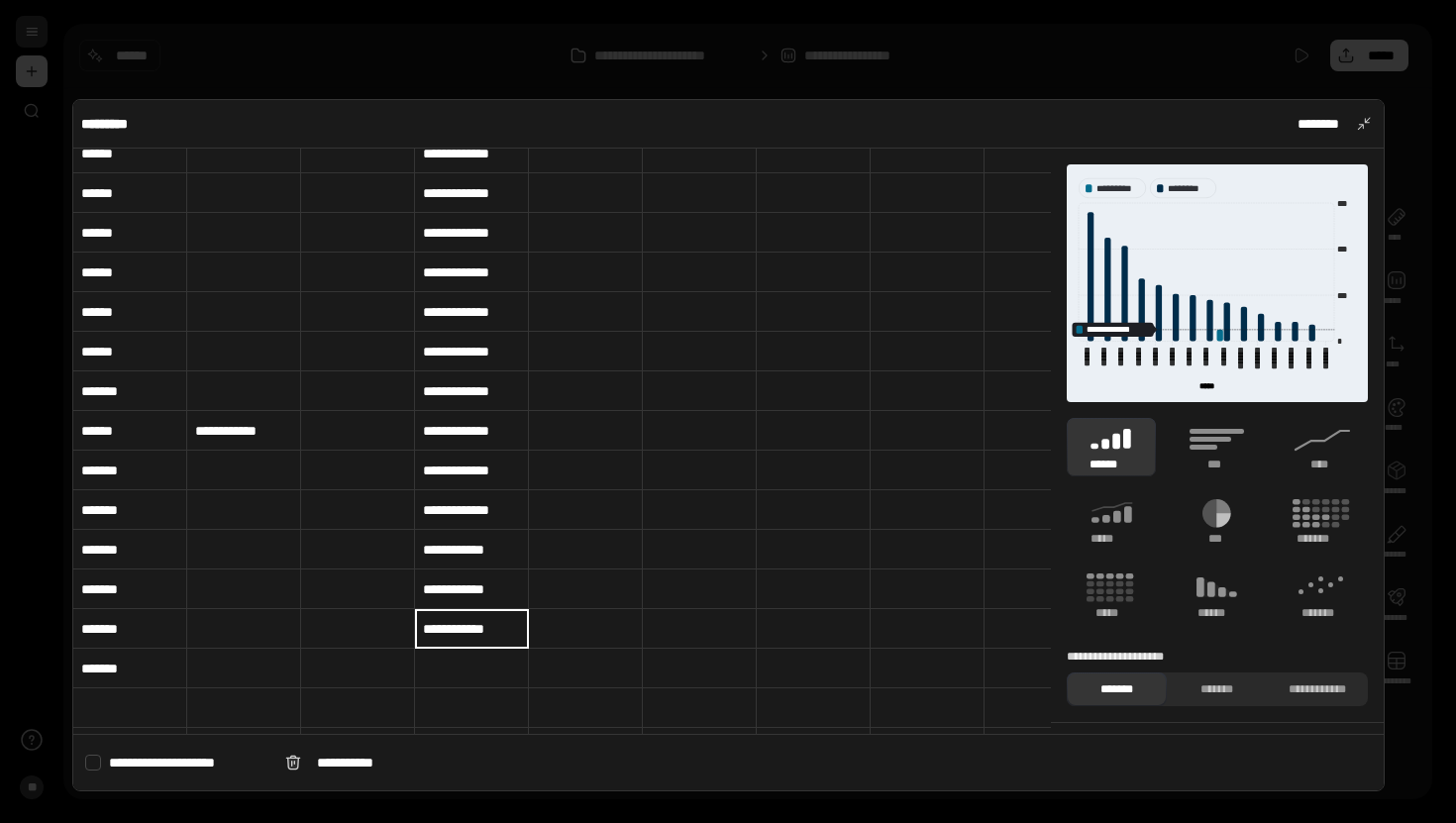 click on "**********" at bounding box center [244, 431] 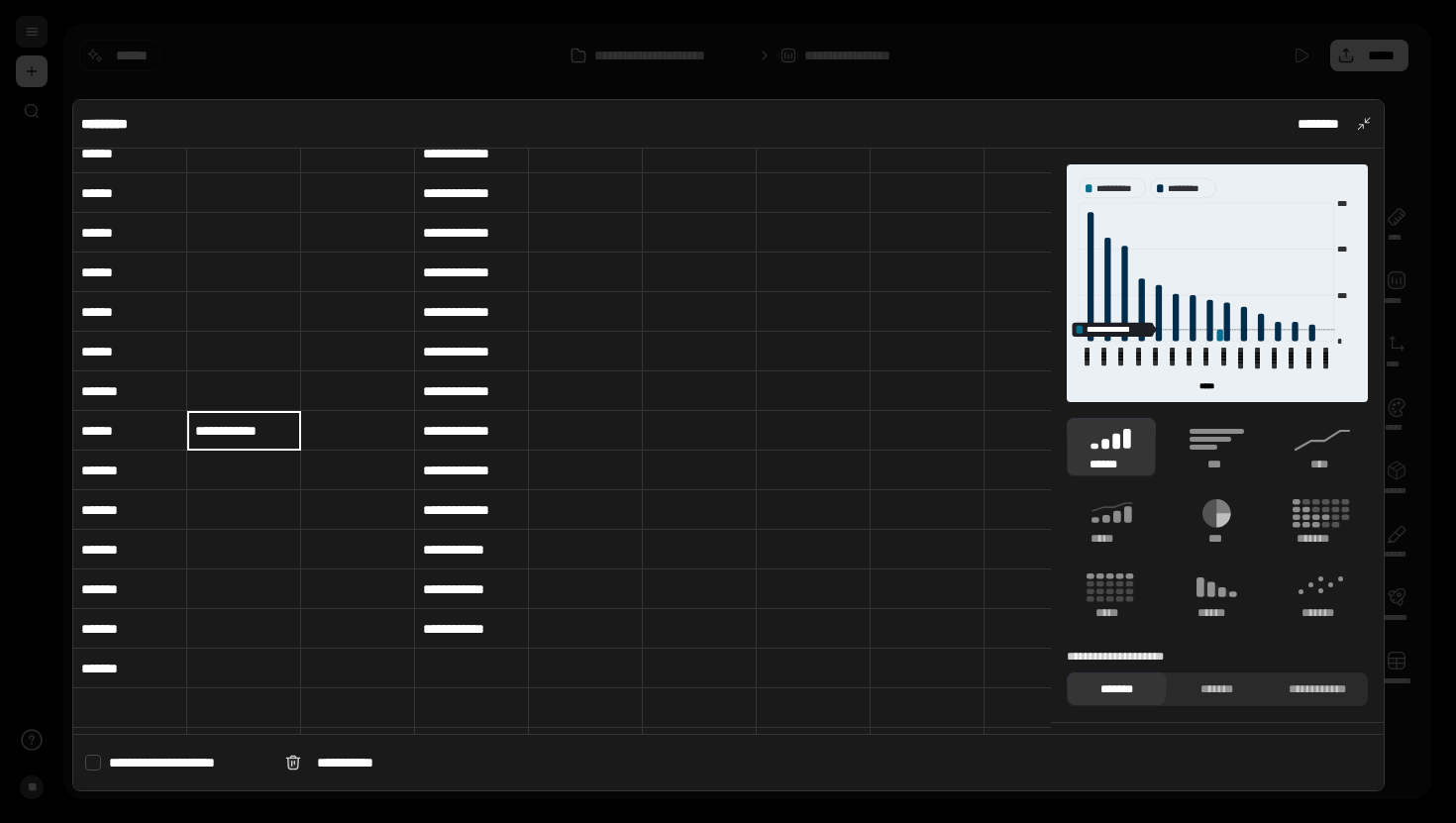 type 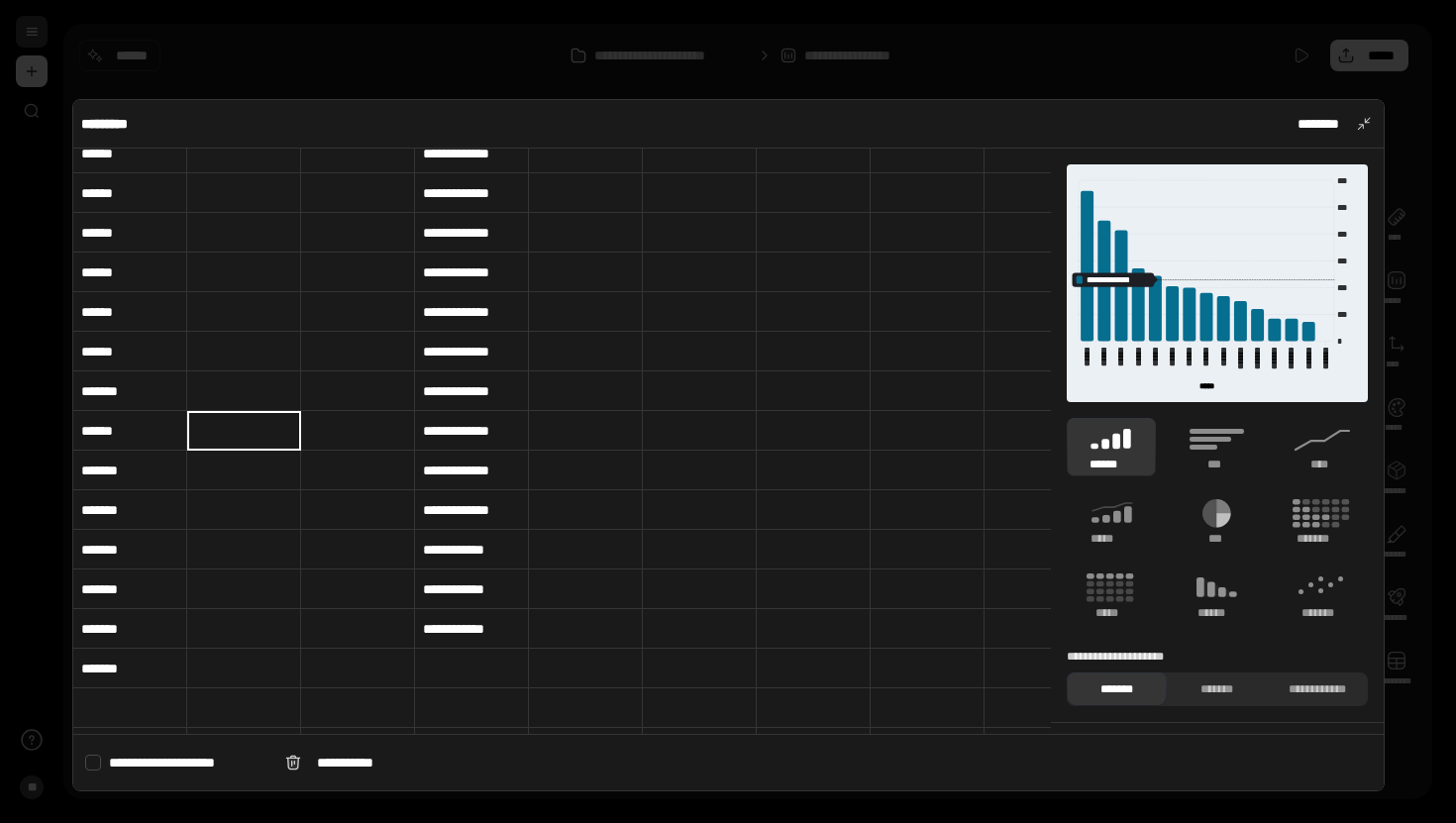 click at bounding box center [471, 669] 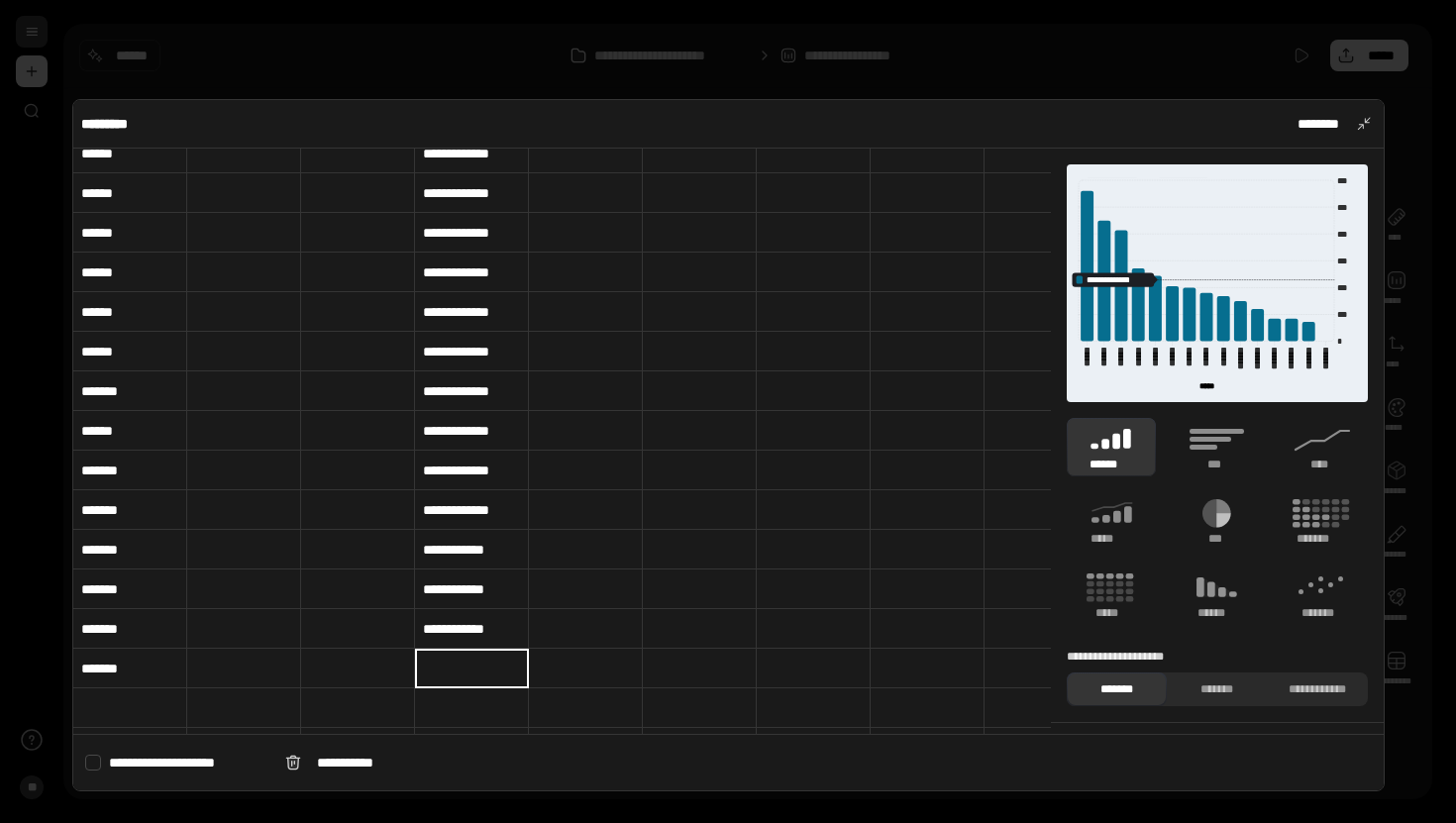 type on "**********" 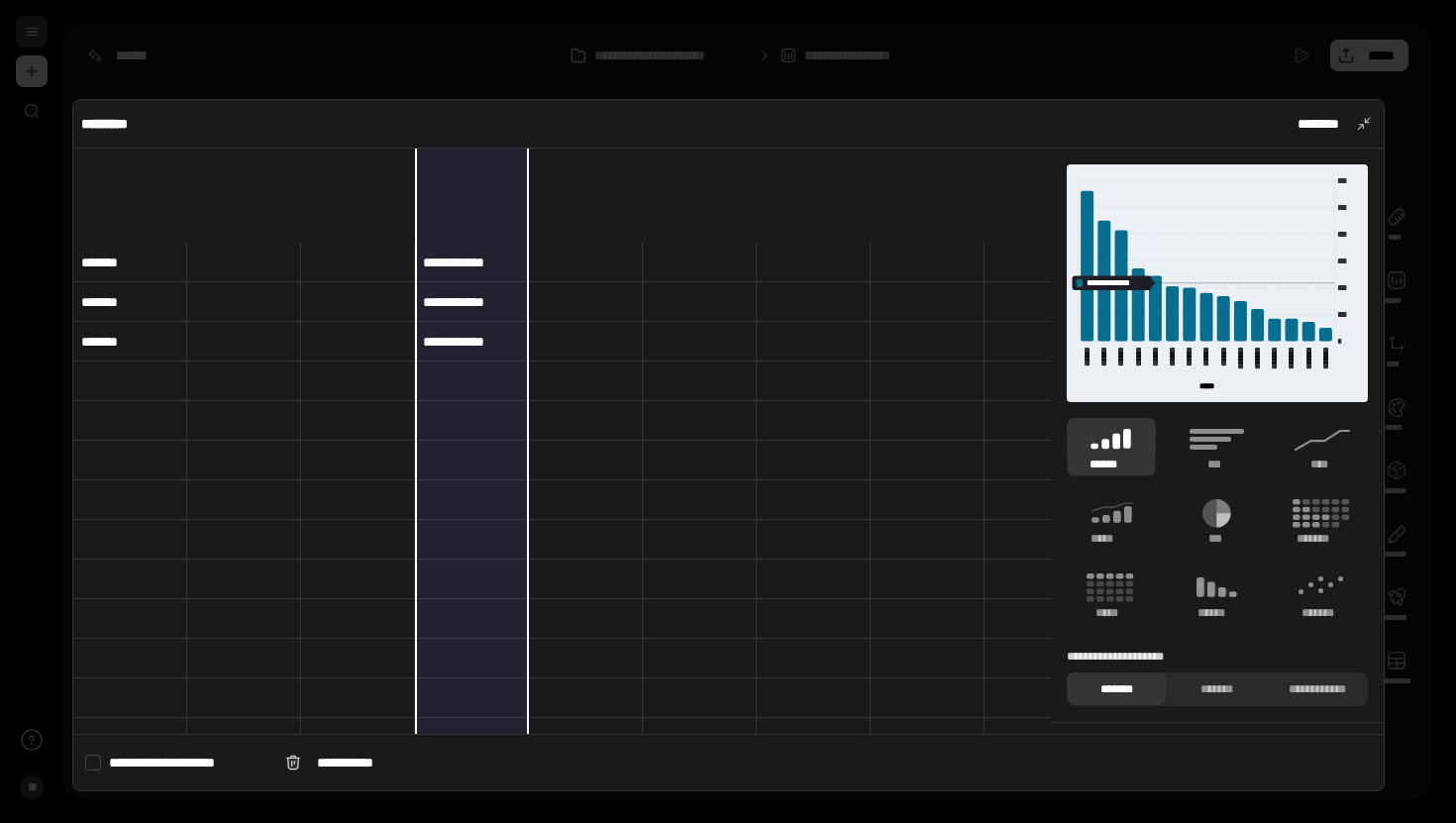 scroll, scrollTop: 593, scrollLeft: 0, axis: vertical 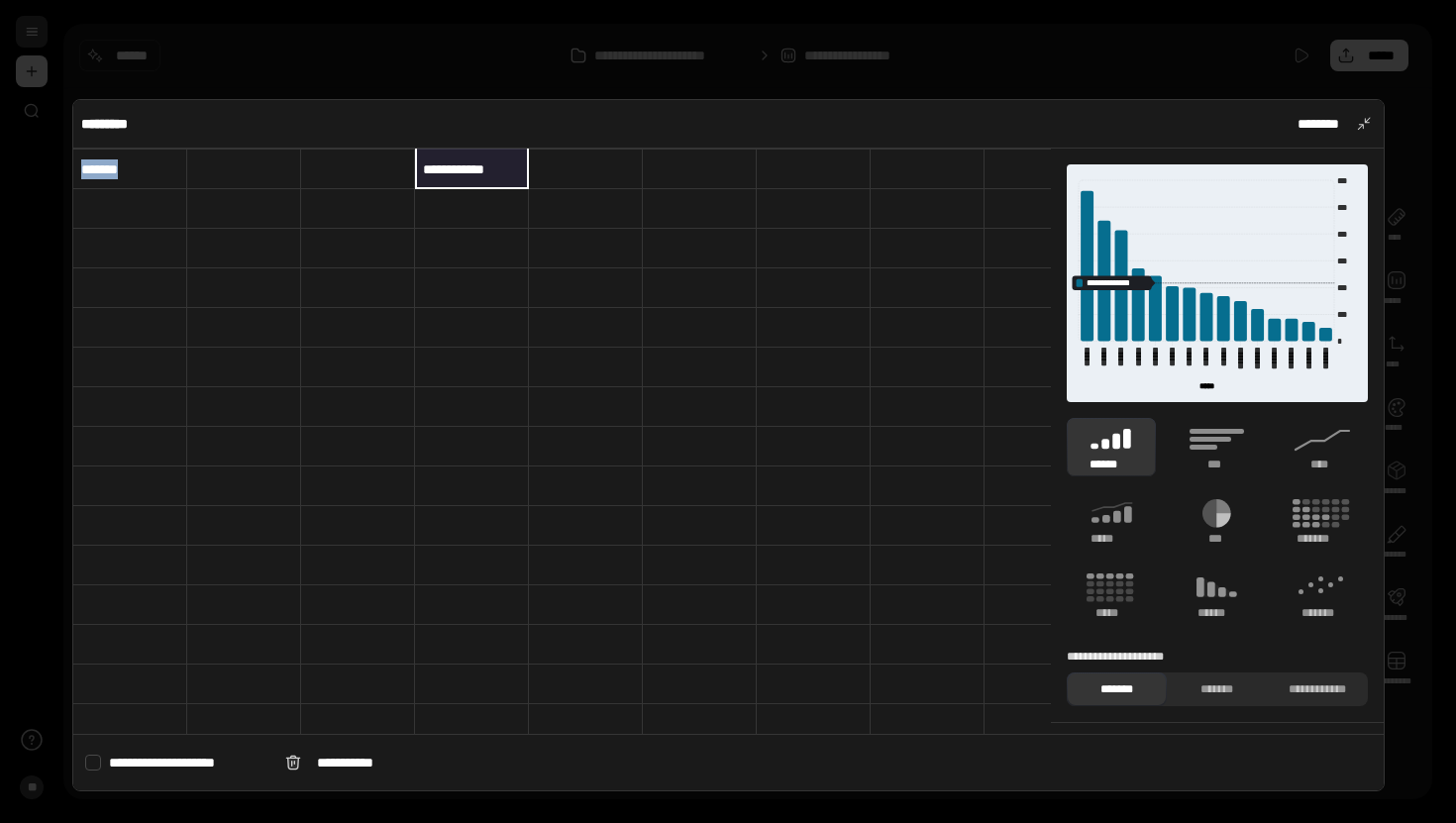 drag, startPoint x: 496, startPoint y: 206, endPoint x: 464, endPoint y: 171, distance: 47.423623 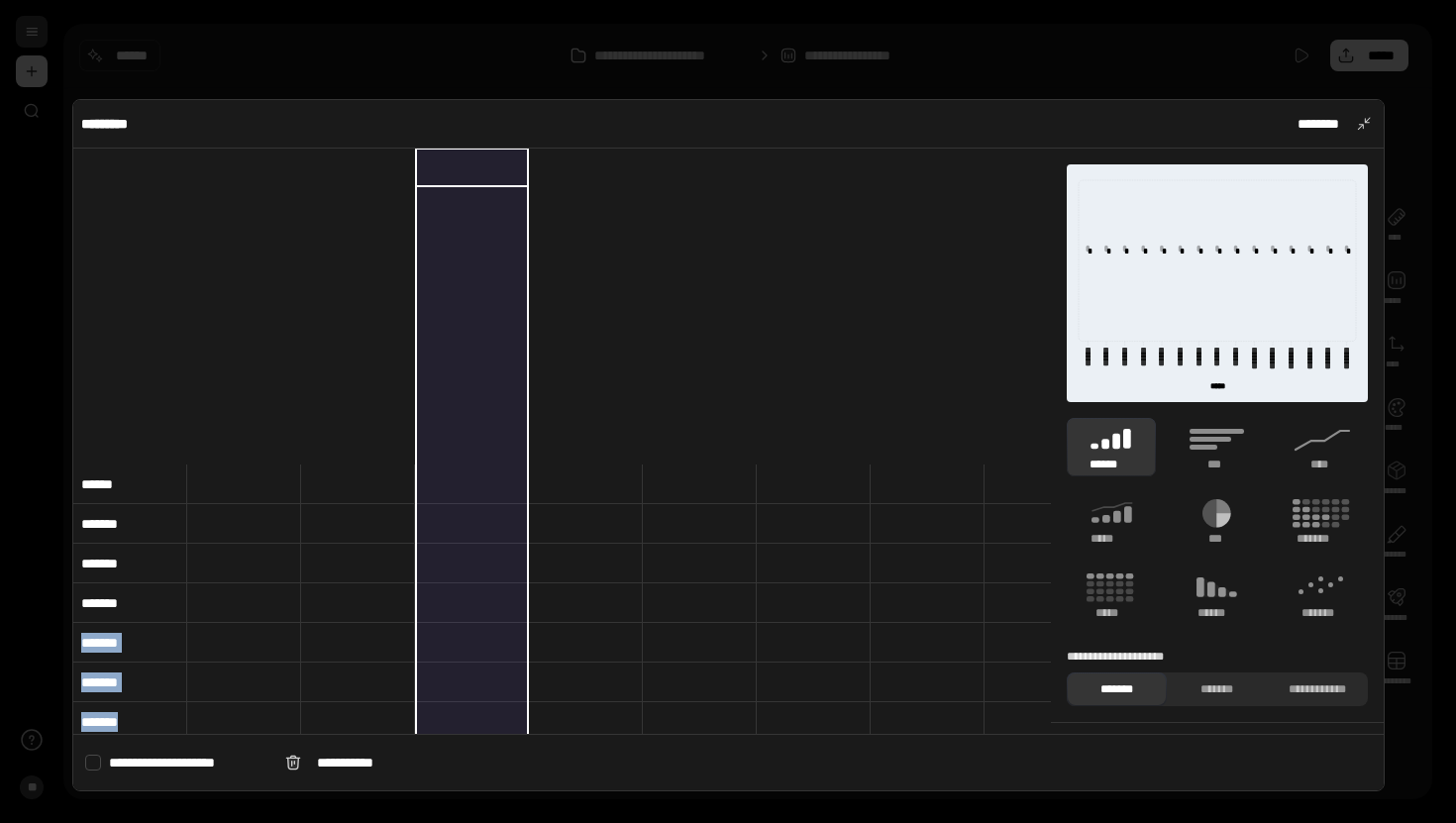 scroll, scrollTop: 0, scrollLeft: 0, axis: both 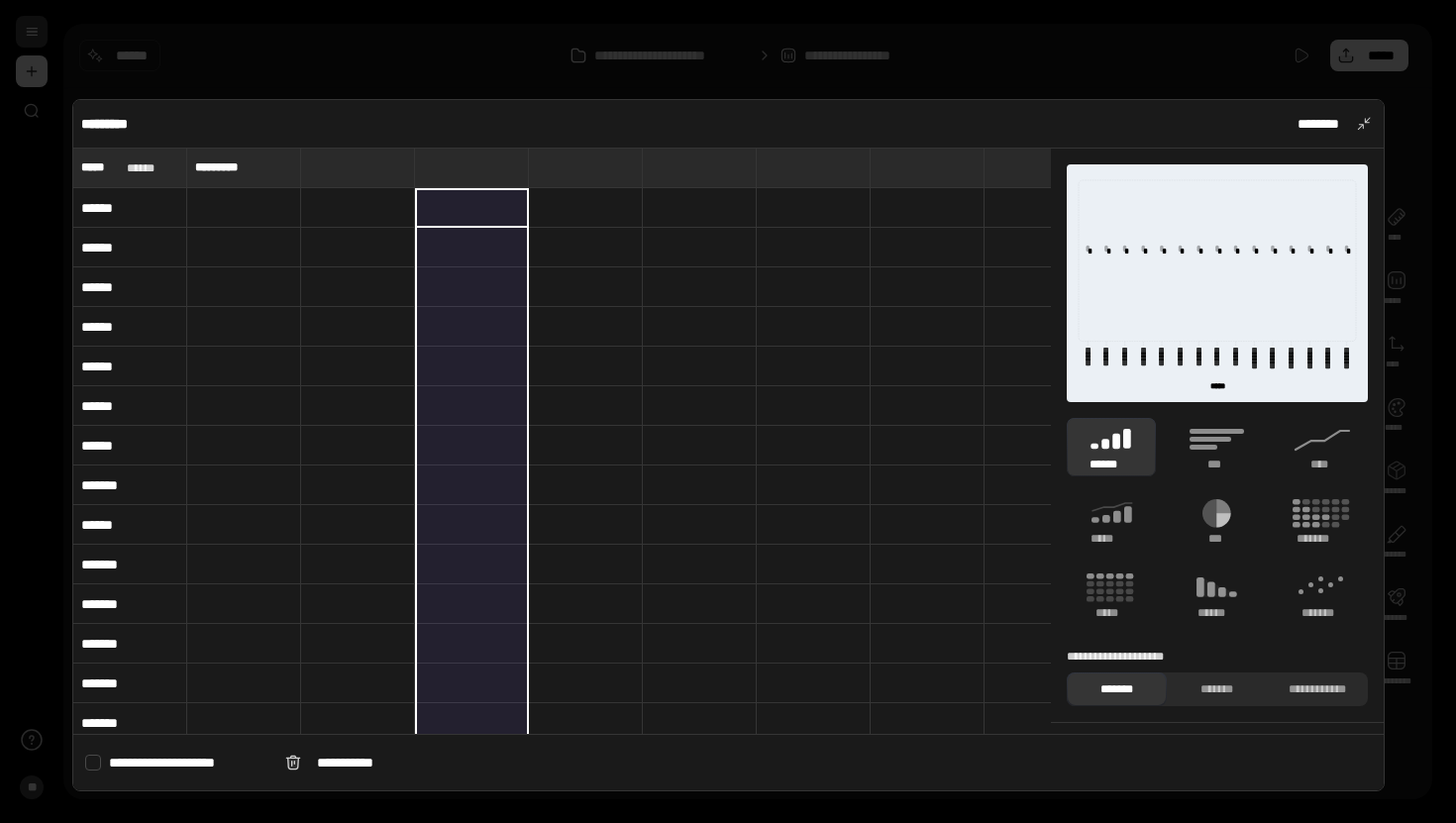 click at bounding box center (244, 208) 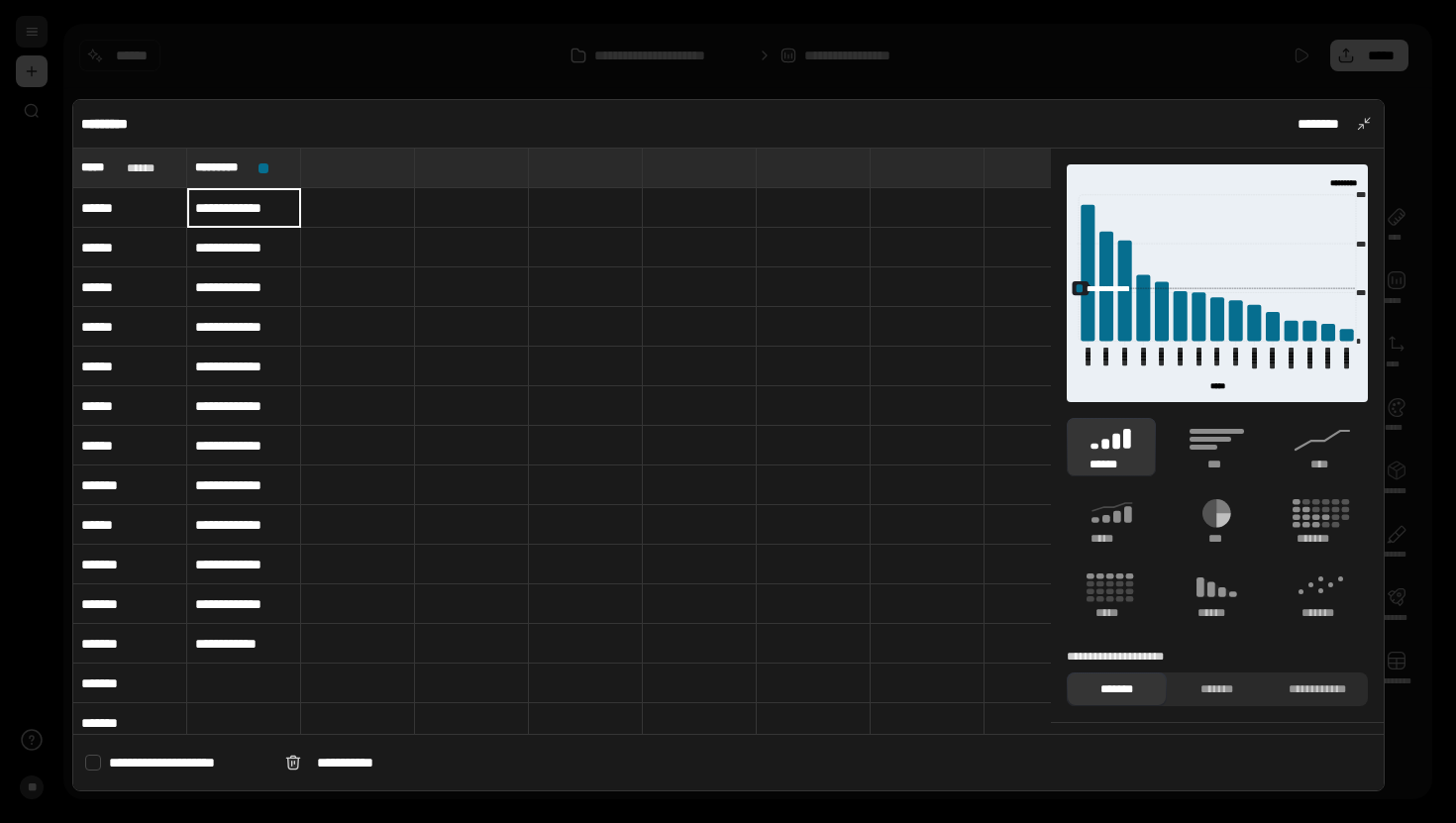 type on "**********" 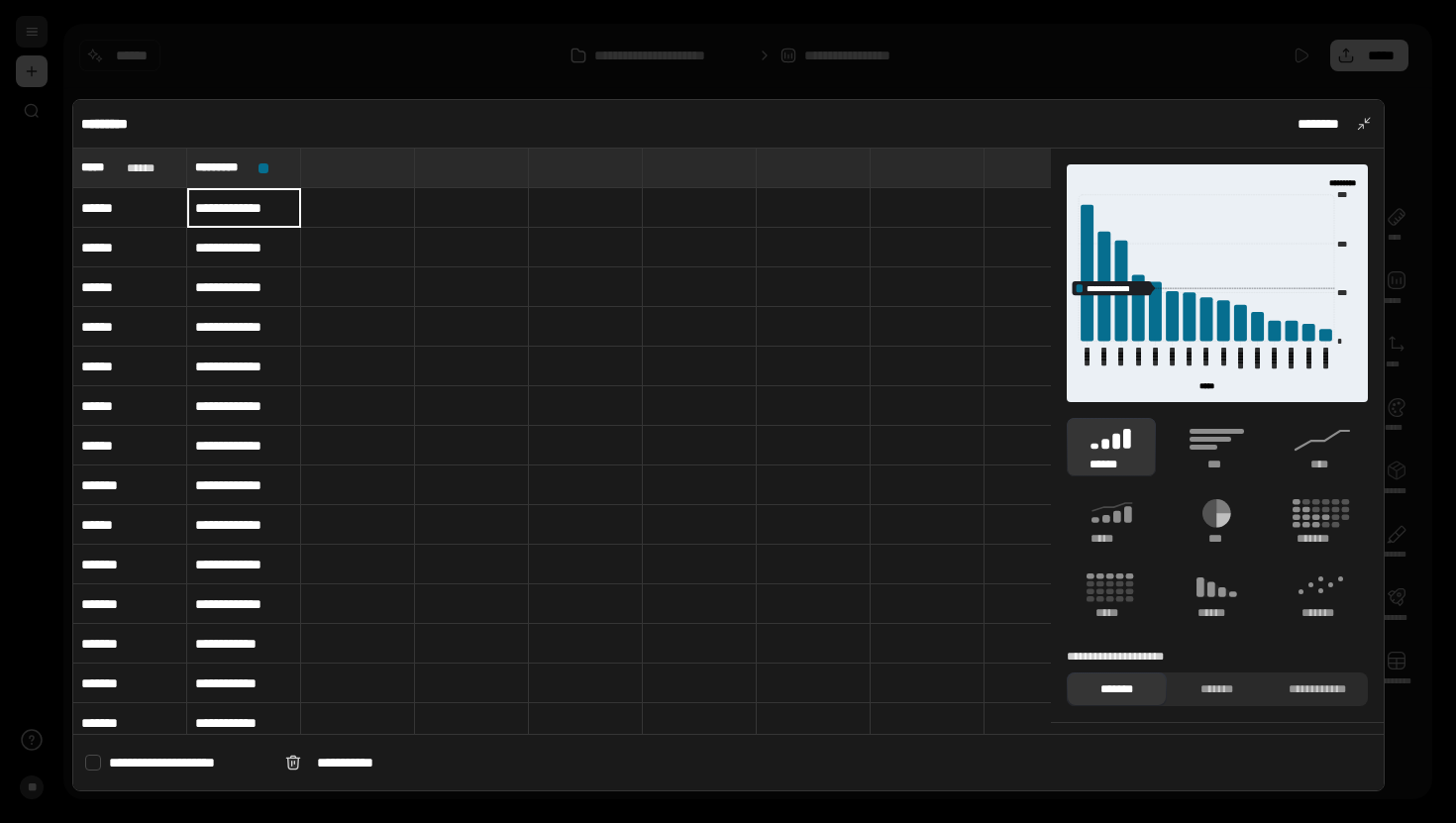click at bounding box center [471, 287] 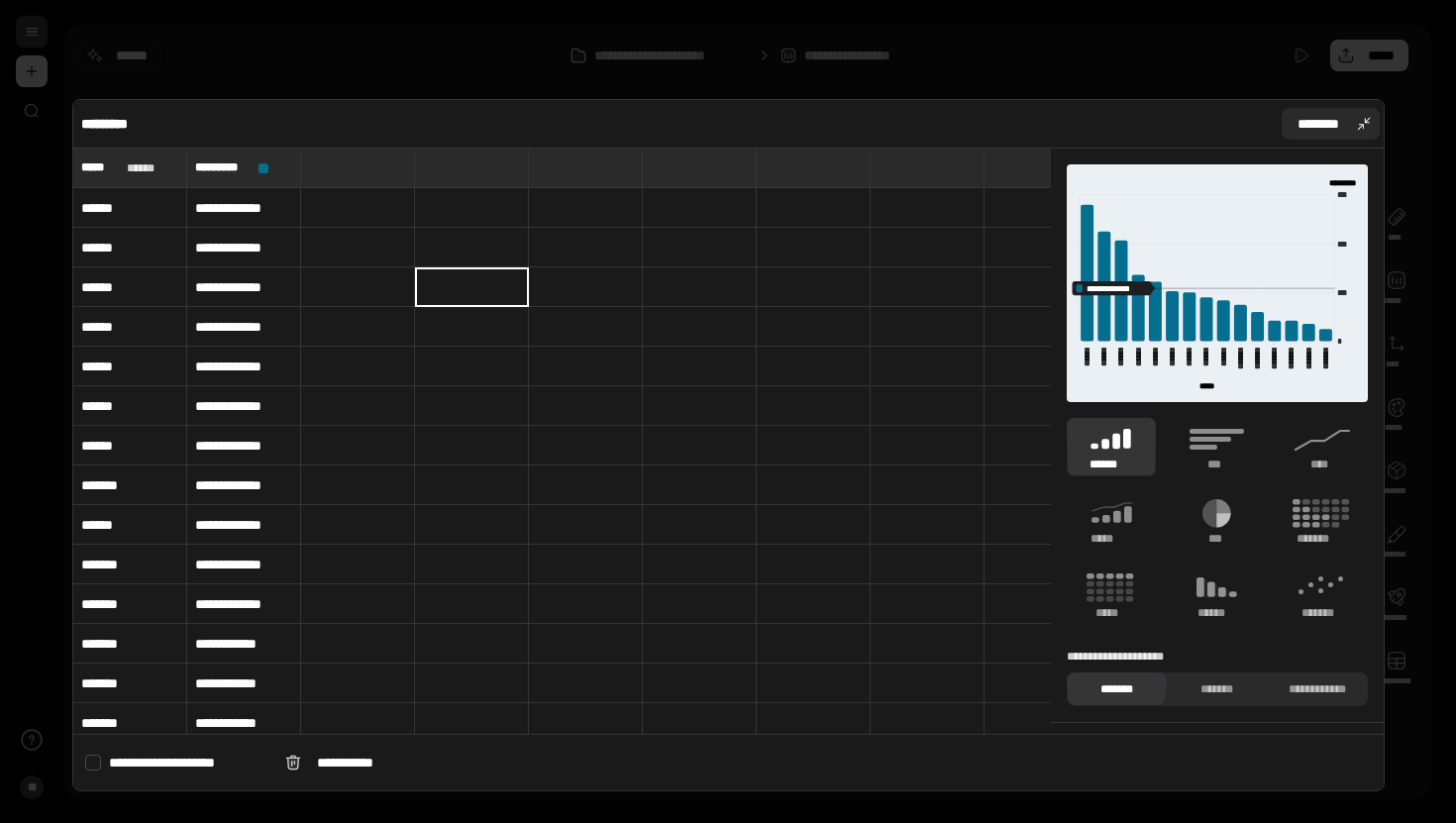 click on "********" at bounding box center [1318, 124] 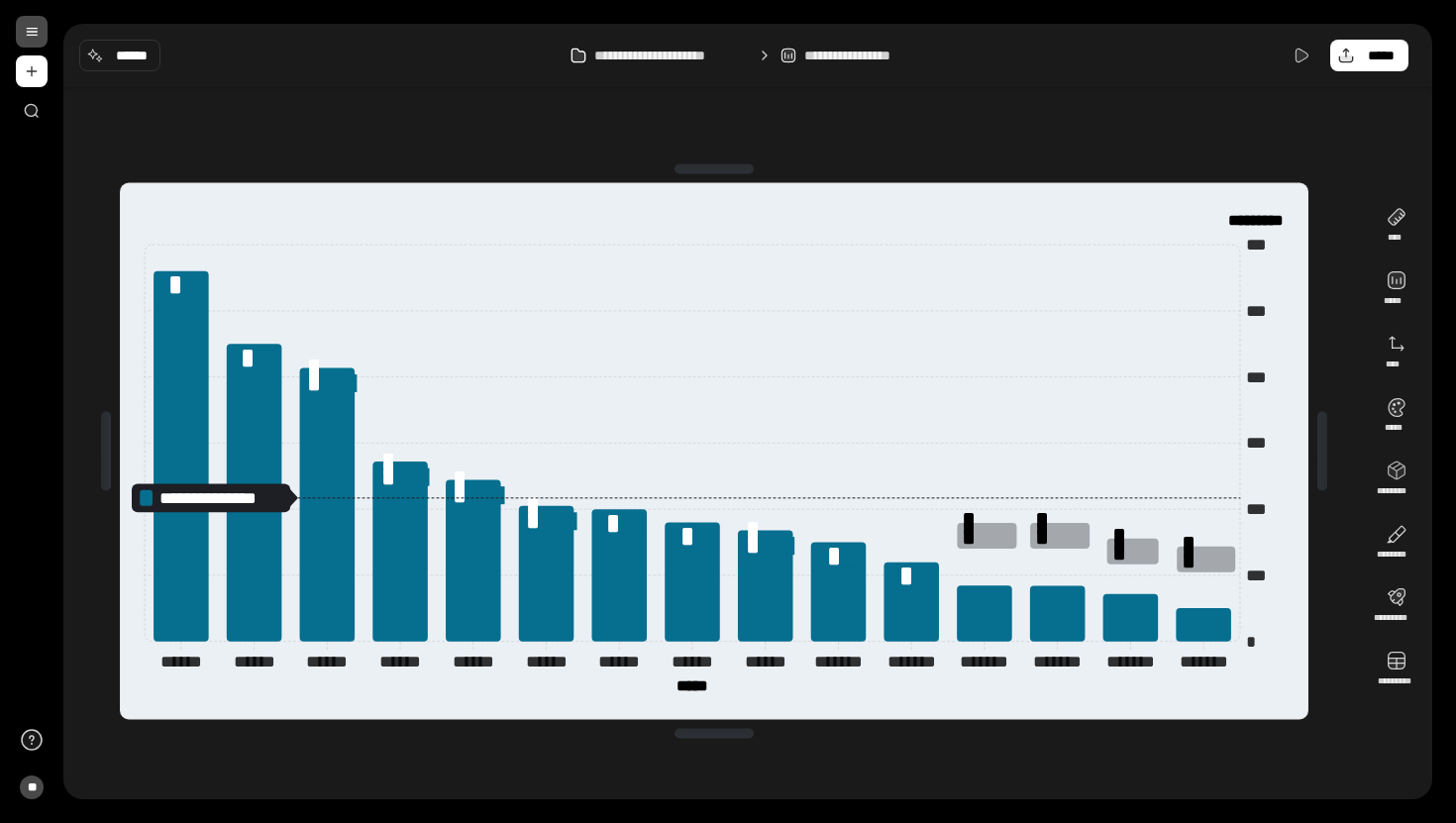 click on "**********" at bounding box center [865, 55] 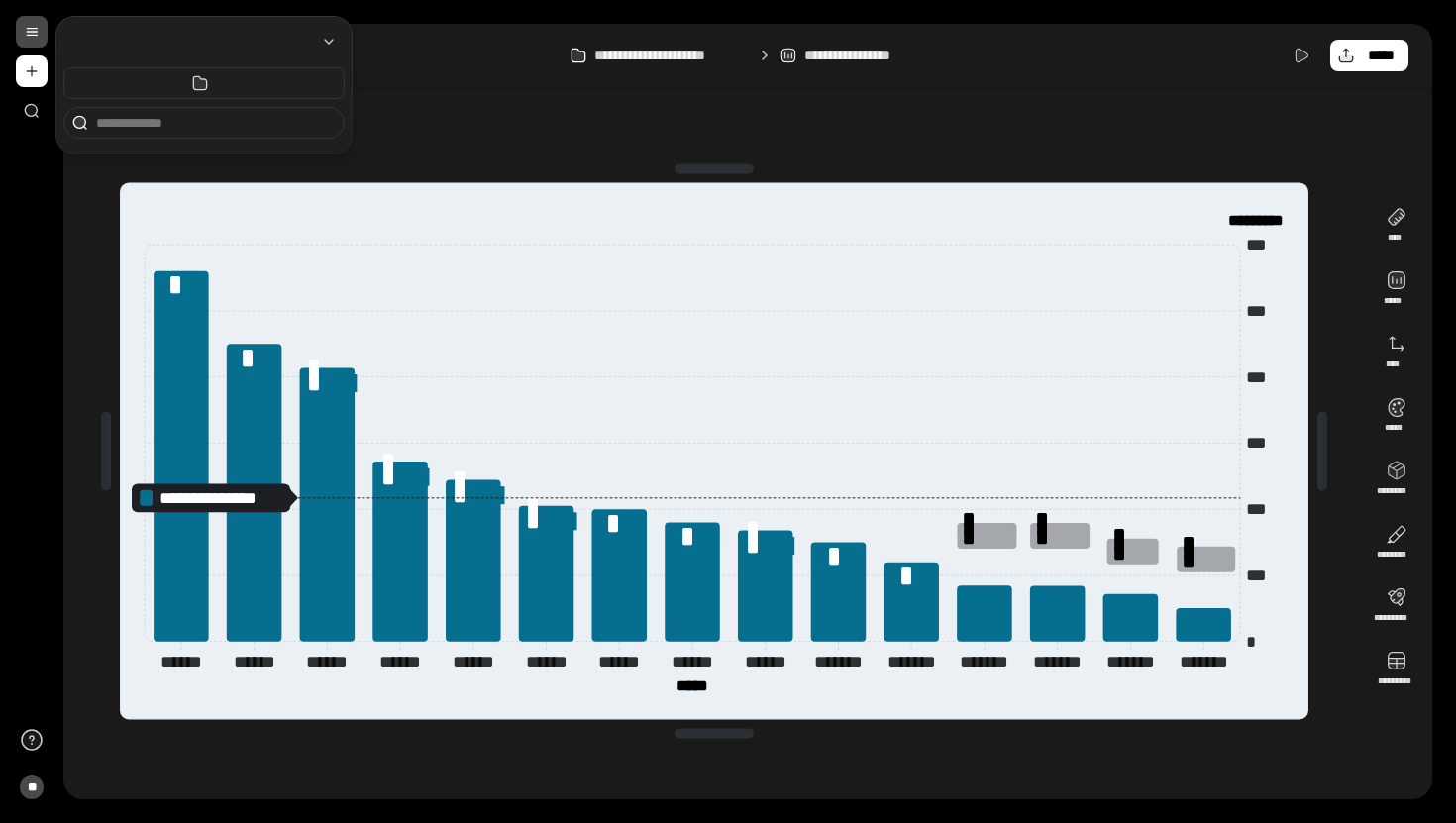 scroll, scrollTop: 0, scrollLeft: 0, axis: both 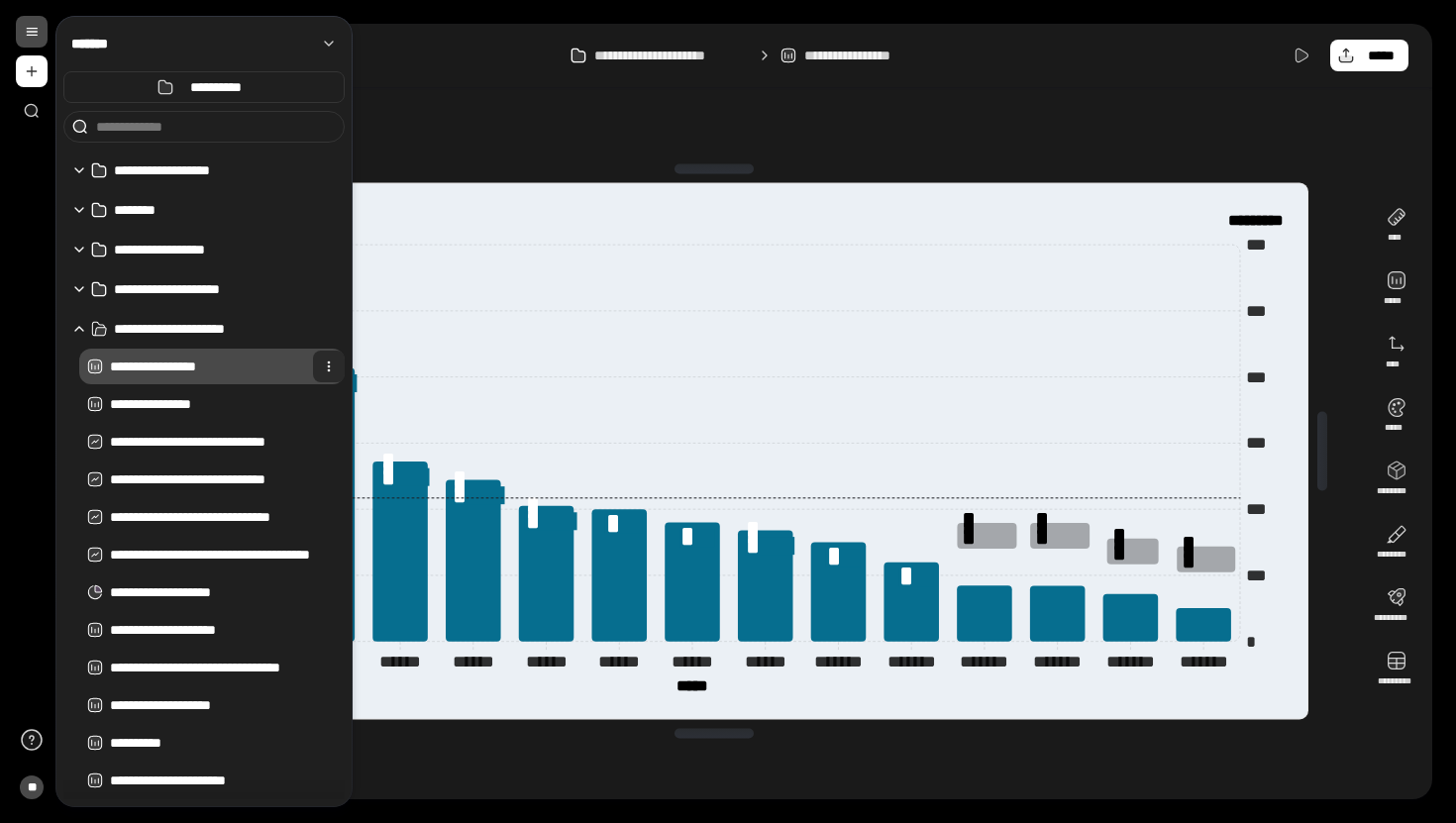 click at bounding box center [329, 366] 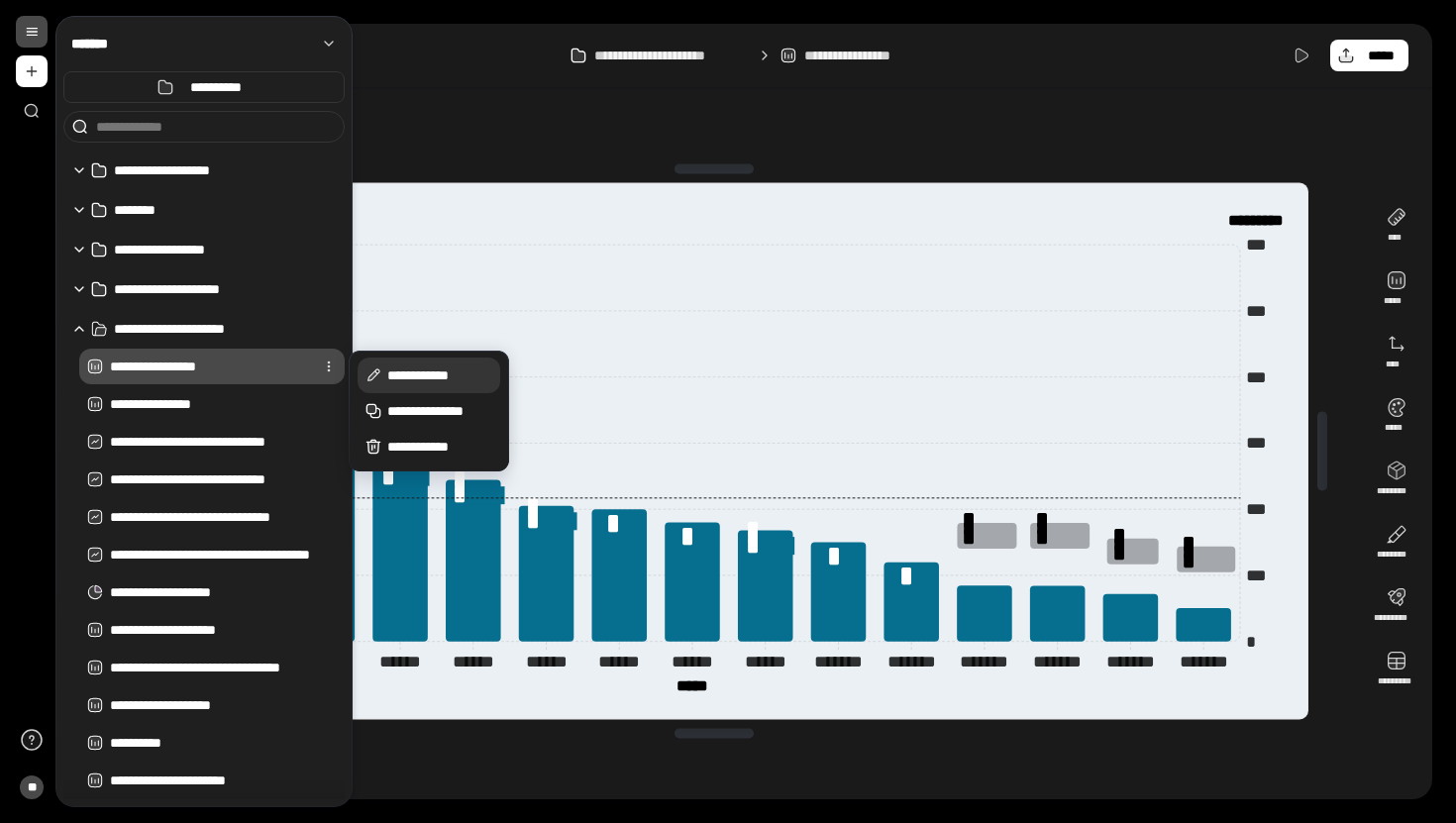 click on "**********" at bounding box center (440, 375) 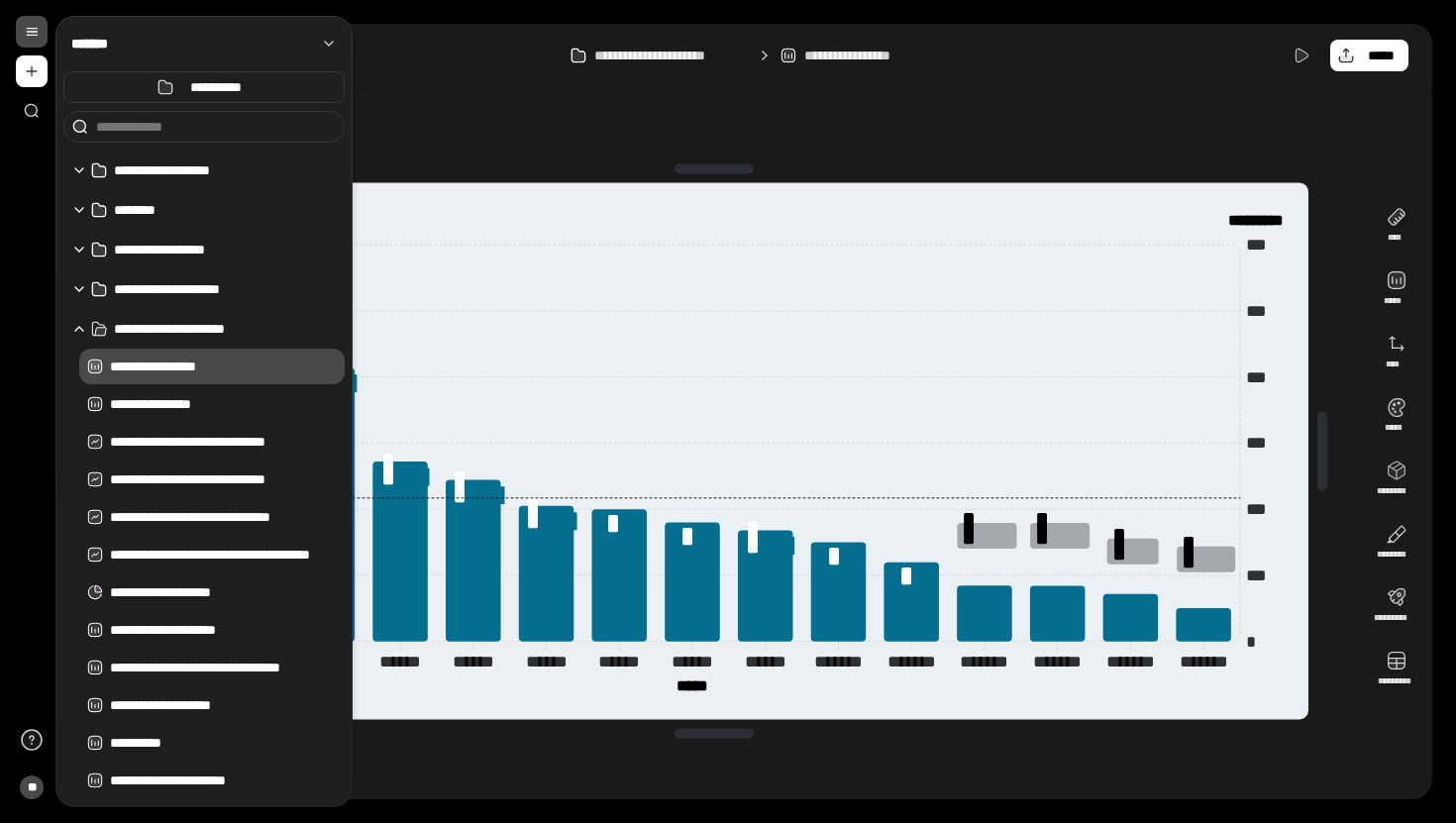 click on "**********" at bounding box center [227, 366] 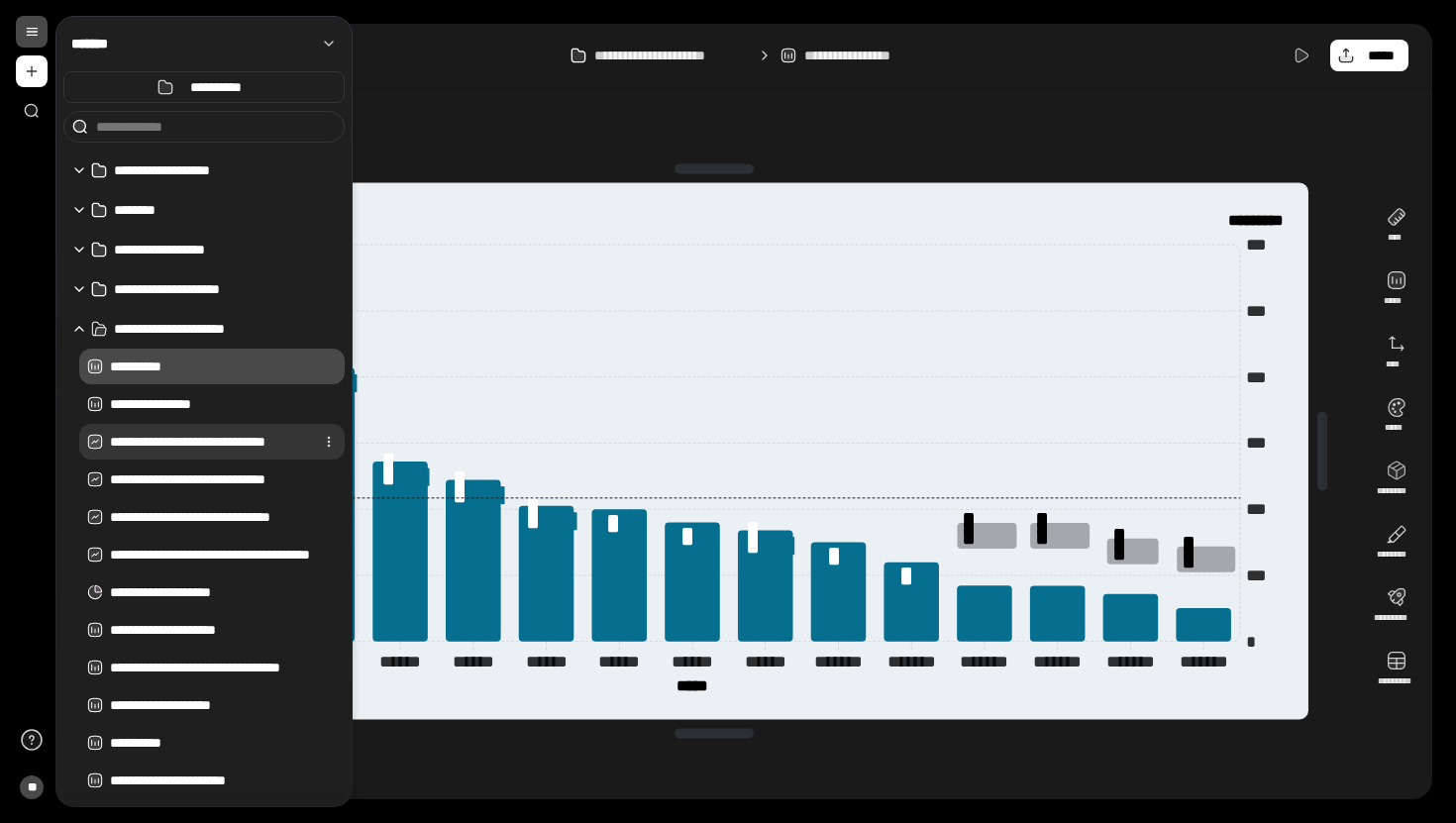 type on "**********" 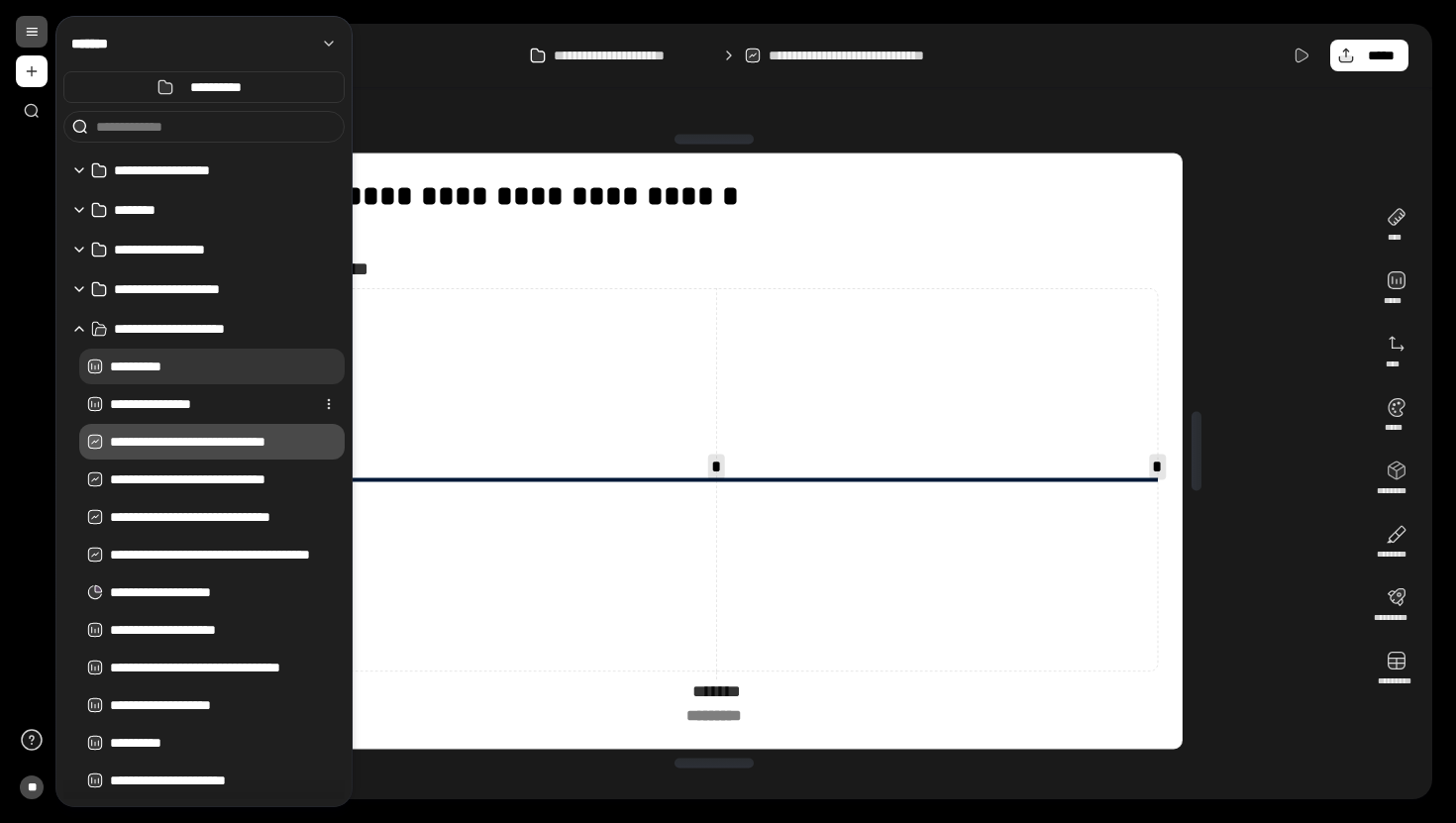 click on "**********" at bounding box center (227, 366) 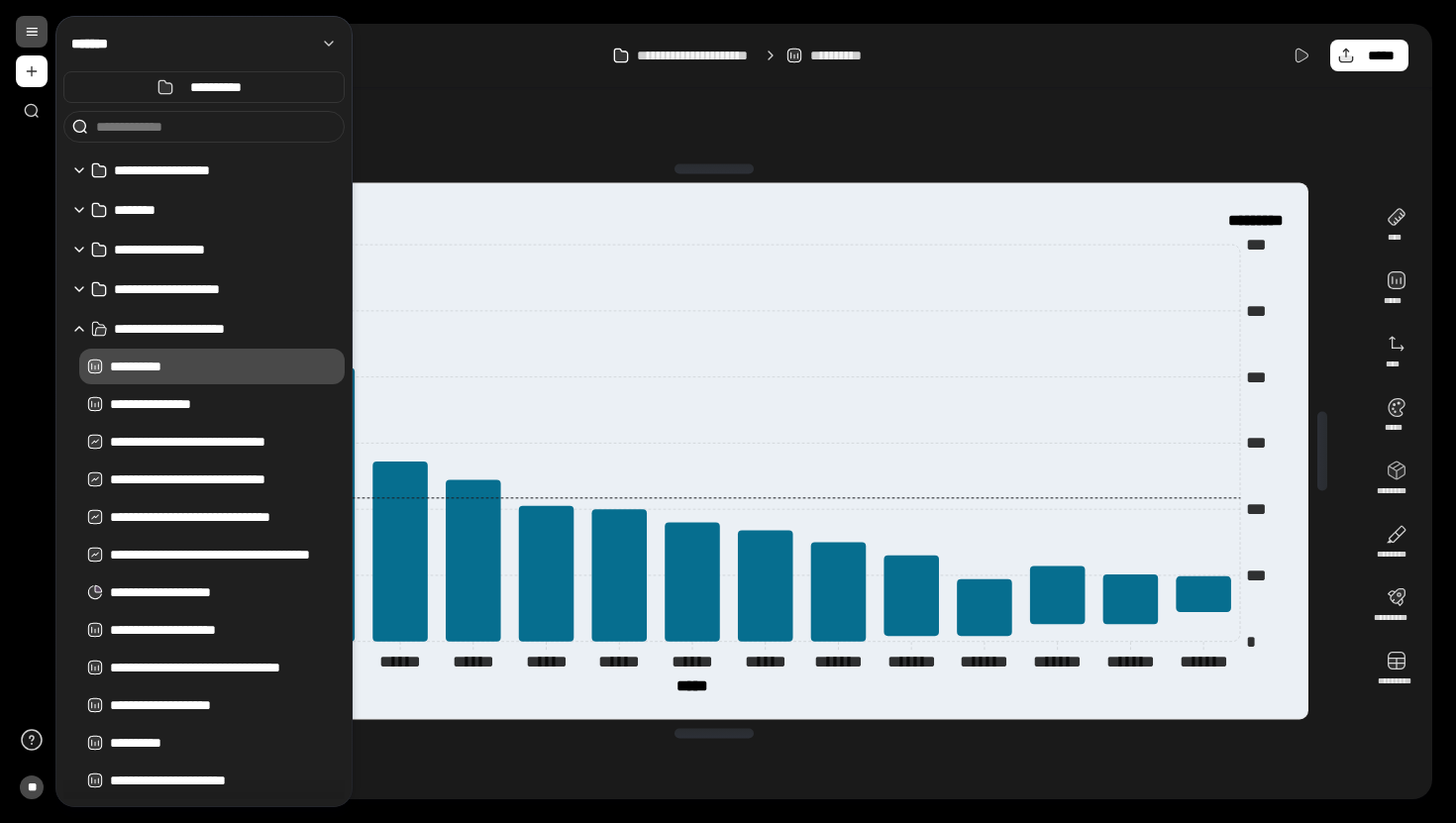 click on "**********" at bounding box center (714, 451) 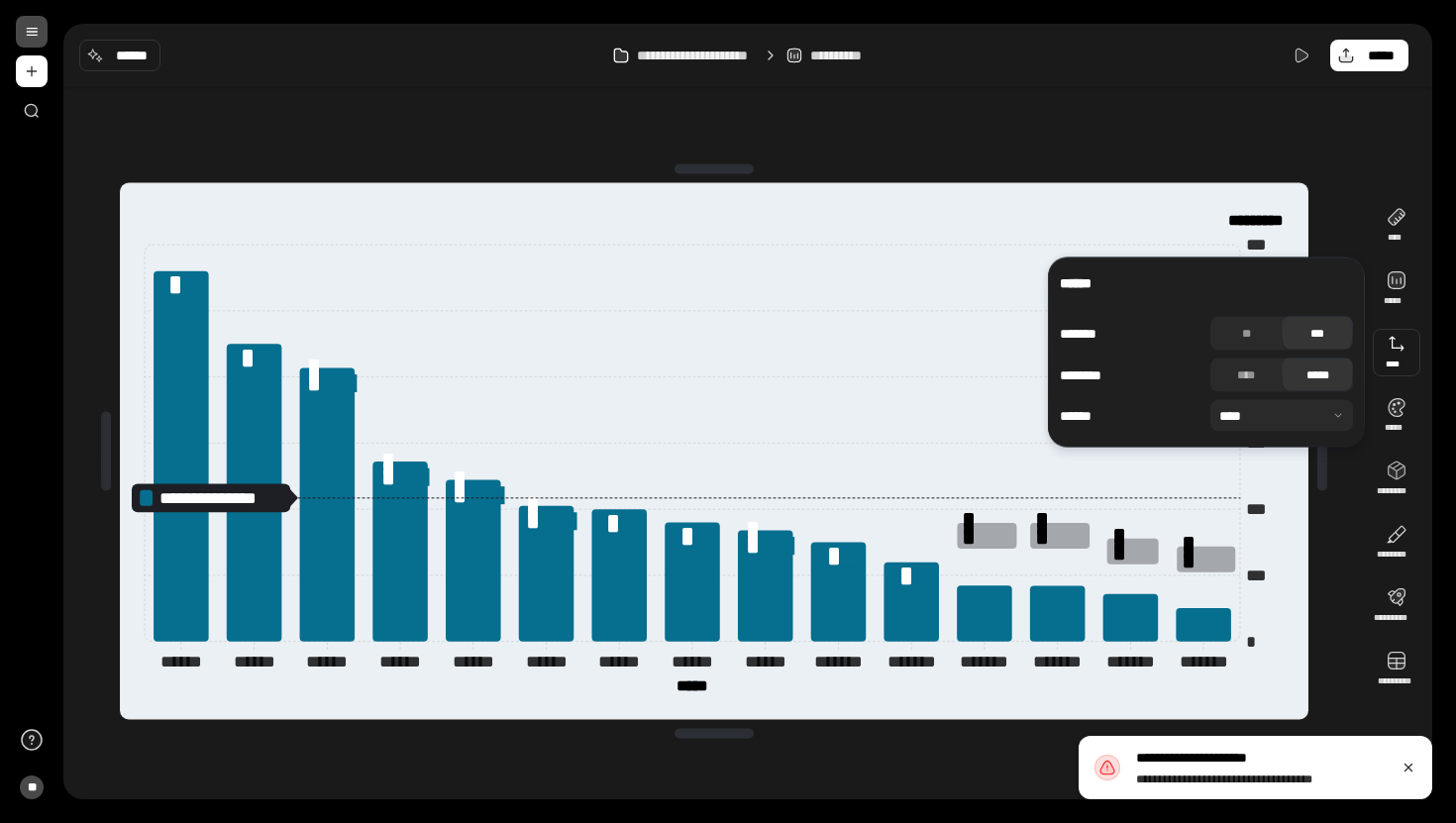 click on "**********" at bounding box center (1256, 779) 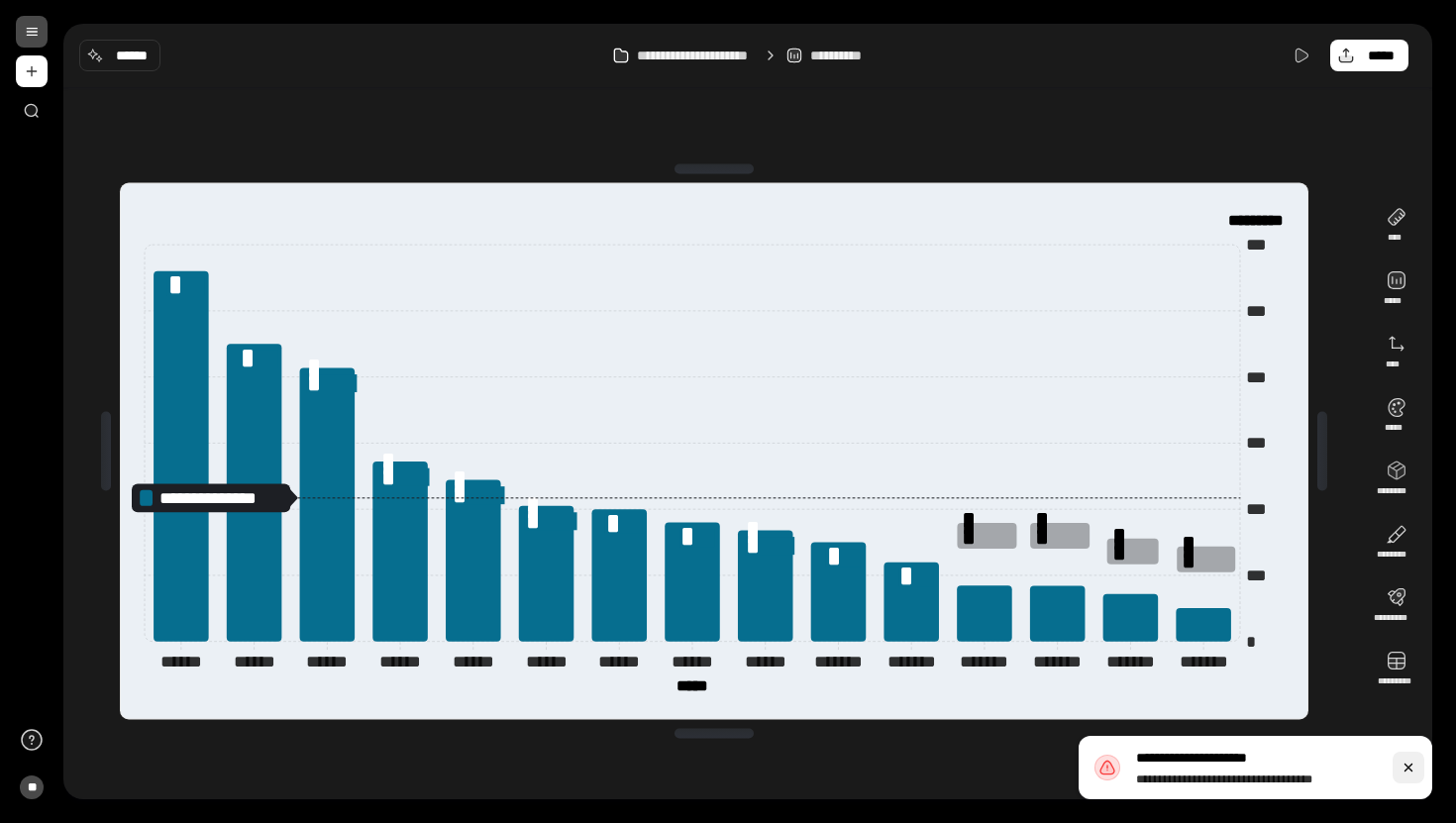 click at bounding box center (1408, 768) 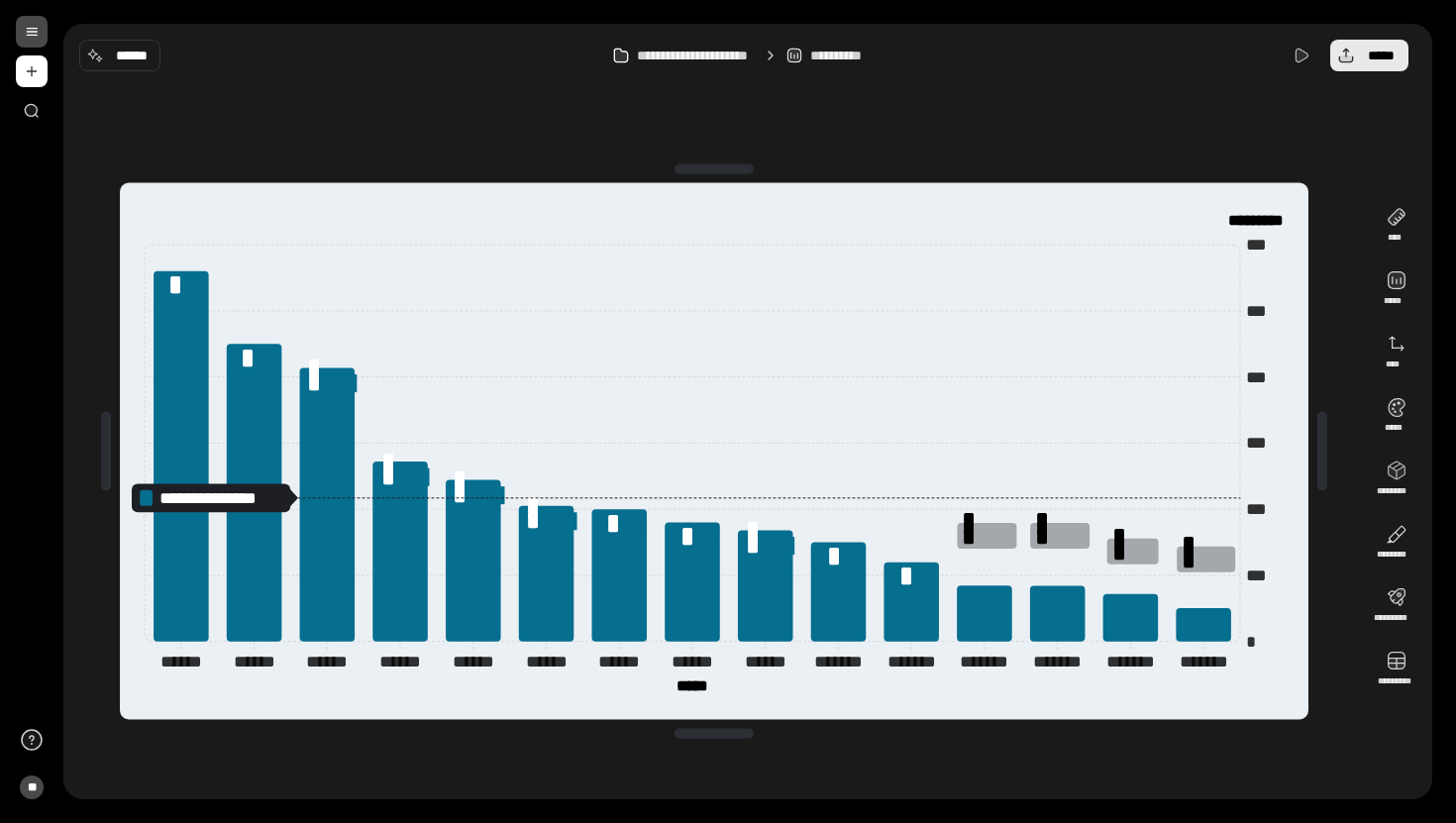 click on "*****" at bounding box center (1381, 55) 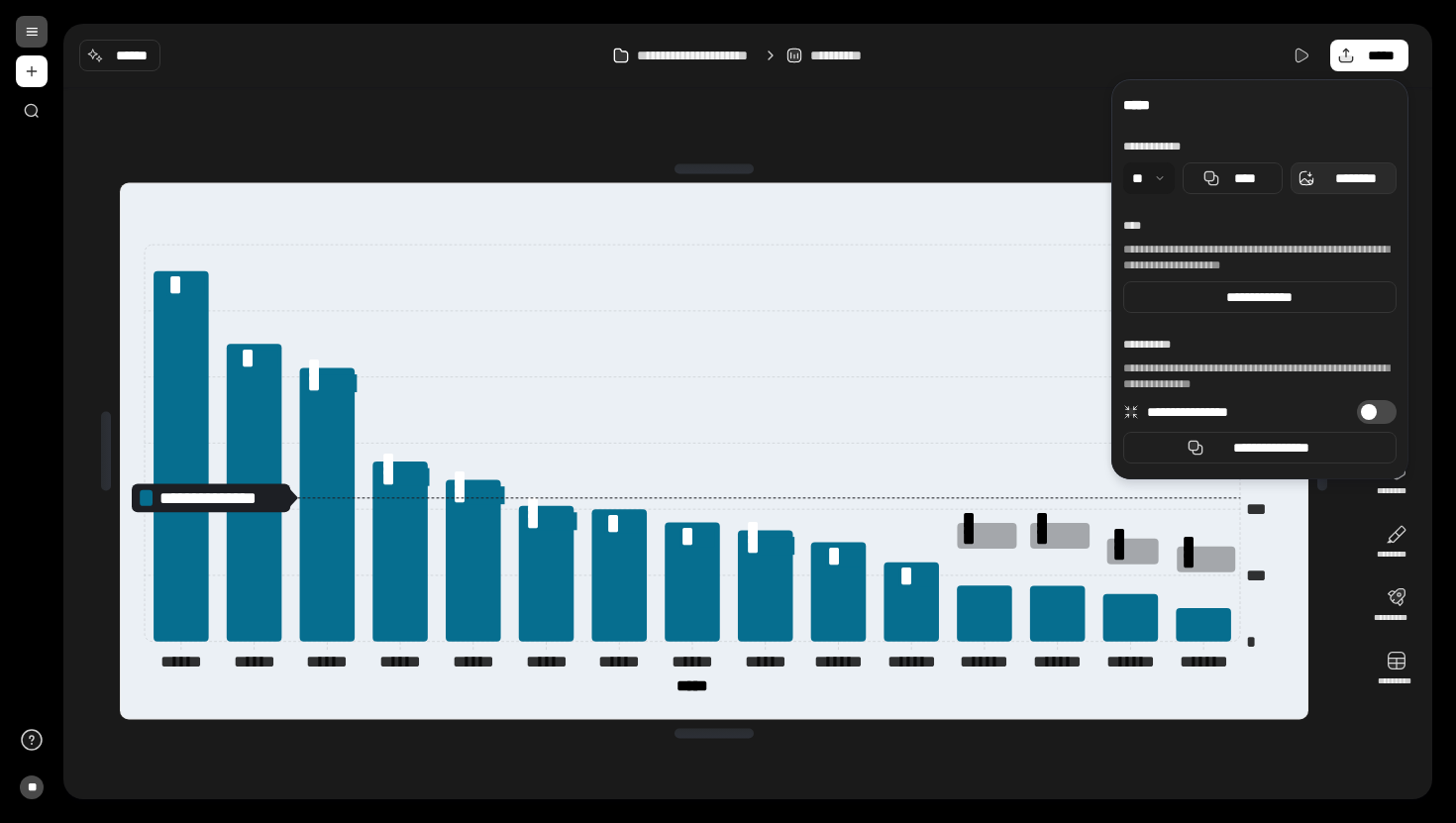 click on "********" at bounding box center [1343, 178] 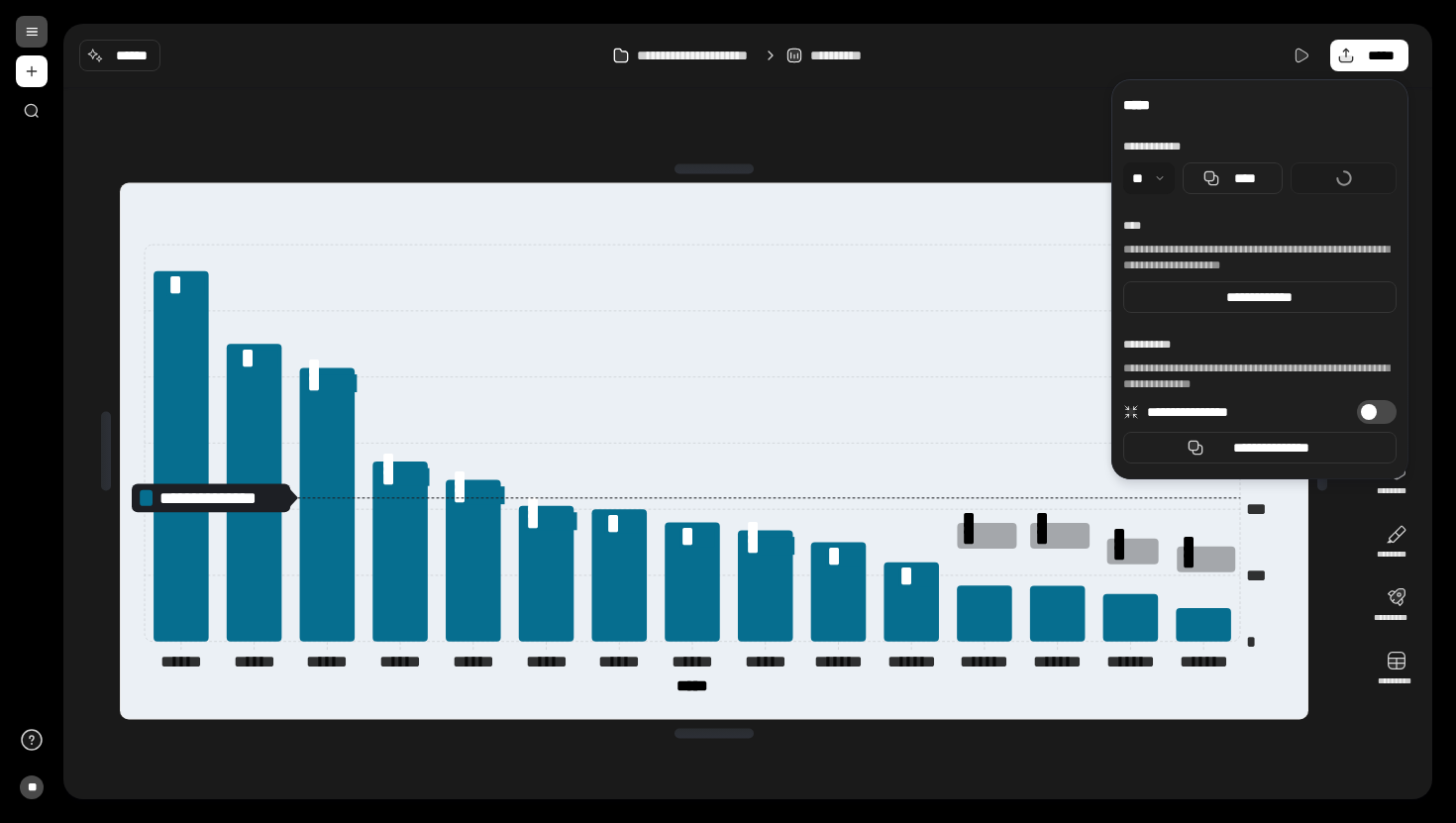 click on "**********" at bounding box center (1260, 166) 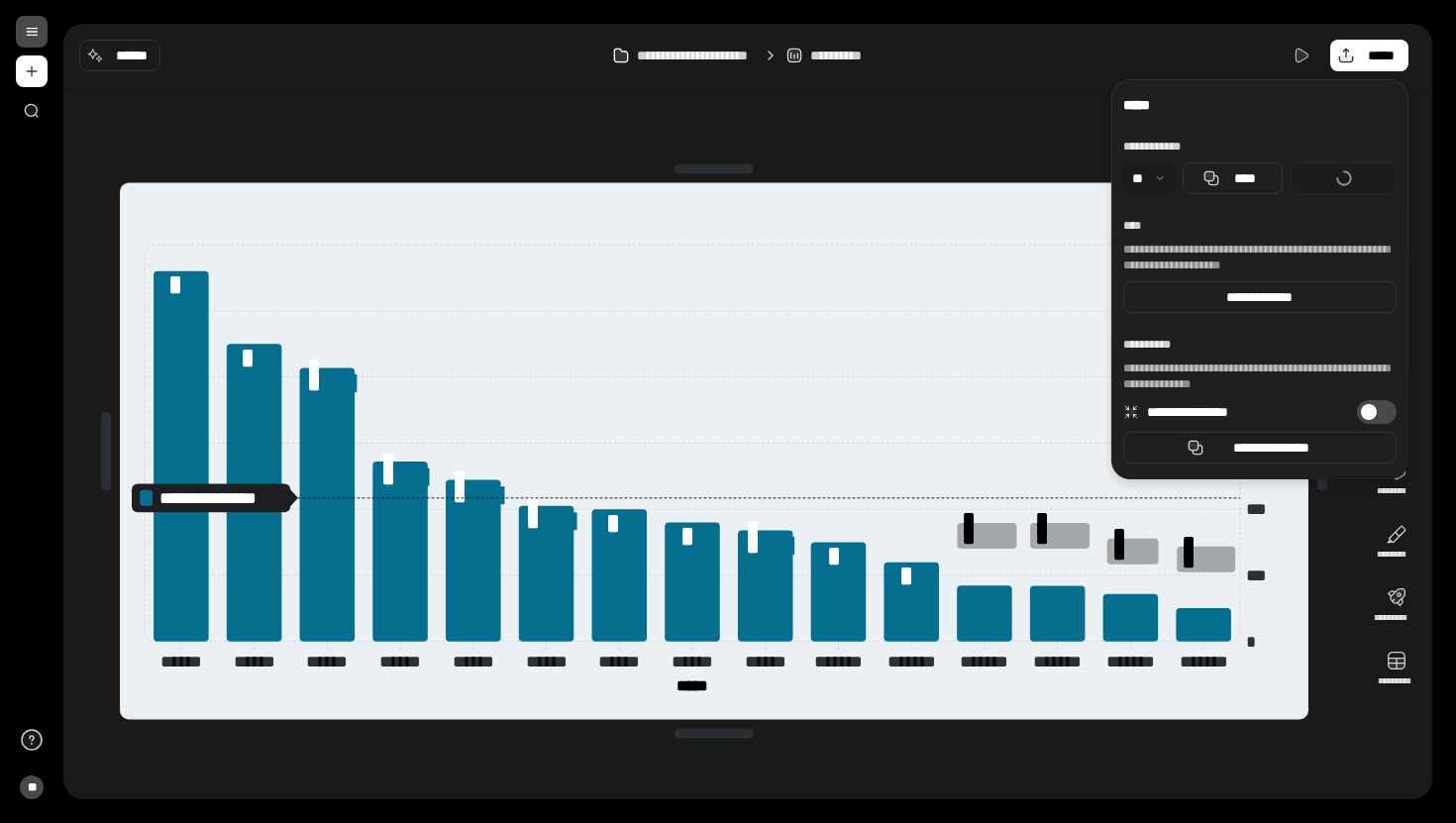 click on "**********" at bounding box center [714, 451] 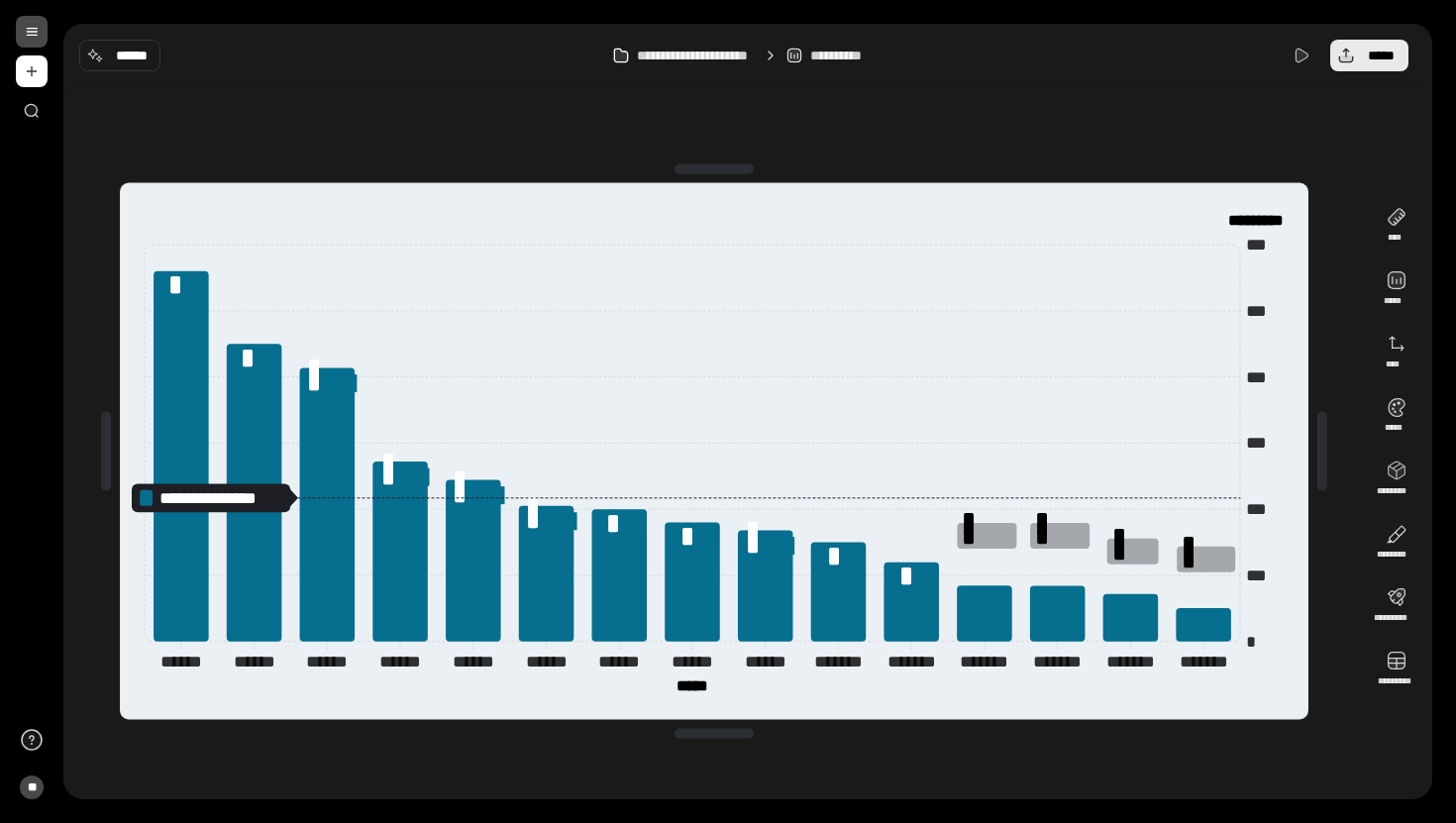 click on "*****" at bounding box center (1381, 55) 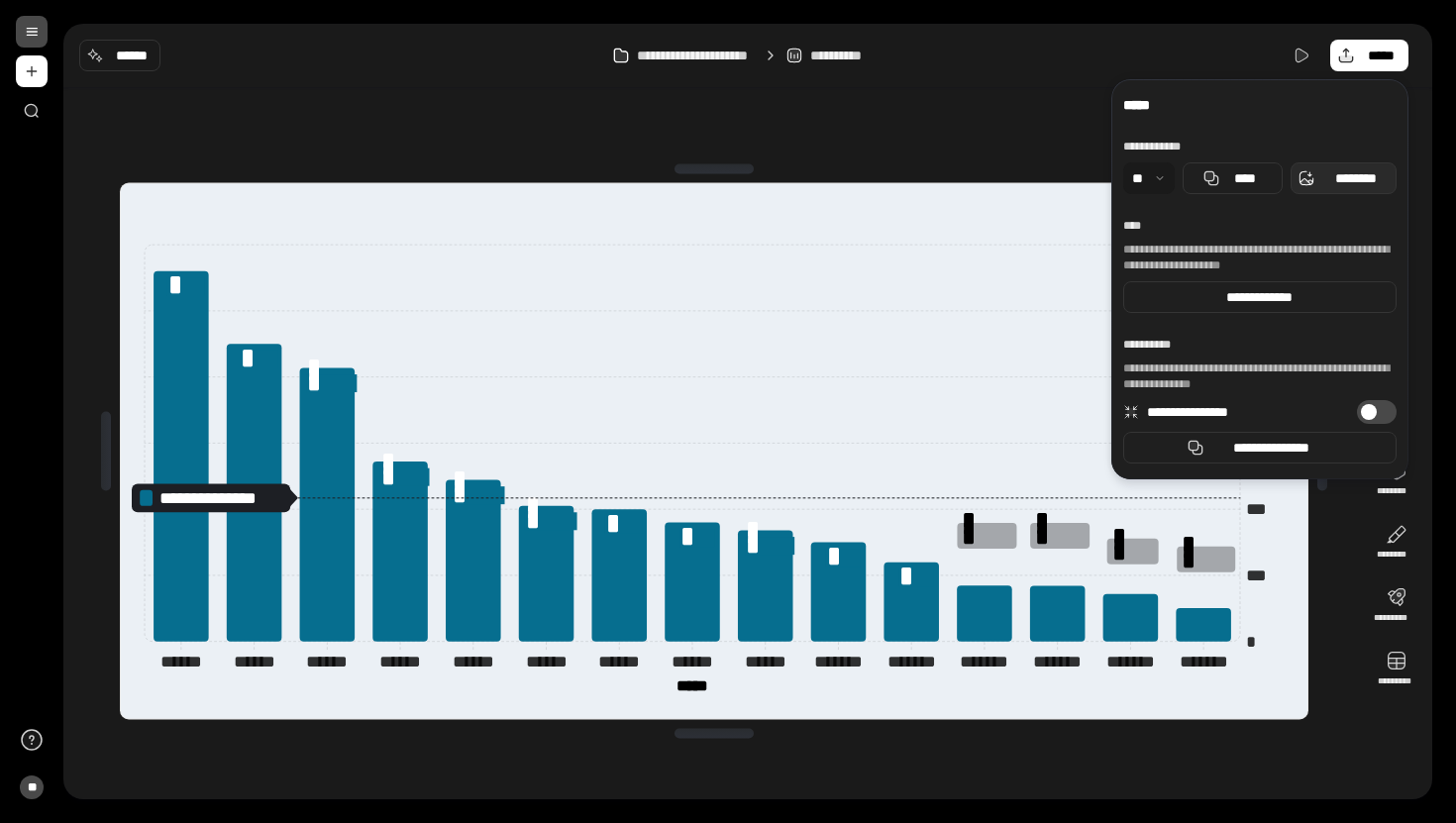 click on "********" at bounding box center (1343, 178) 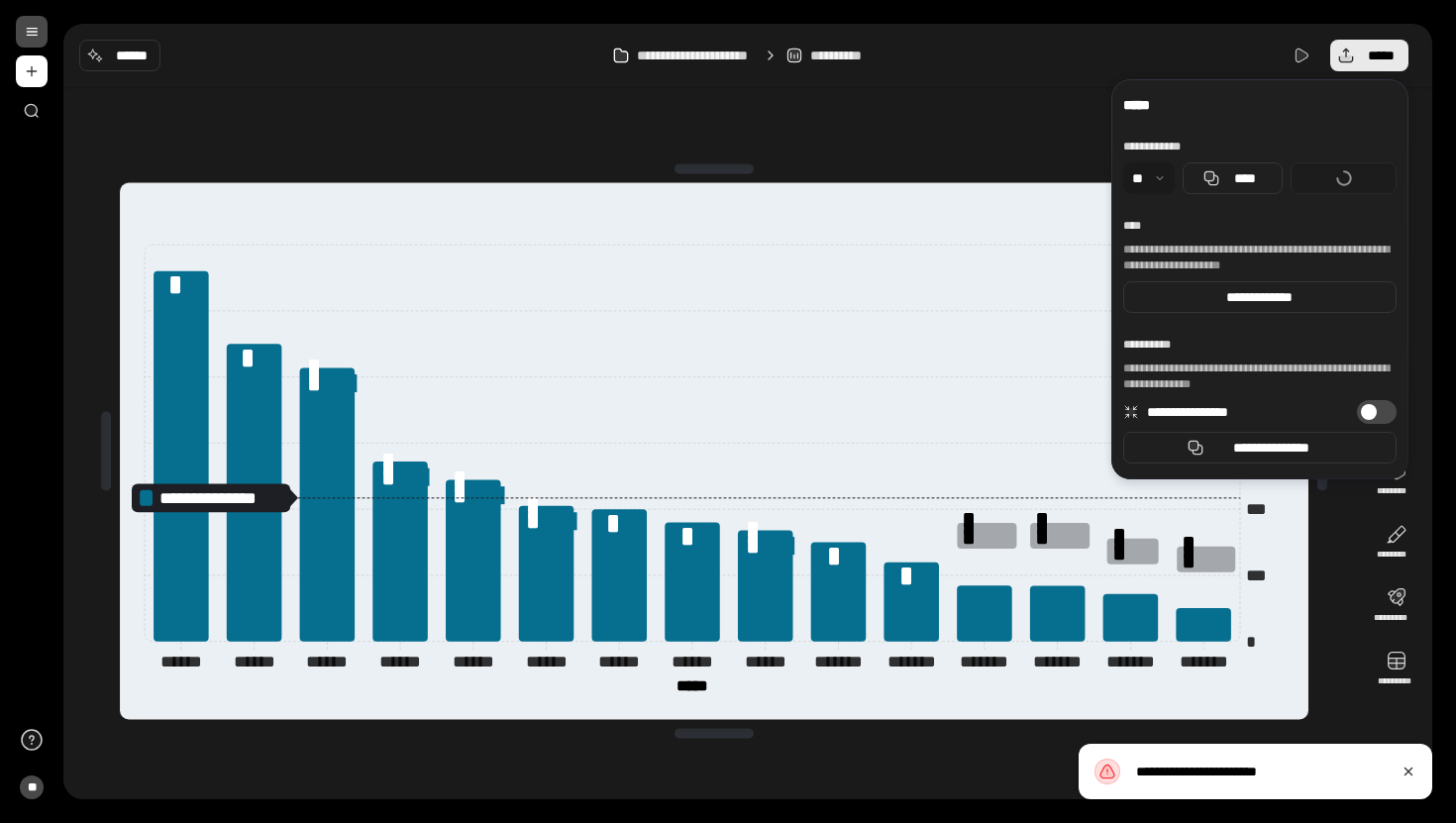 click on "*****" at bounding box center [1369, 55] 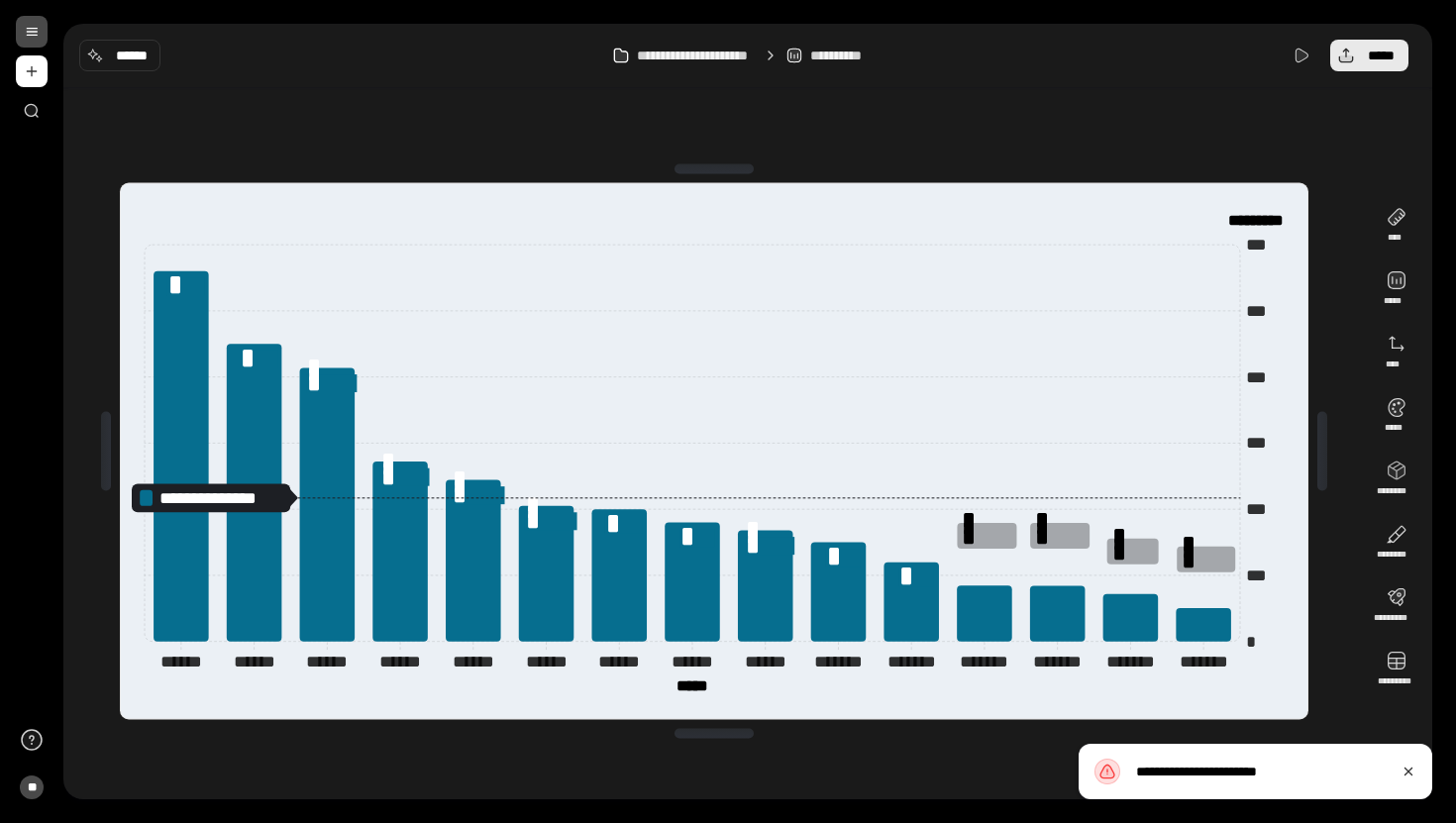 click on "*****" at bounding box center [1369, 55] 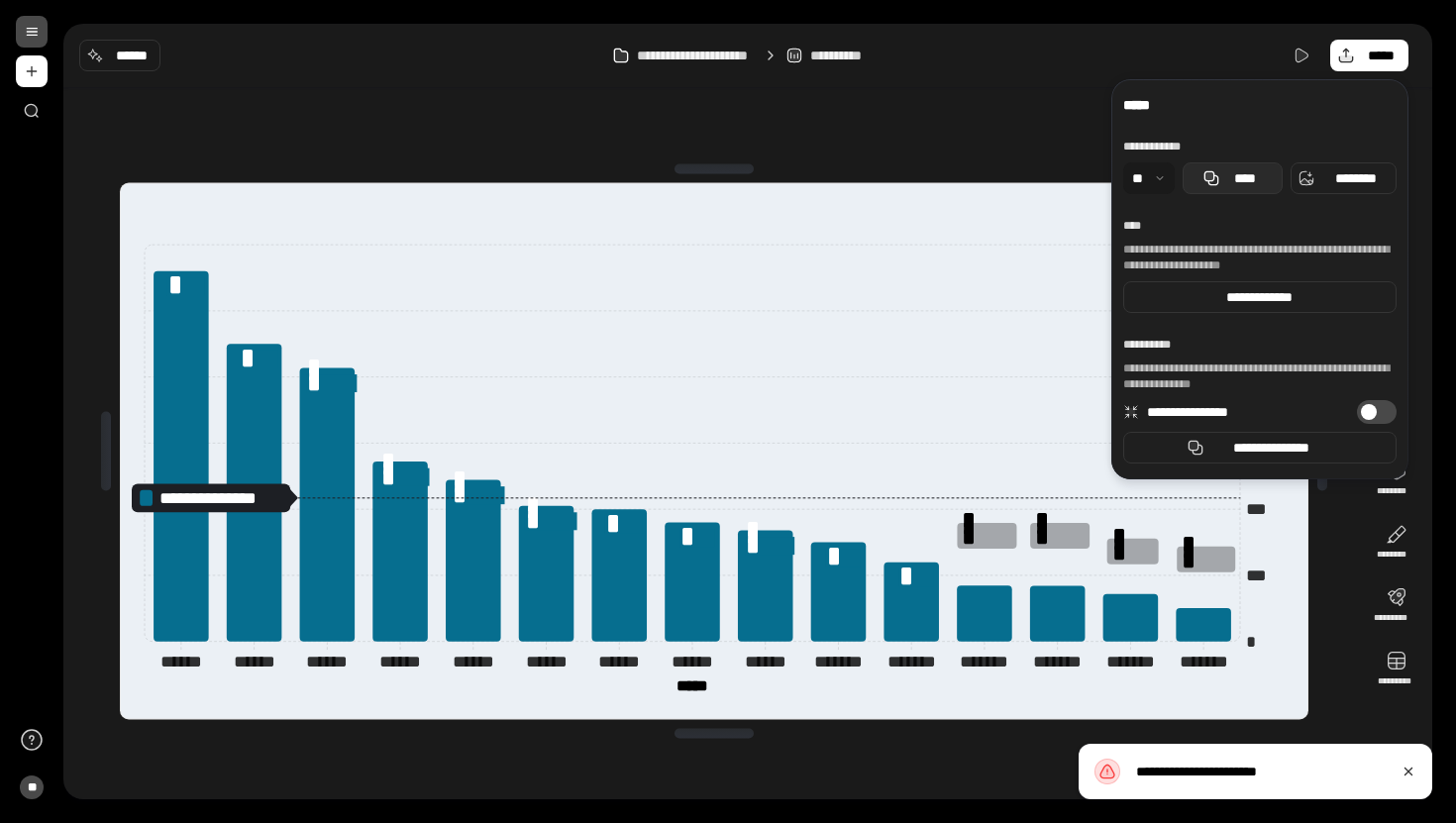click on "****" at bounding box center [1244, 178] 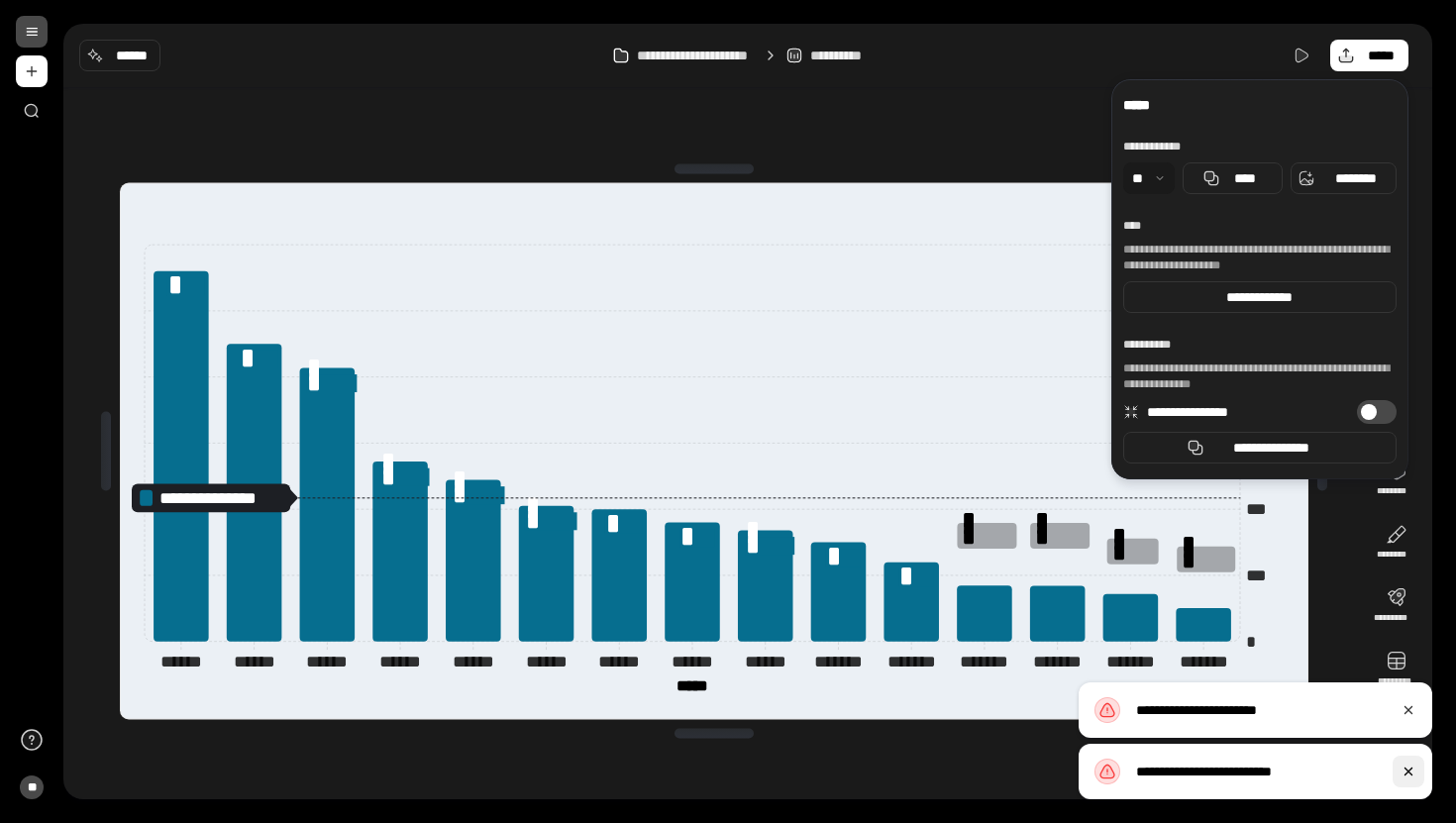 click at bounding box center [1408, 772] 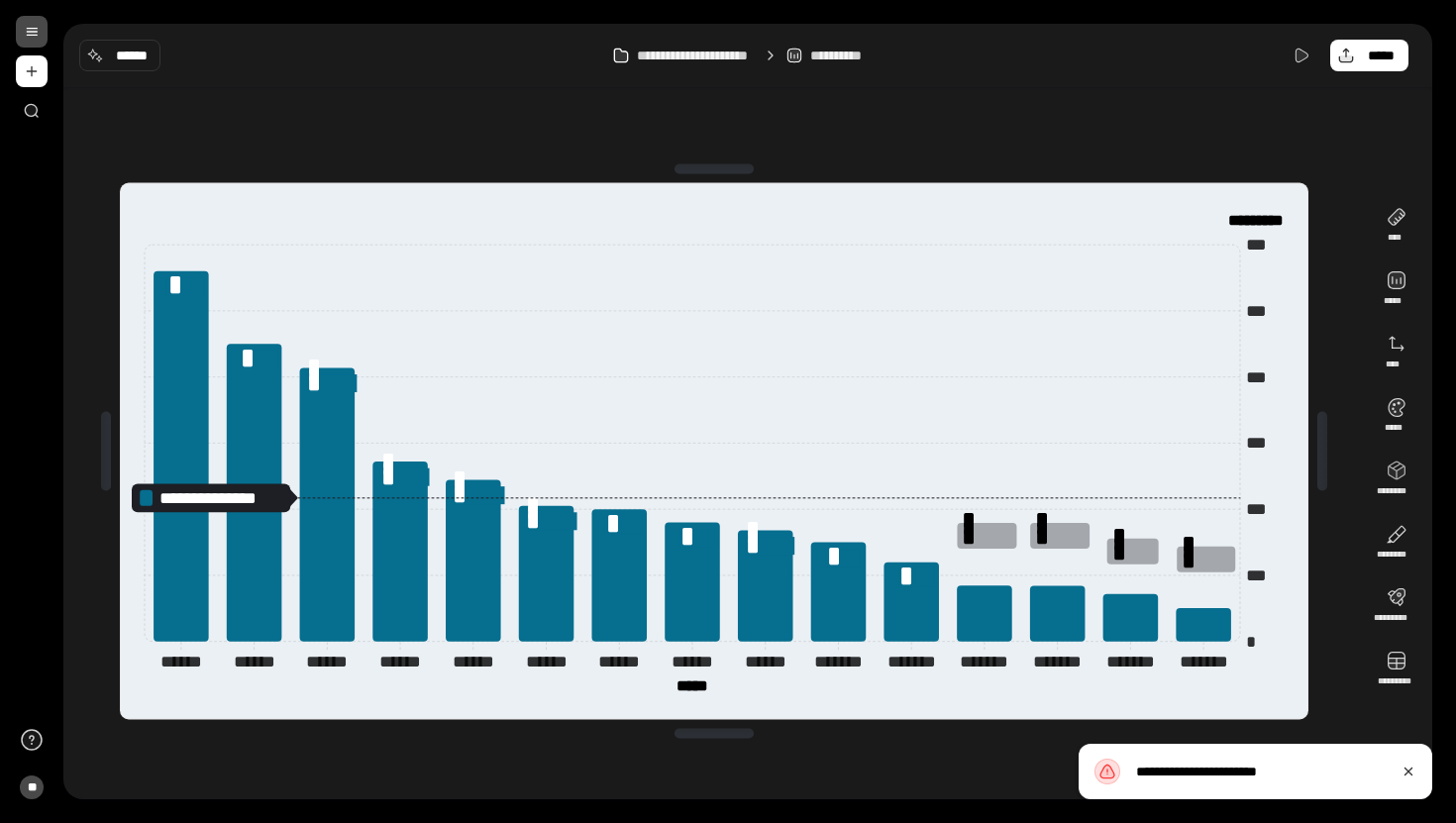 click on "**** ***** **** ***** ******** ******** ********* *********" at bounding box center (1397, 452) 